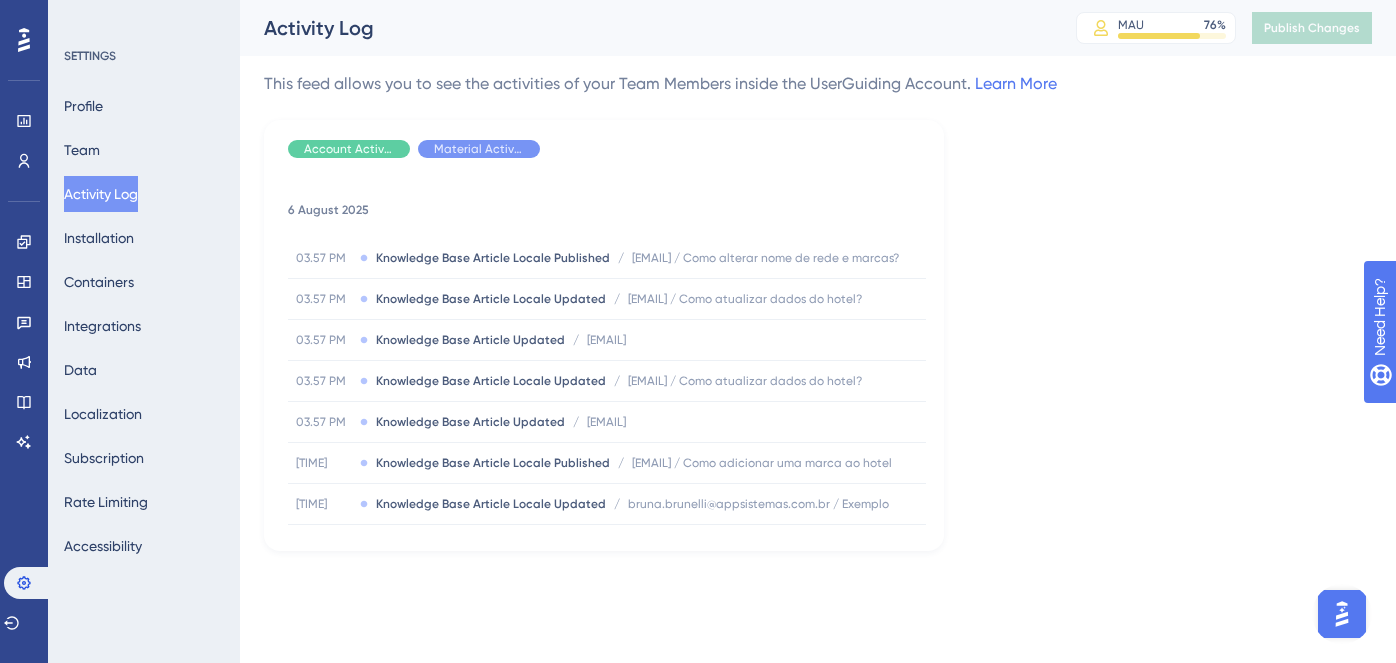 scroll, scrollTop: 0, scrollLeft: 0, axis: both 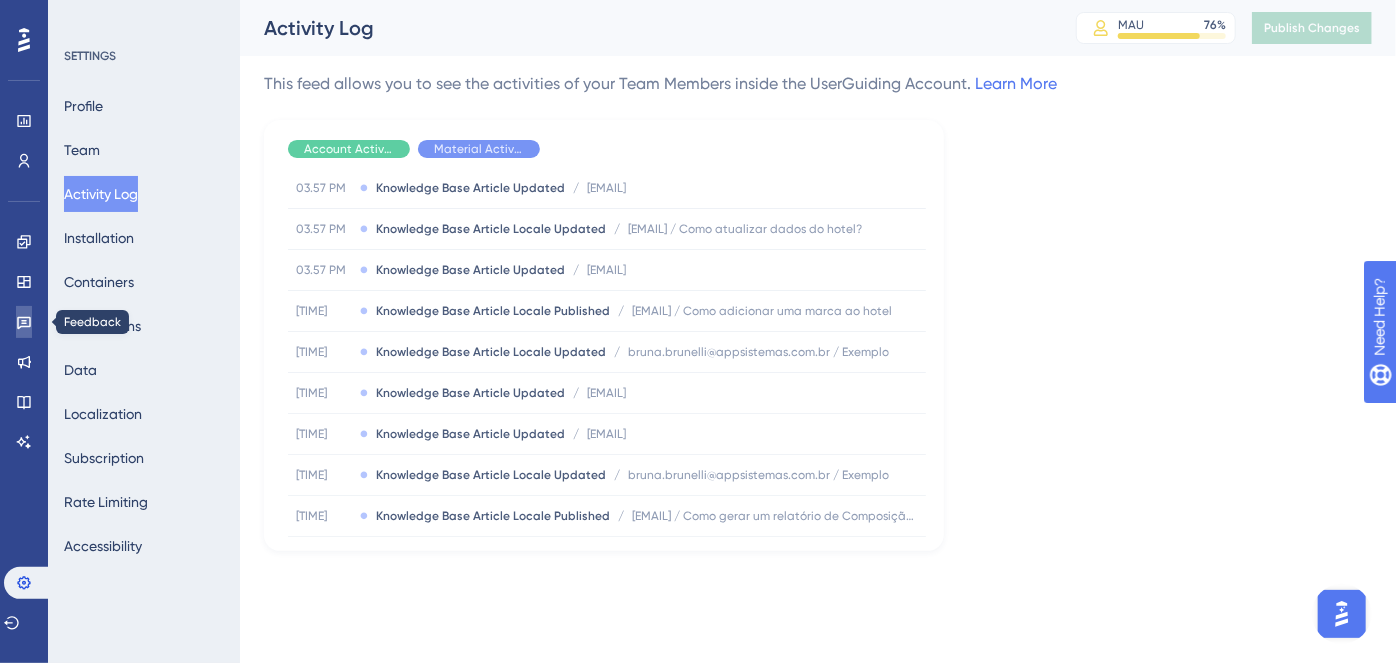 click 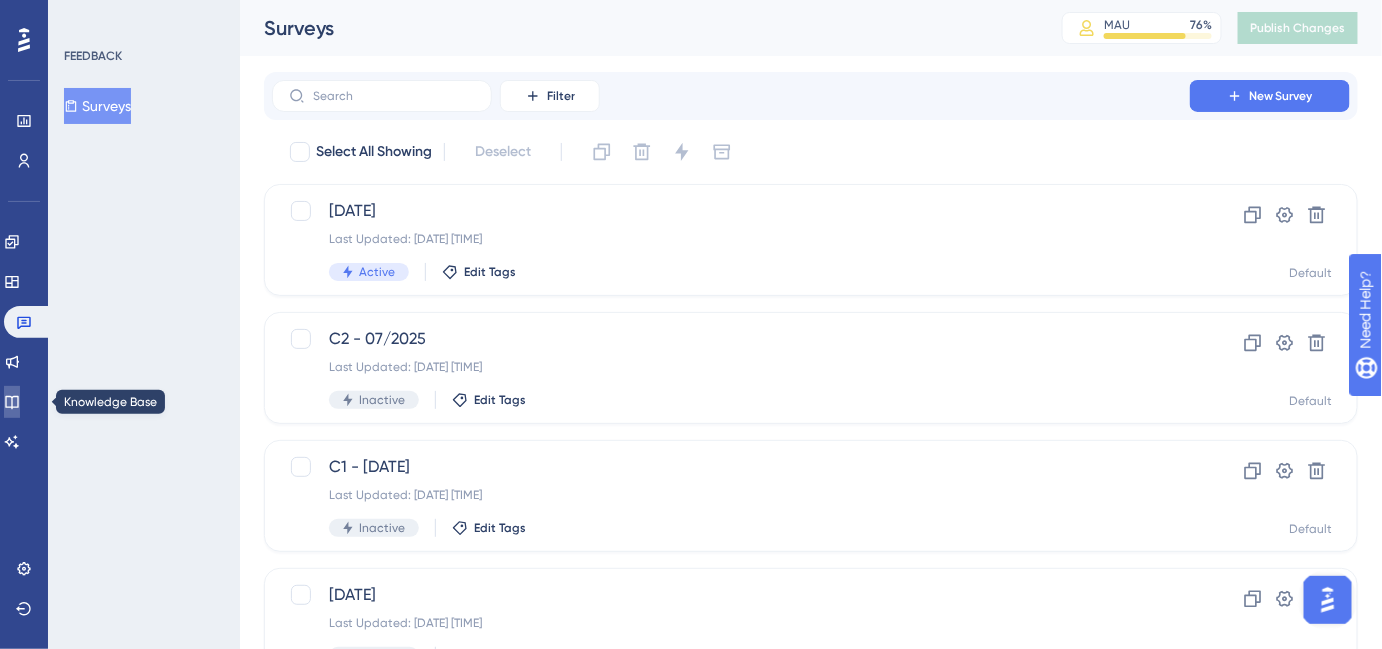 click 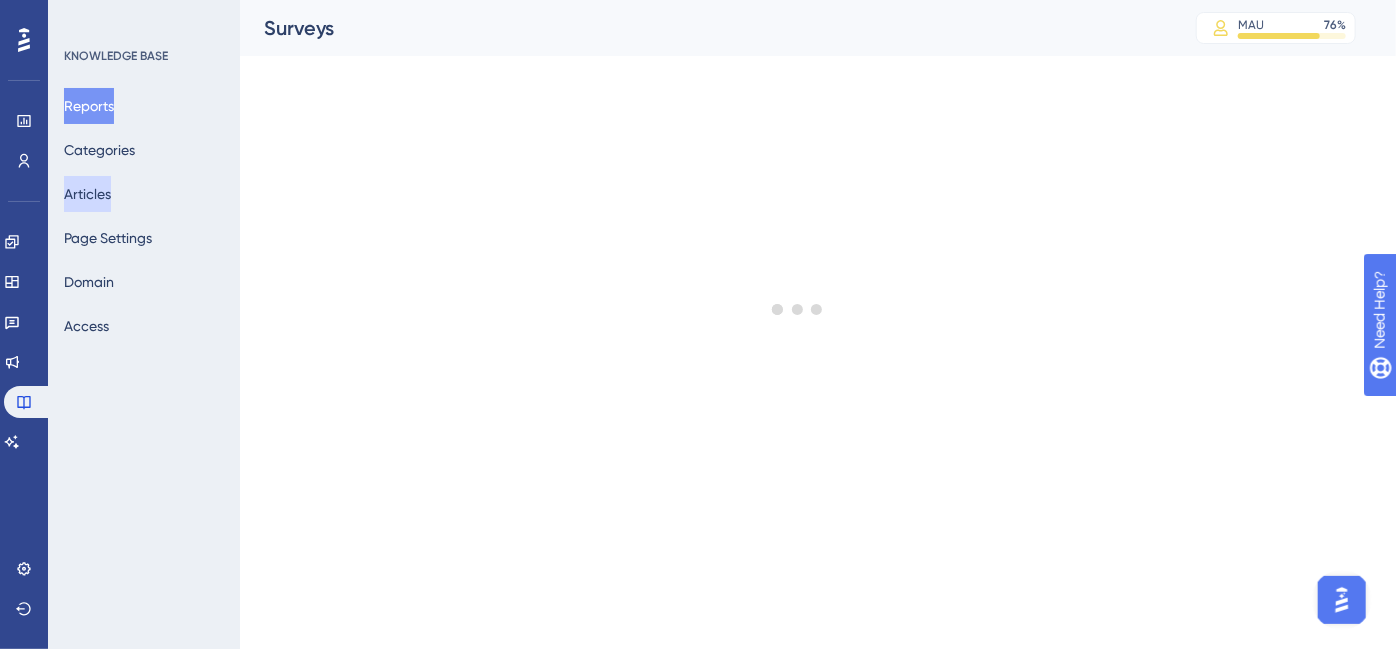 click on "Articles" at bounding box center [87, 194] 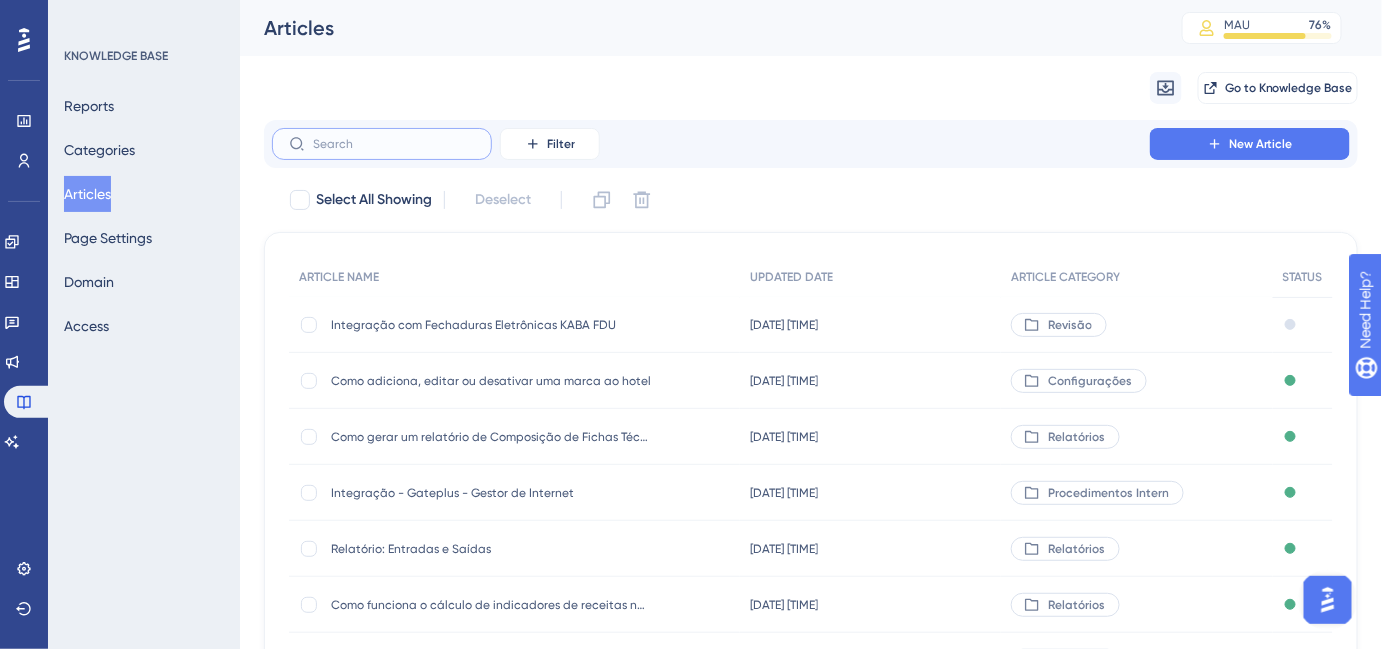 click at bounding box center [394, 144] 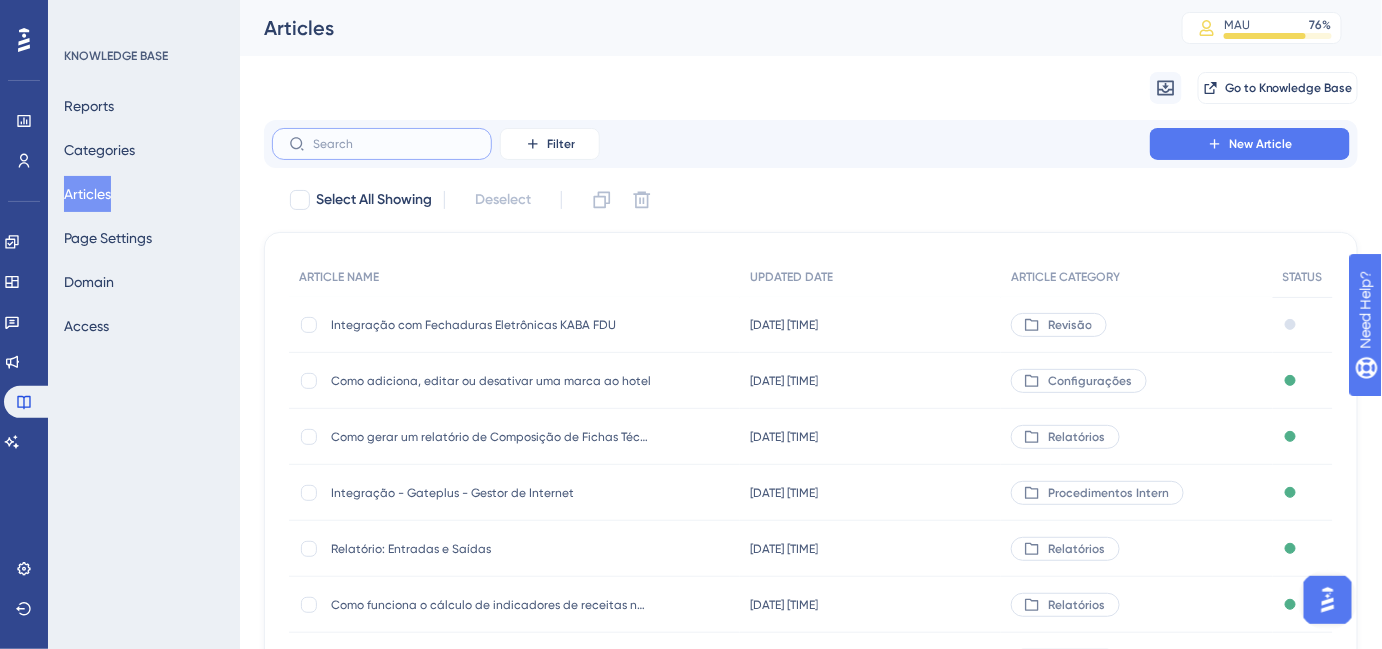 type on "boletim de movimento diário" 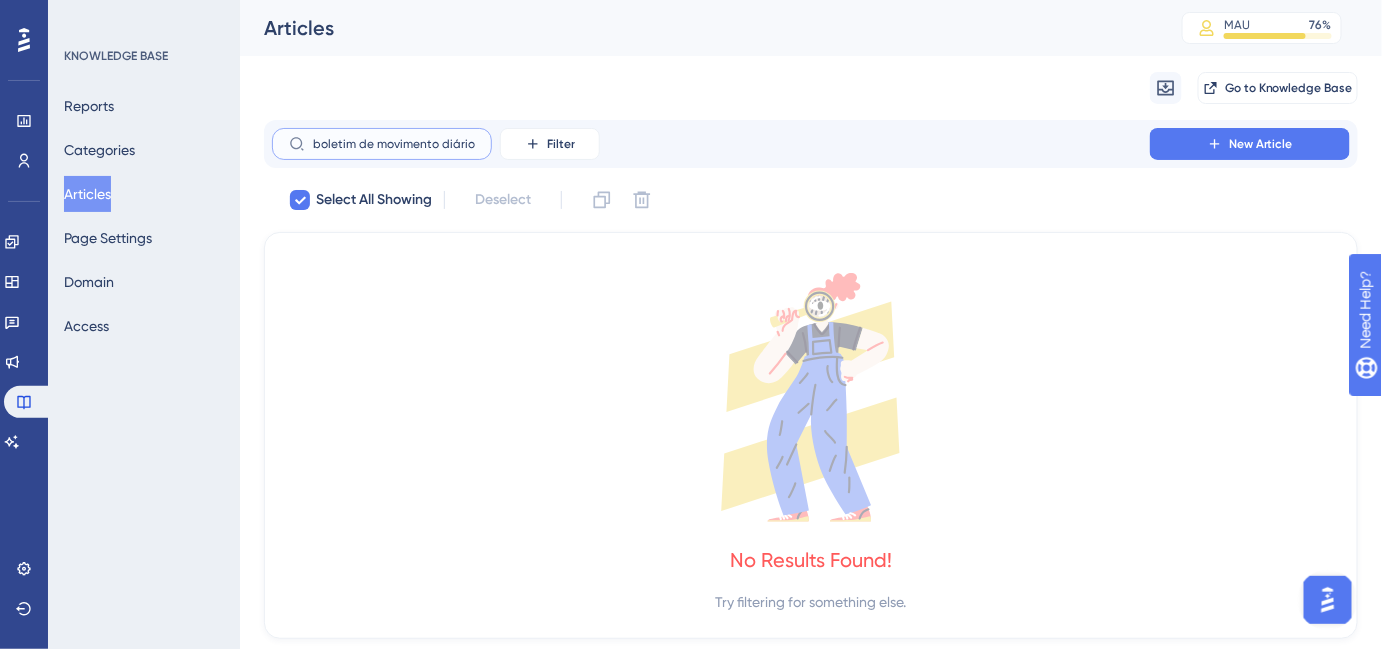 paste on "BOLETIM DE OCUPAÇÃO HOTELEIRA" 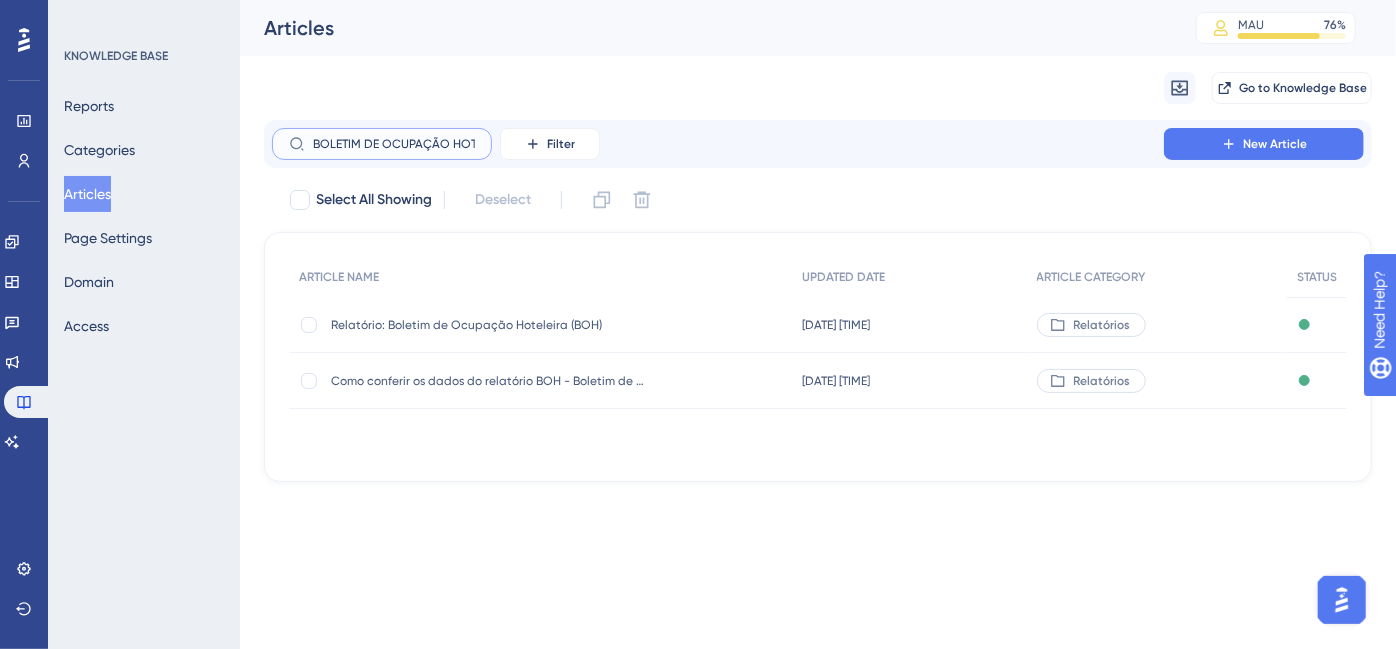 scroll, scrollTop: 0, scrollLeft: 35, axis: horizontal 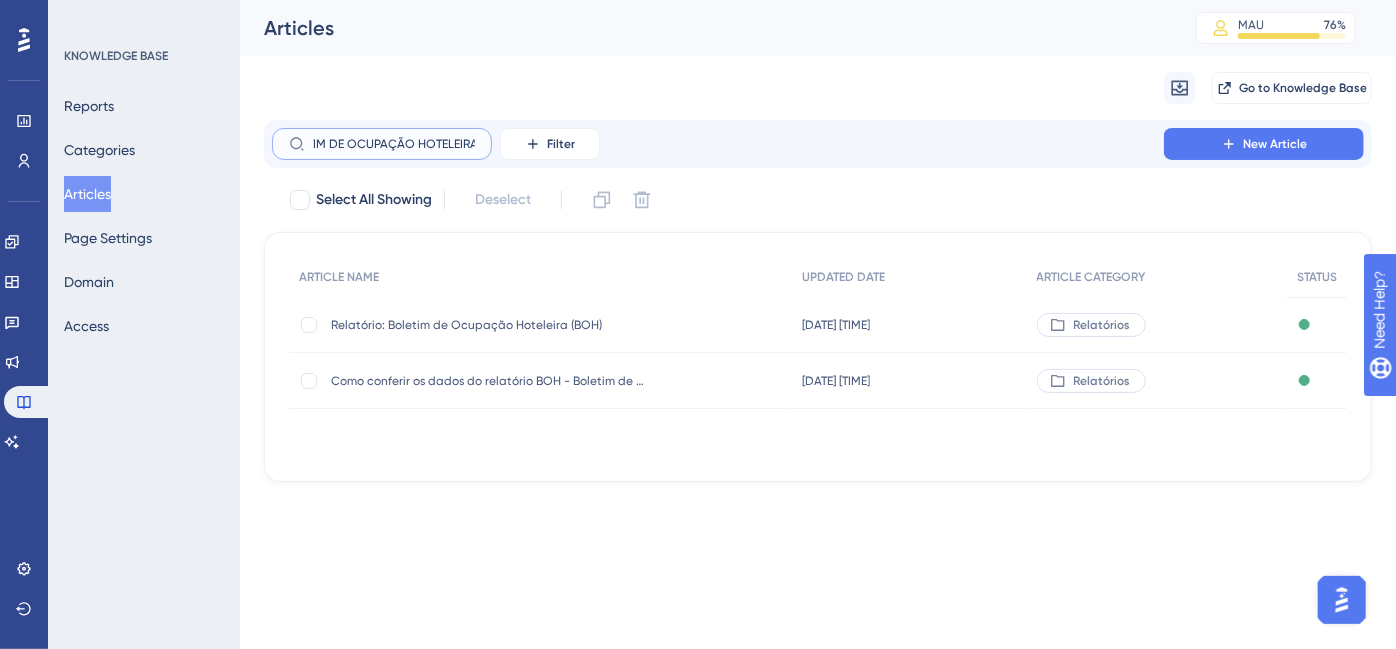 type on "BOLETIM DE OCUPAÇÃO HOTELEIRA" 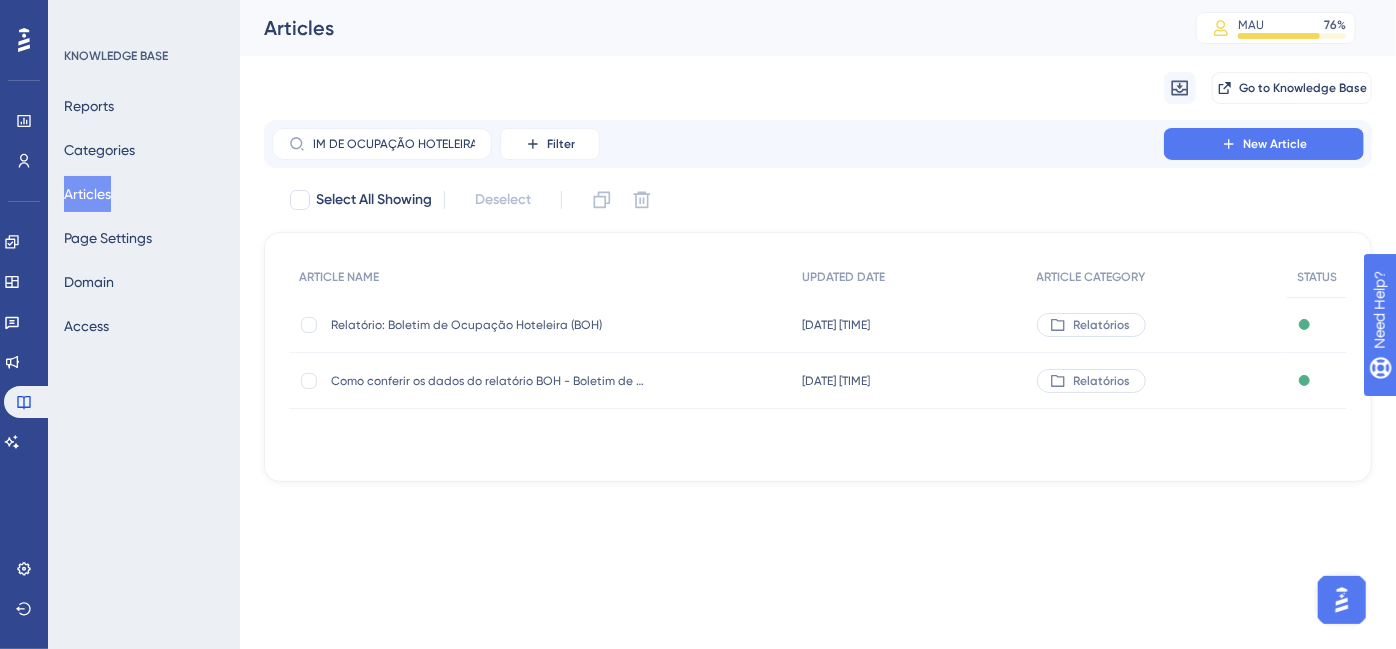 click on "Relatório: Boletim de Ocupação Hoteleira (BOH)" at bounding box center (491, 325) 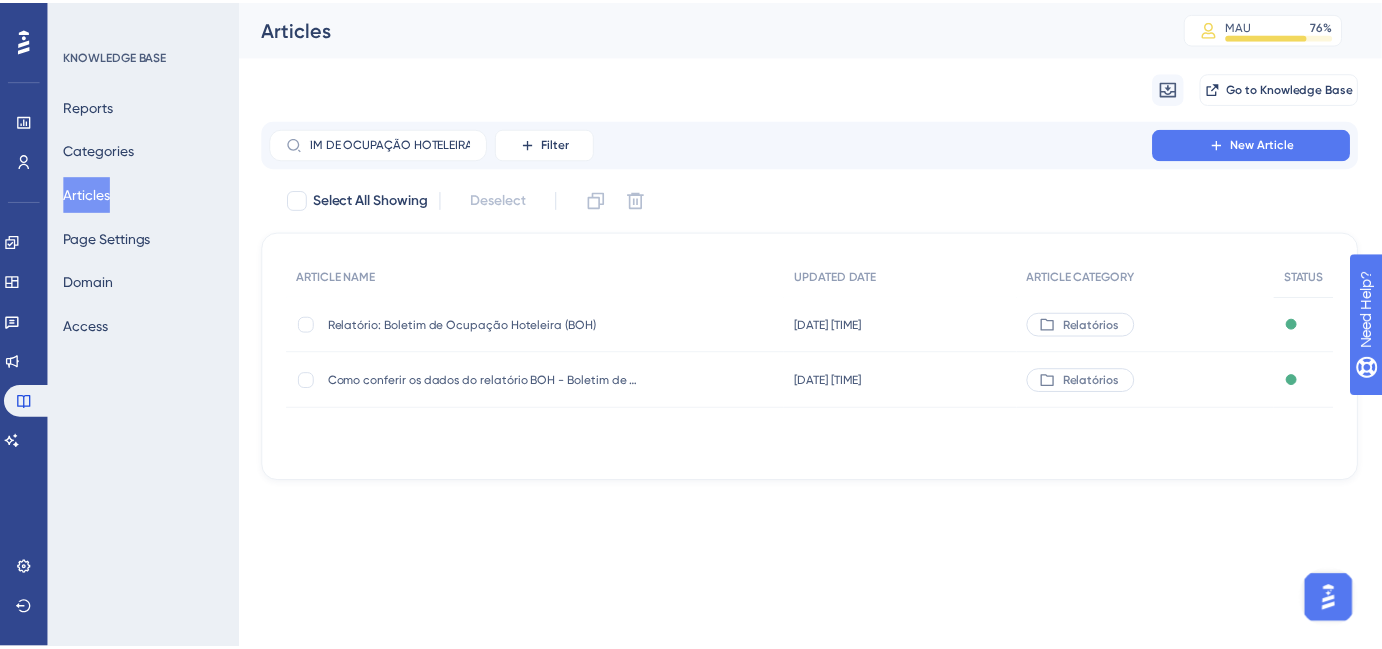 scroll, scrollTop: 0, scrollLeft: 0, axis: both 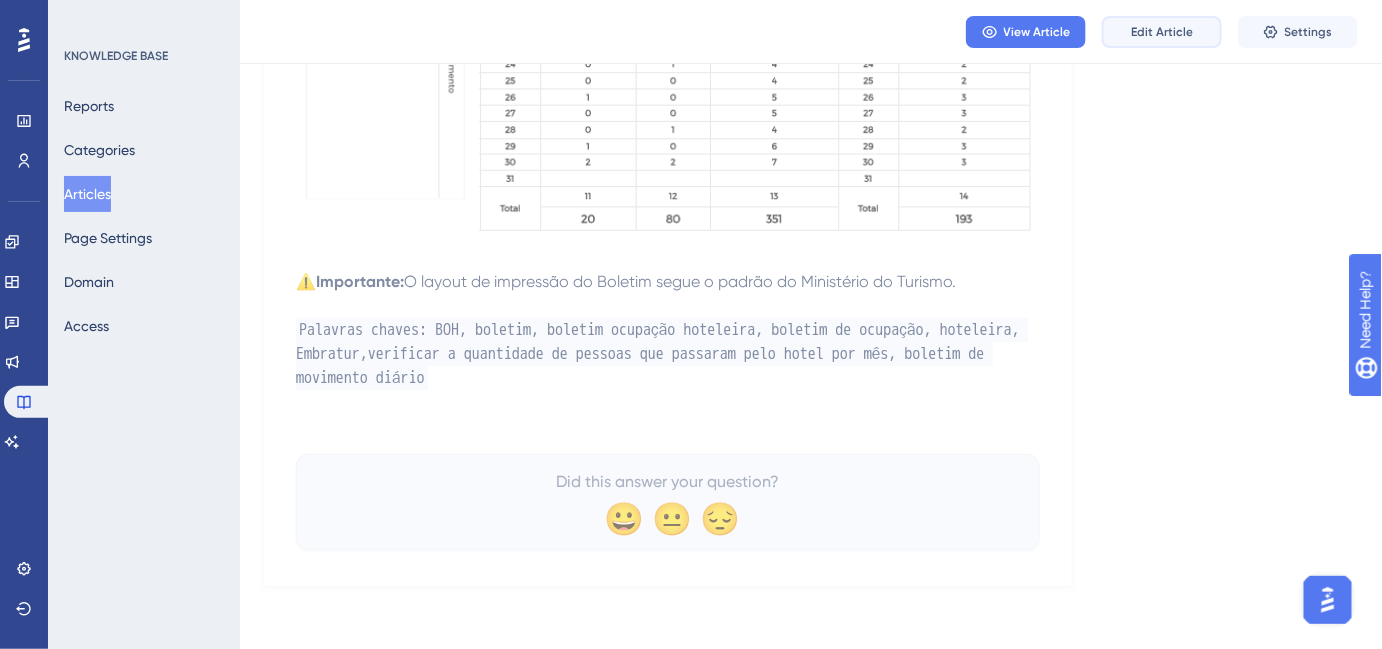 click on "Edit Article" at bounding box center [1162, 32] 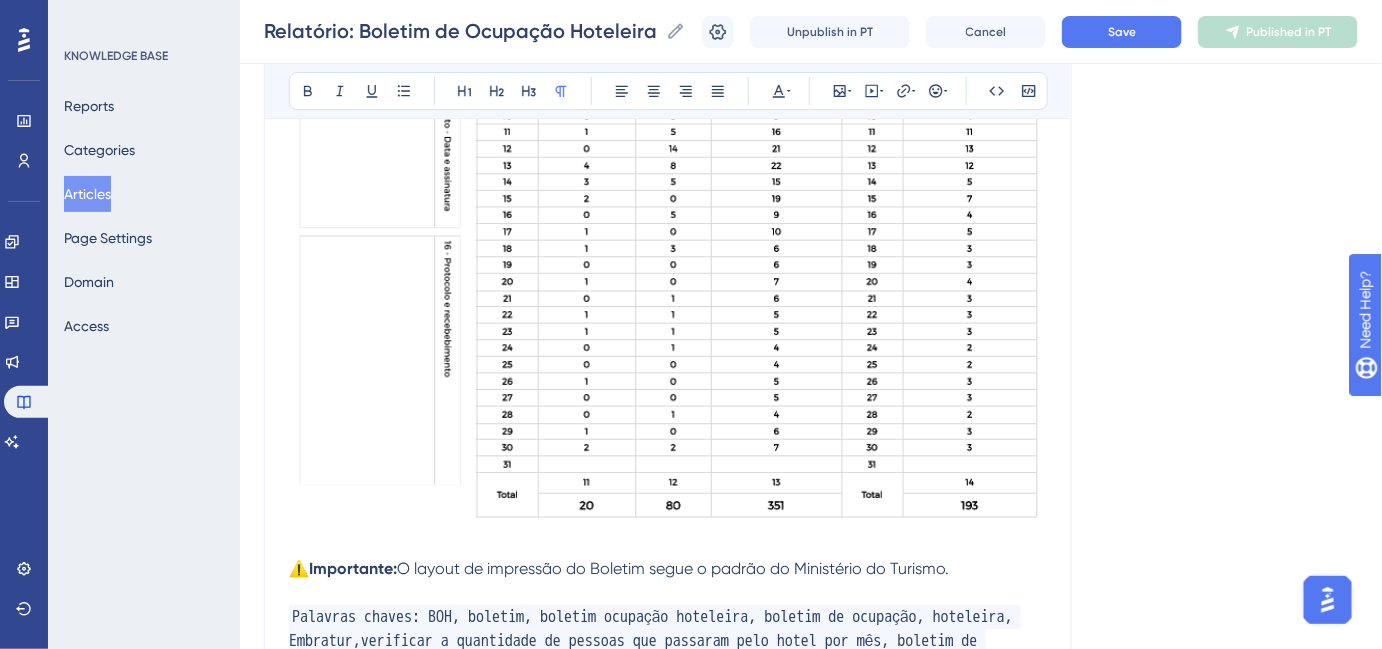 scroll, scrollTop: 2748, scrollLeft: 0, axis: vertical 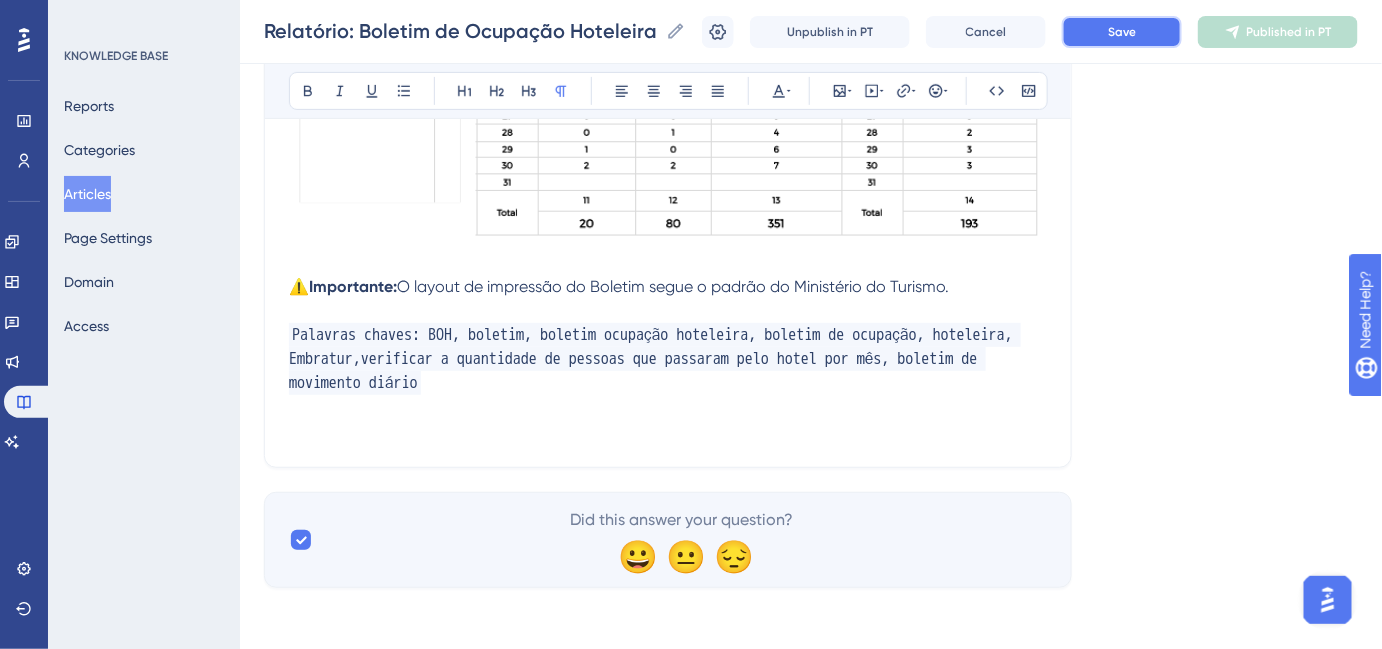 click on "Save" at bounding box center (1122, 32) 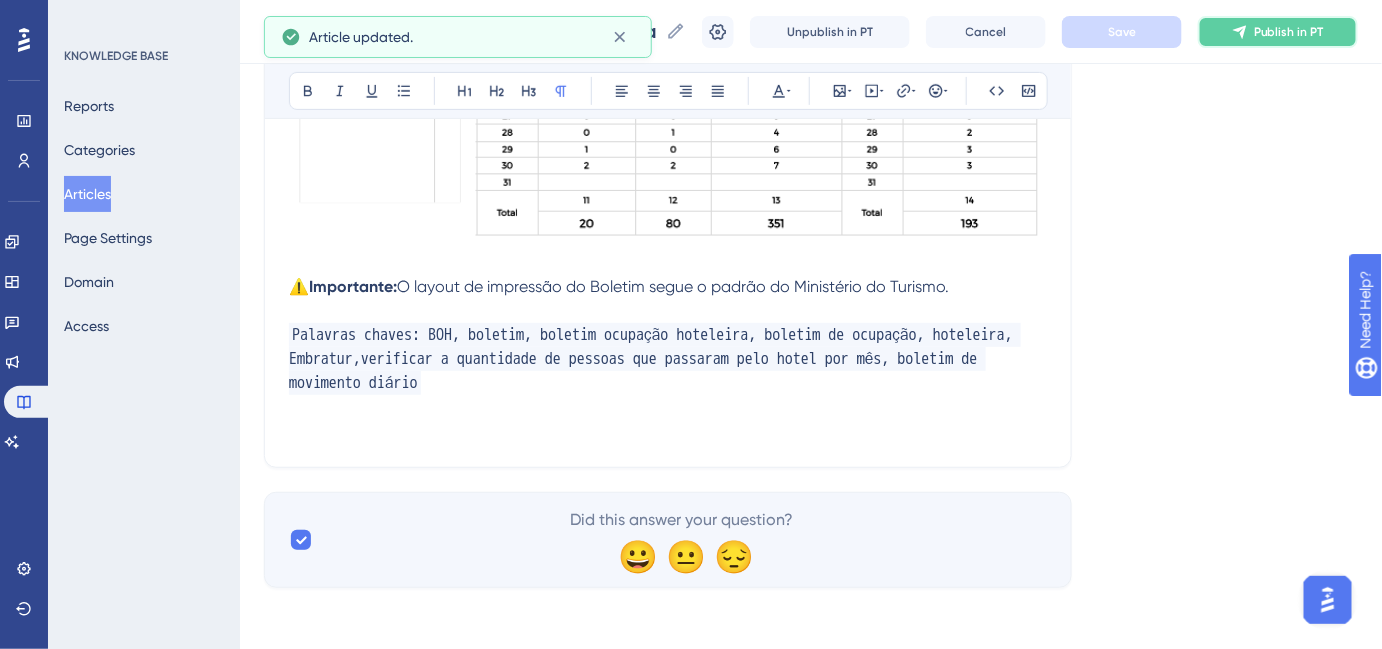 click on "Publish in PT" at bounding box center [1278, 32] 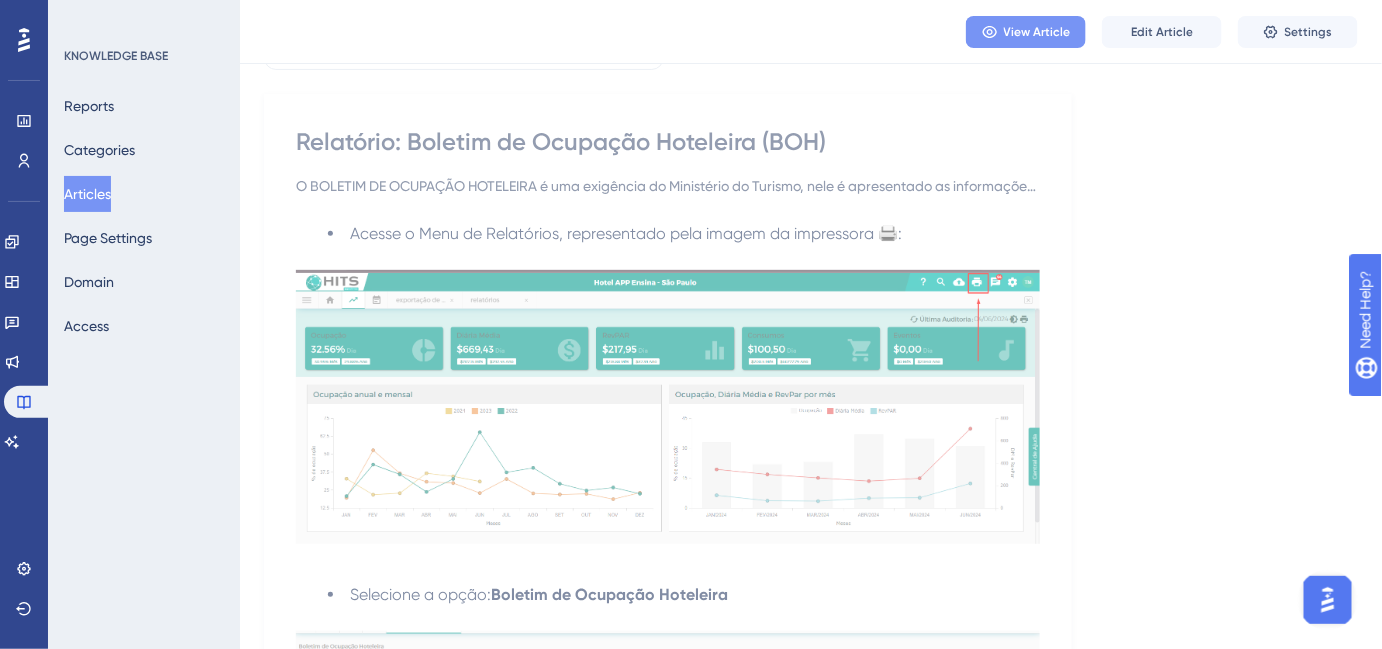 scroll, scrollTop: 0, scrollLeft: 0, axis: both 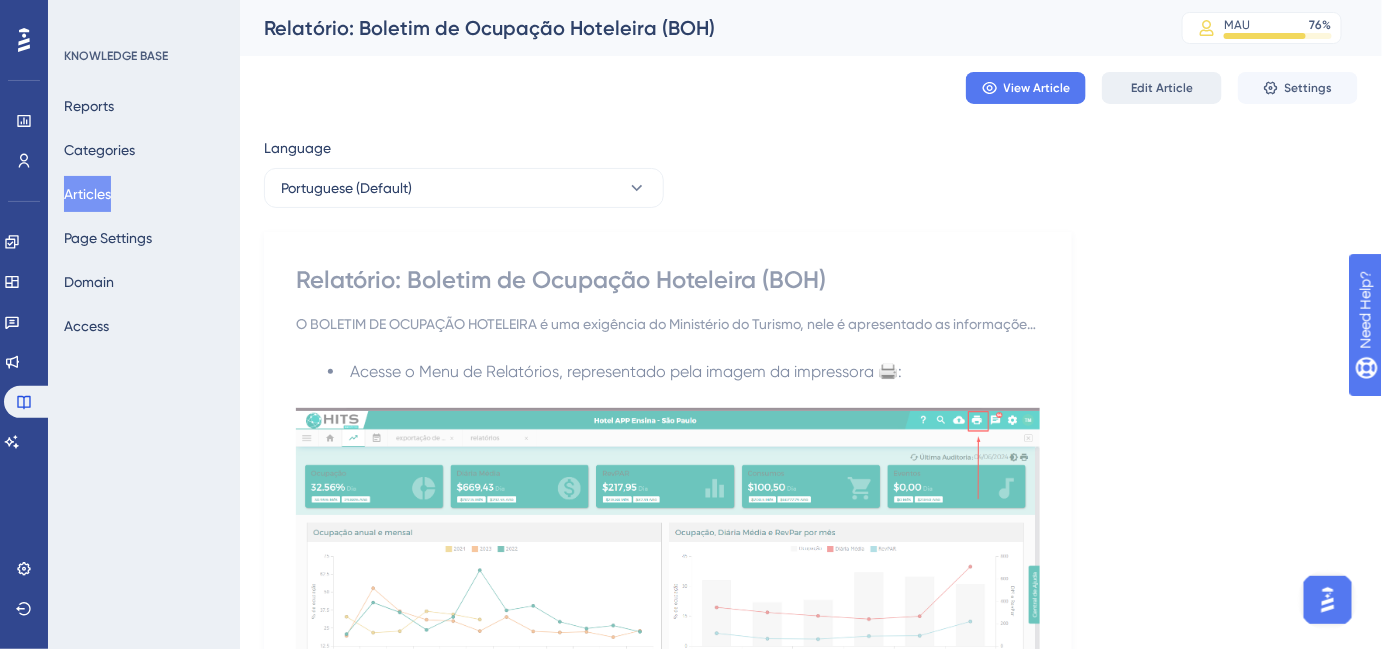 click on "Edit Article" at bounding box center [1162, 88] 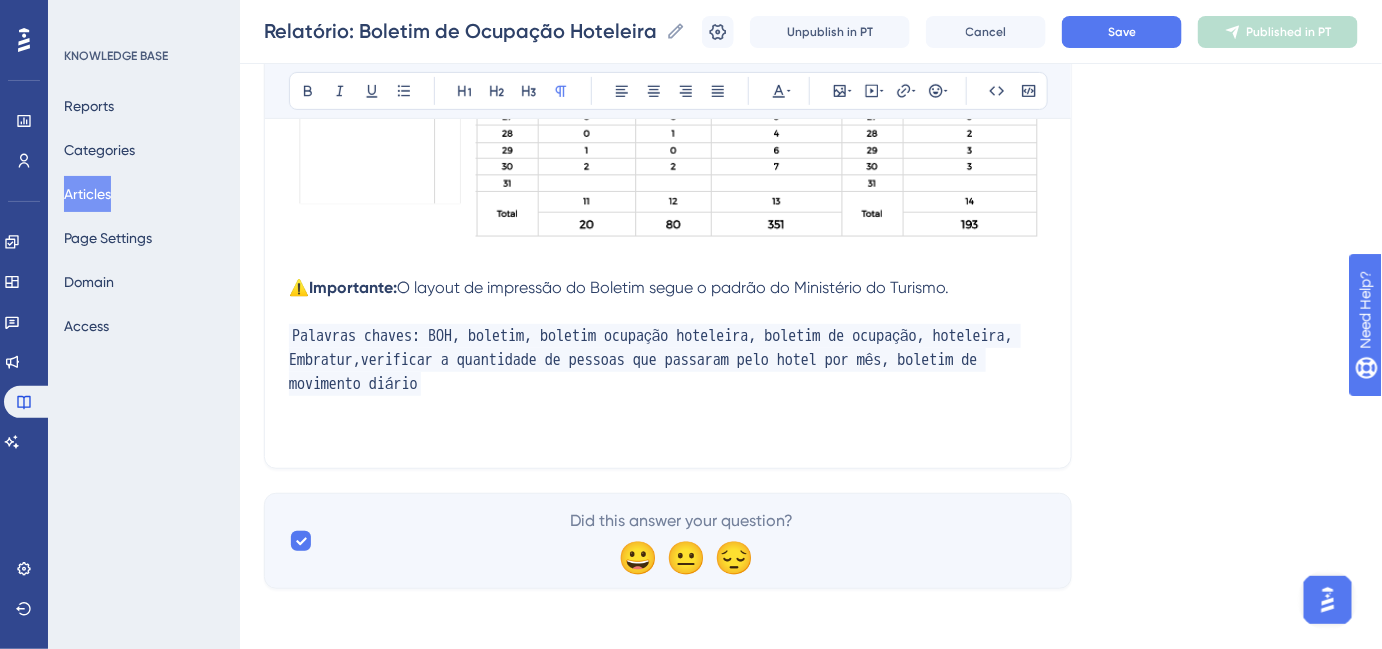 scroll, scrollTop: 2748, scrollLeft: 0, axis: vertical 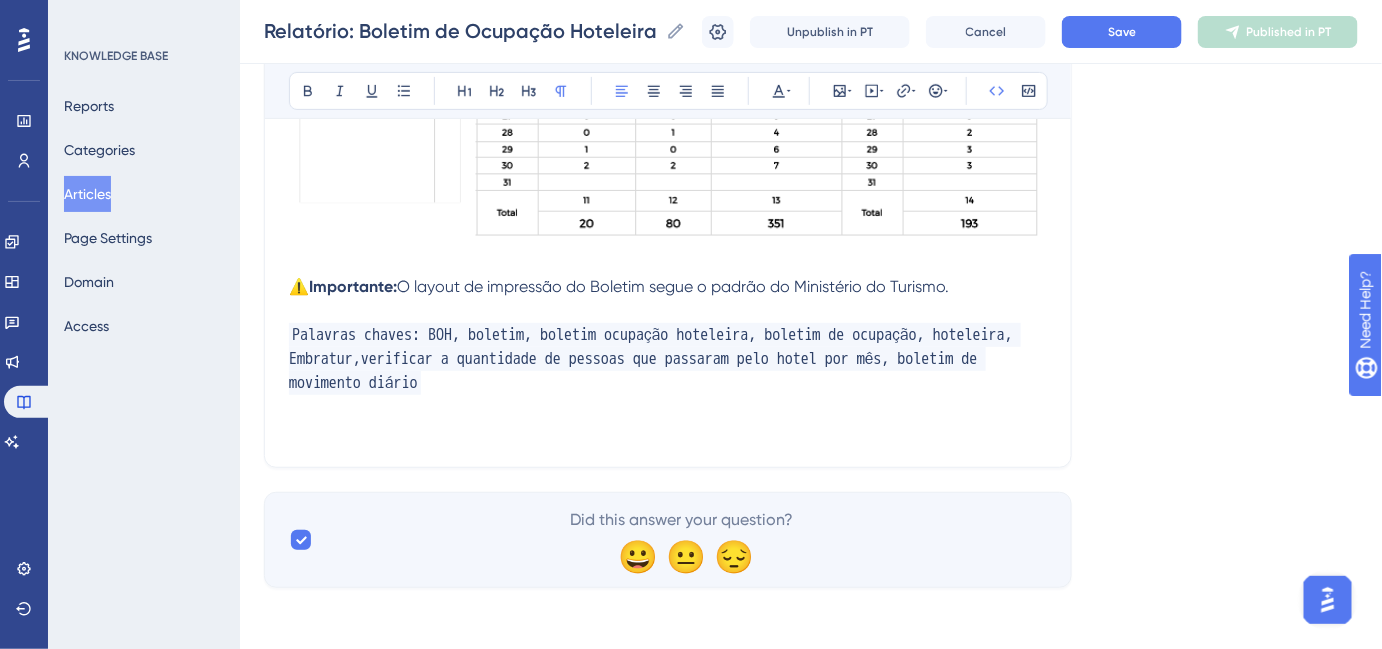 click on "Palavras chaves: BOH, boletim, boletim ocupação hoteleira, boletim de ocupação, hoteleira, Embratur,verificar a quantidade de pessoas que passaram pelo hotel por mês, boletim de movimento diário" at bounding box center (668, 359) 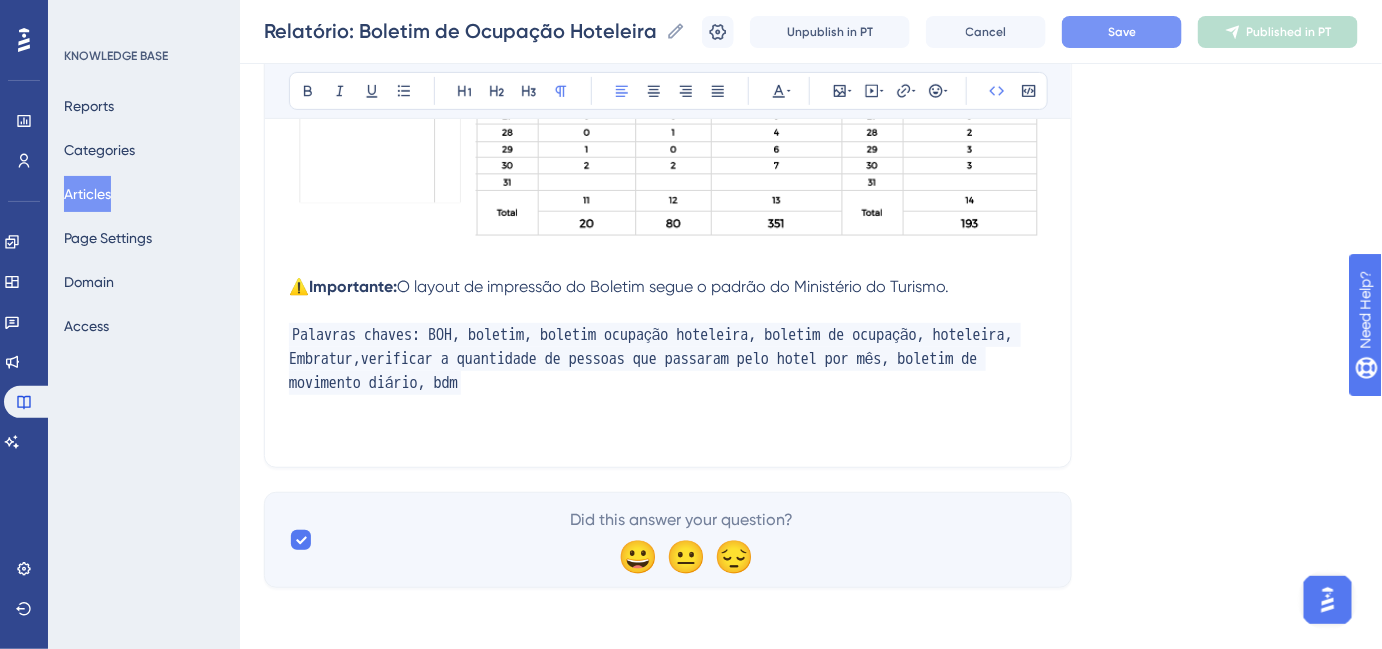 click on "Save" at bounding box center (1122, 32) 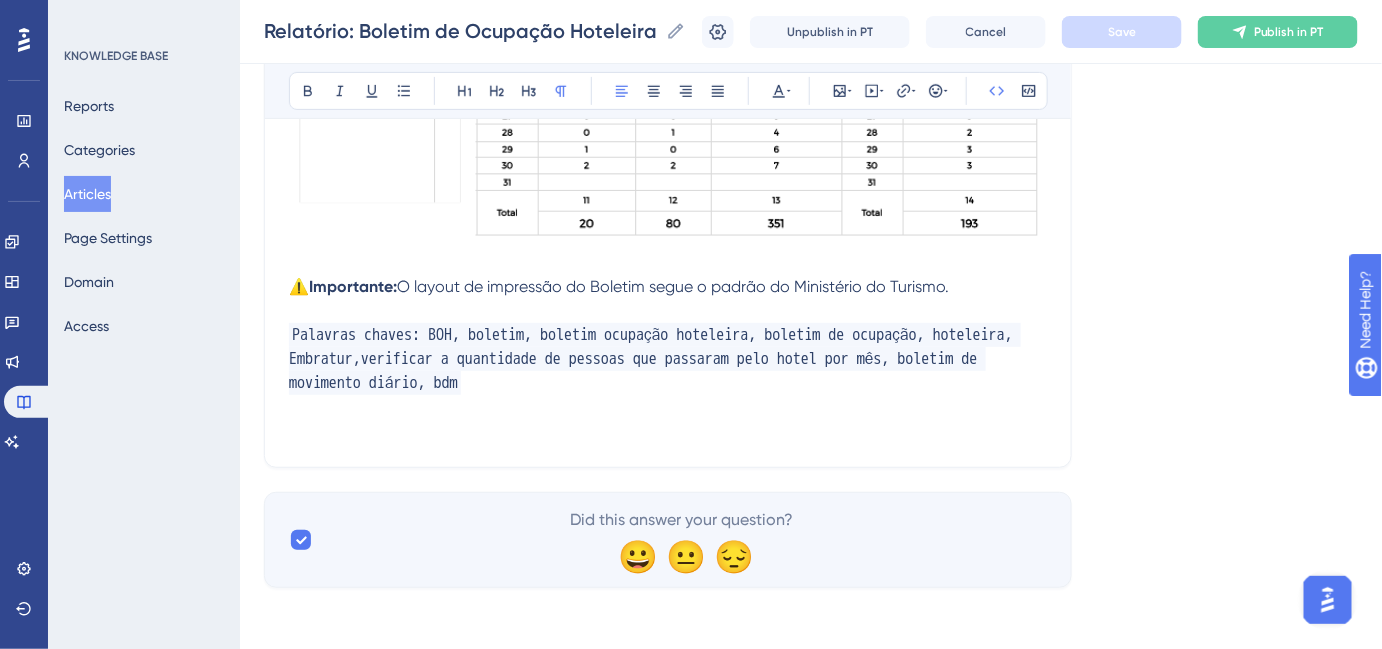 click on "Palavras chaves: BOH, boletim, boletim ocupação hoteleira, boletim de ocupação, hoteleira, Embratur,verificar a quantidade de pessoas que passaram pelo hotel por mês, boletim de movimento diário, bdm" at bounding box center (668, 359) 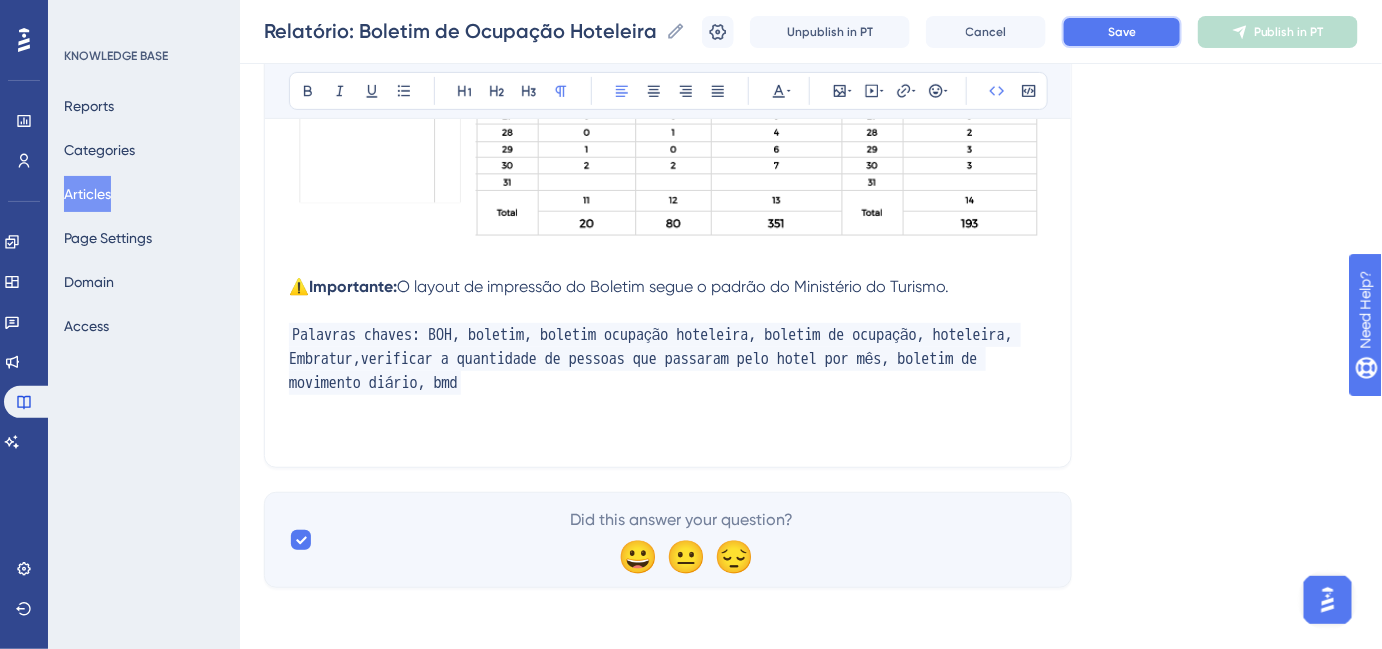 click on "Save" at bounding box center (1122, 32) 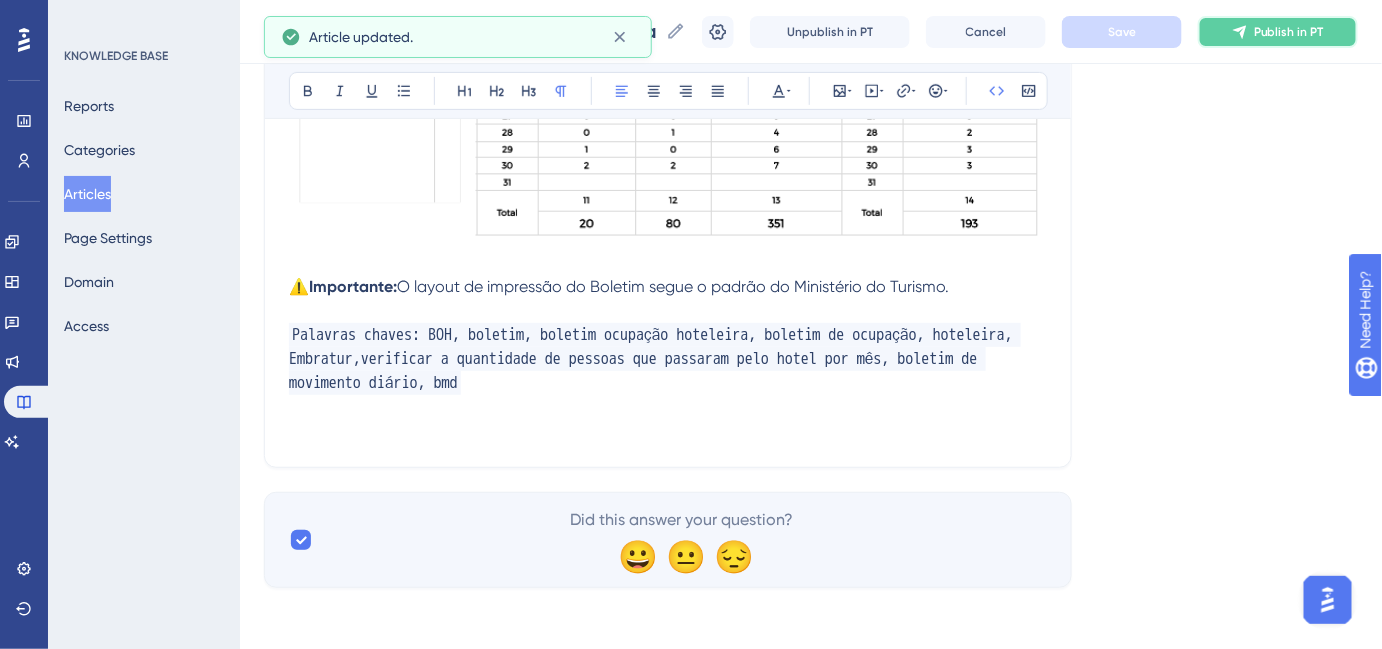 click on "Publish in PT" at bounding box center (1289, 32) 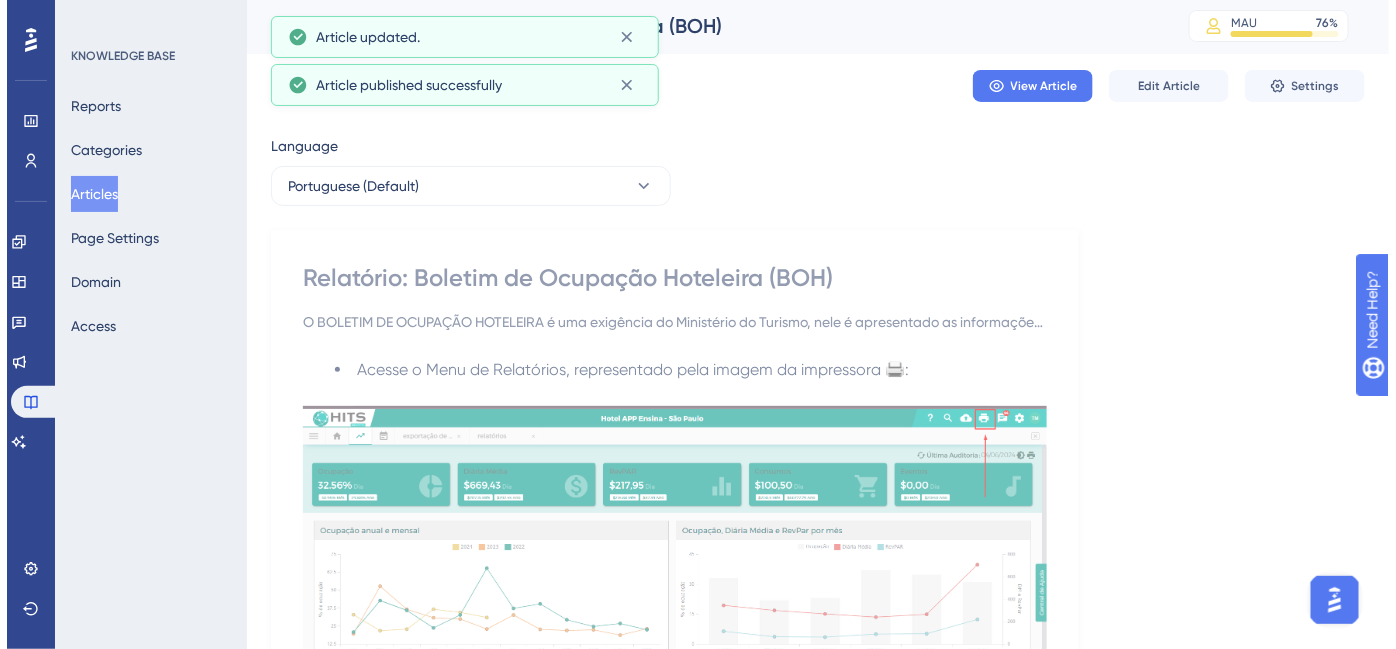 scroll, scrollTop: 0, scrollLeft: 0, axis: both 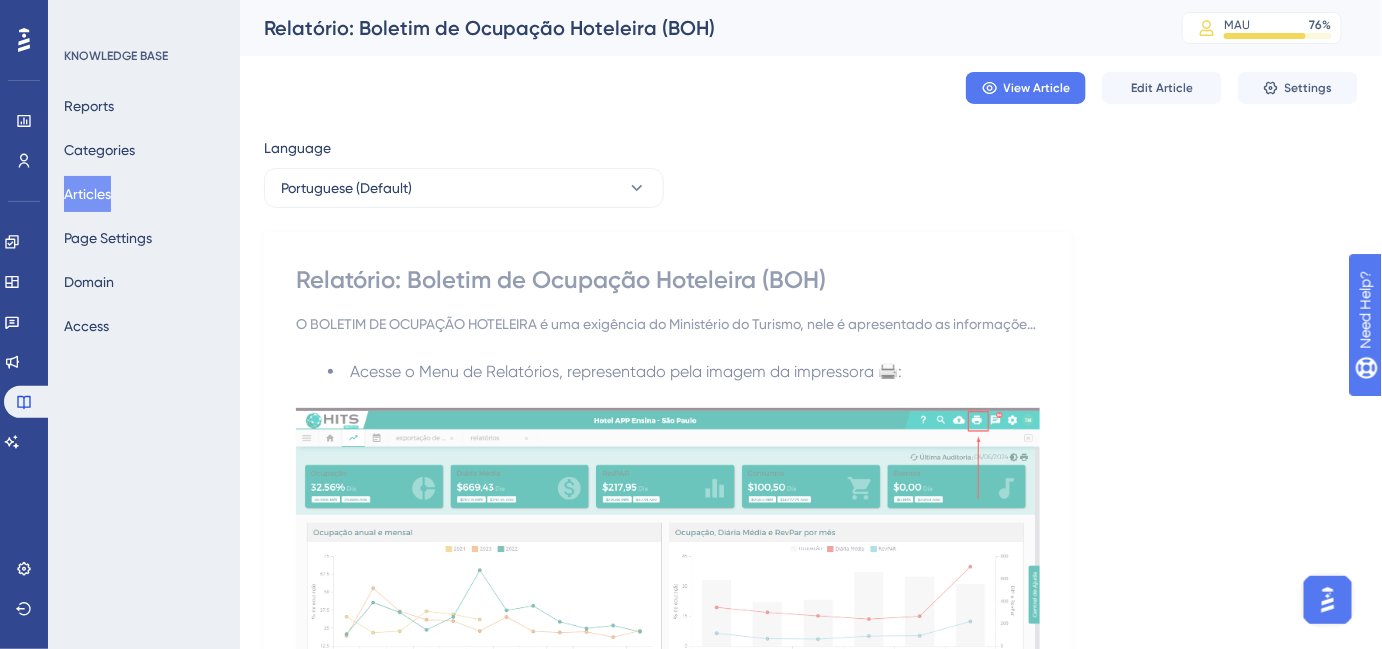 click on "Articles" at bounding box center (87, 194) 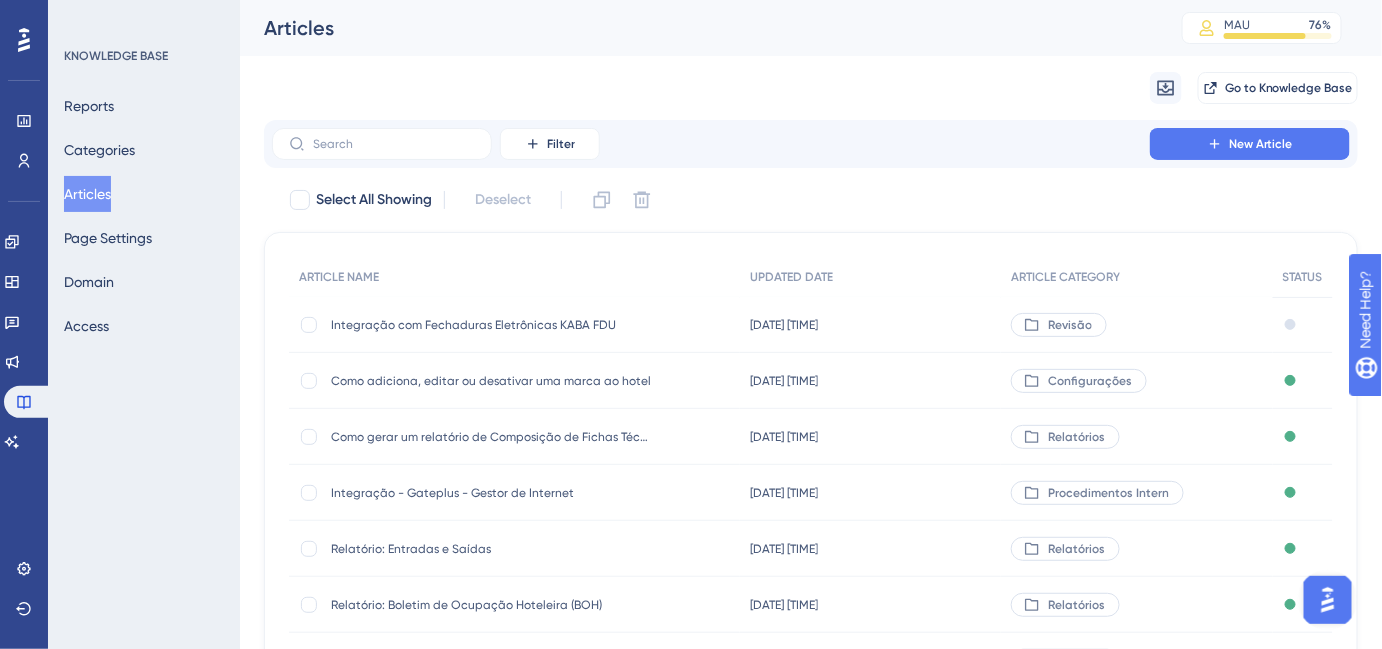 click at bounding box center [382, 144] 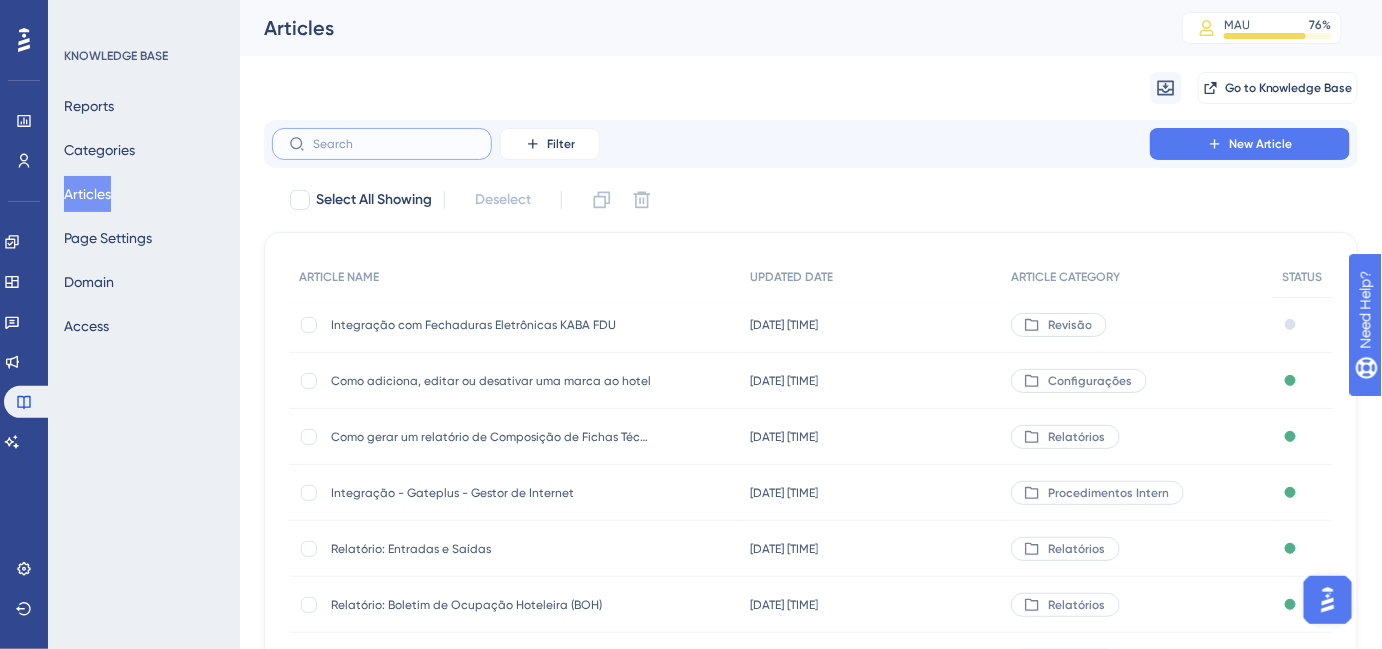 paste on "Importação e exportação de hóspedes em reserva" 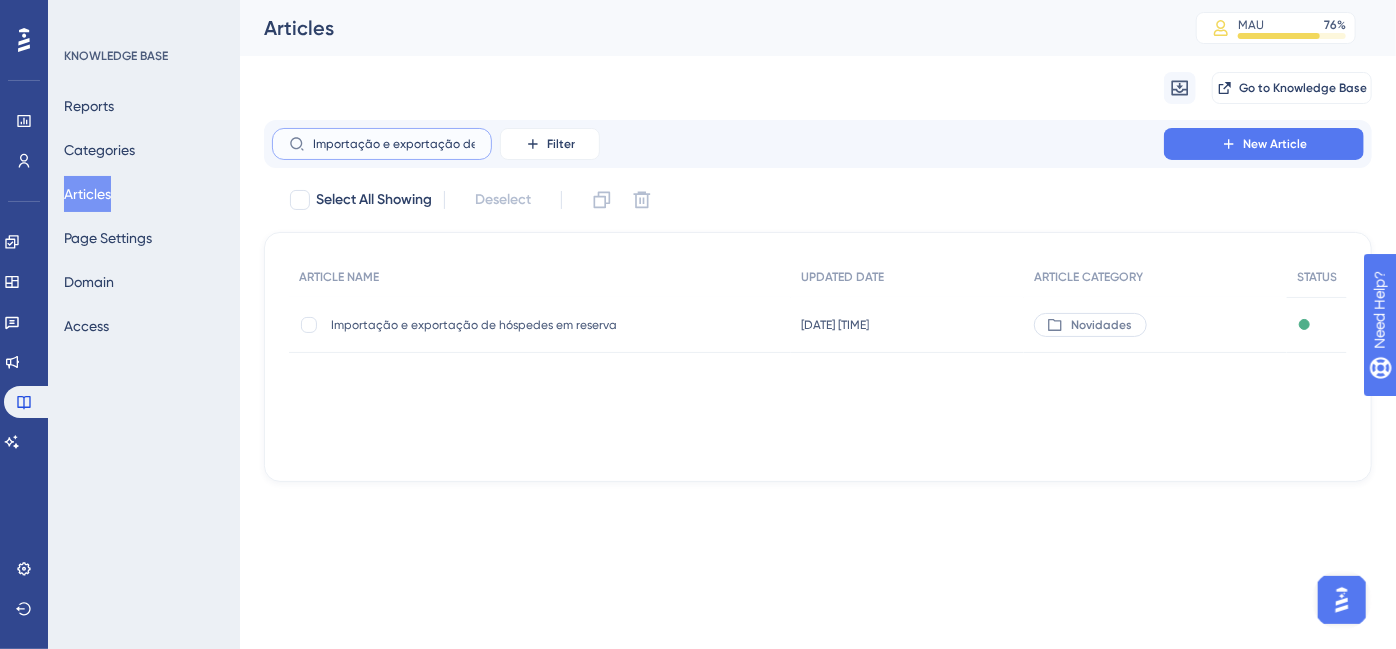 scroll, scrollTop: 0, scrollLeft: 117, axis: horizontal 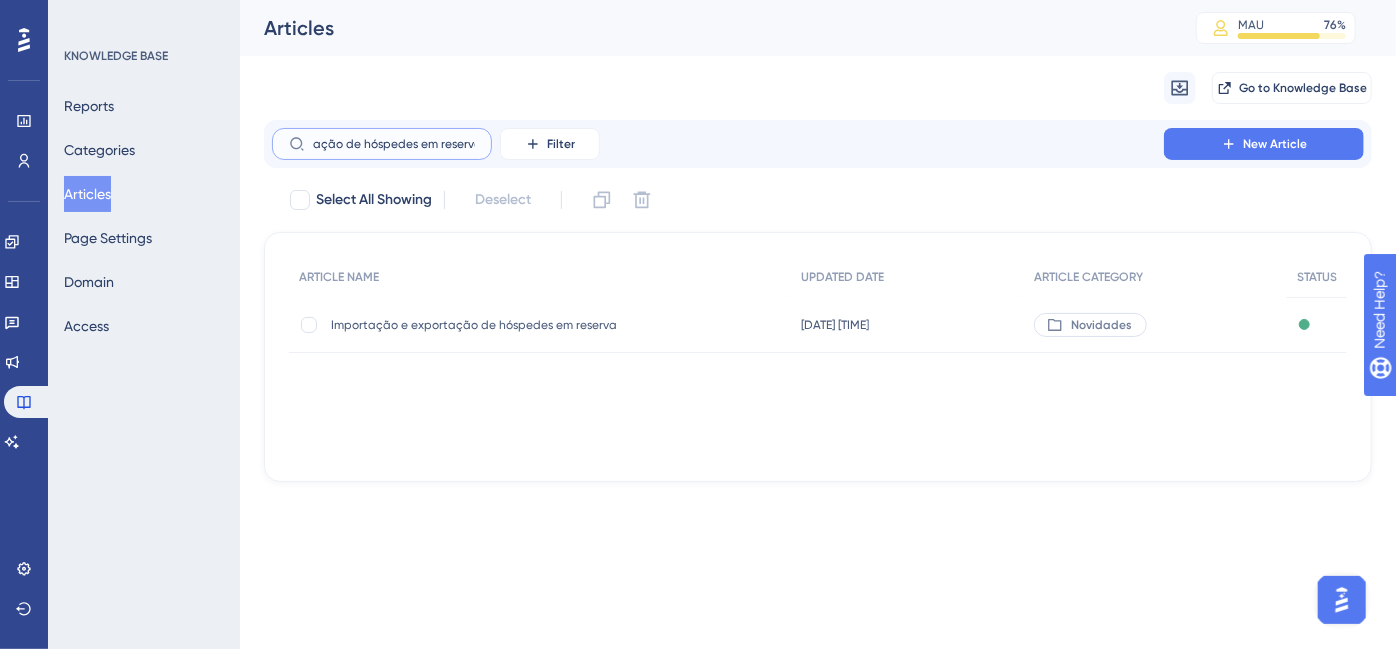 type on "Importação e exportação de hóspedes em reserva" 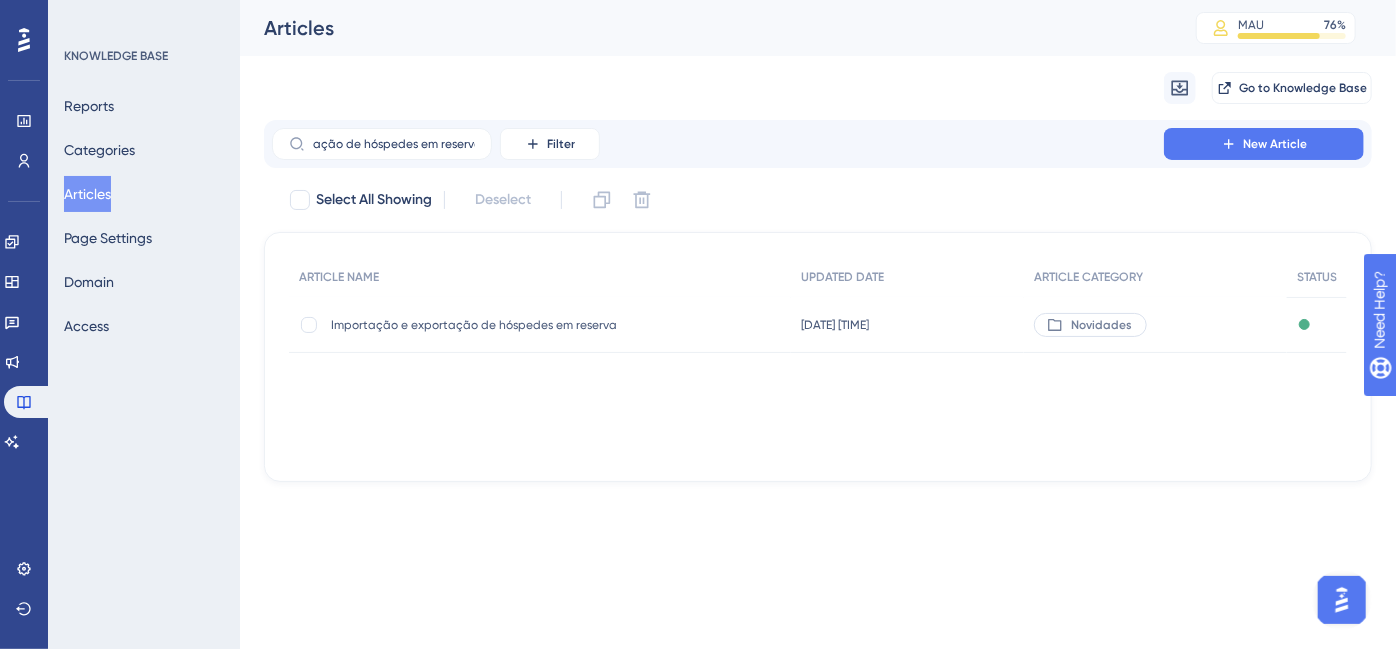 click on "Importação e exportação de hóspedes em reserva" at bounding box center (491, 325) 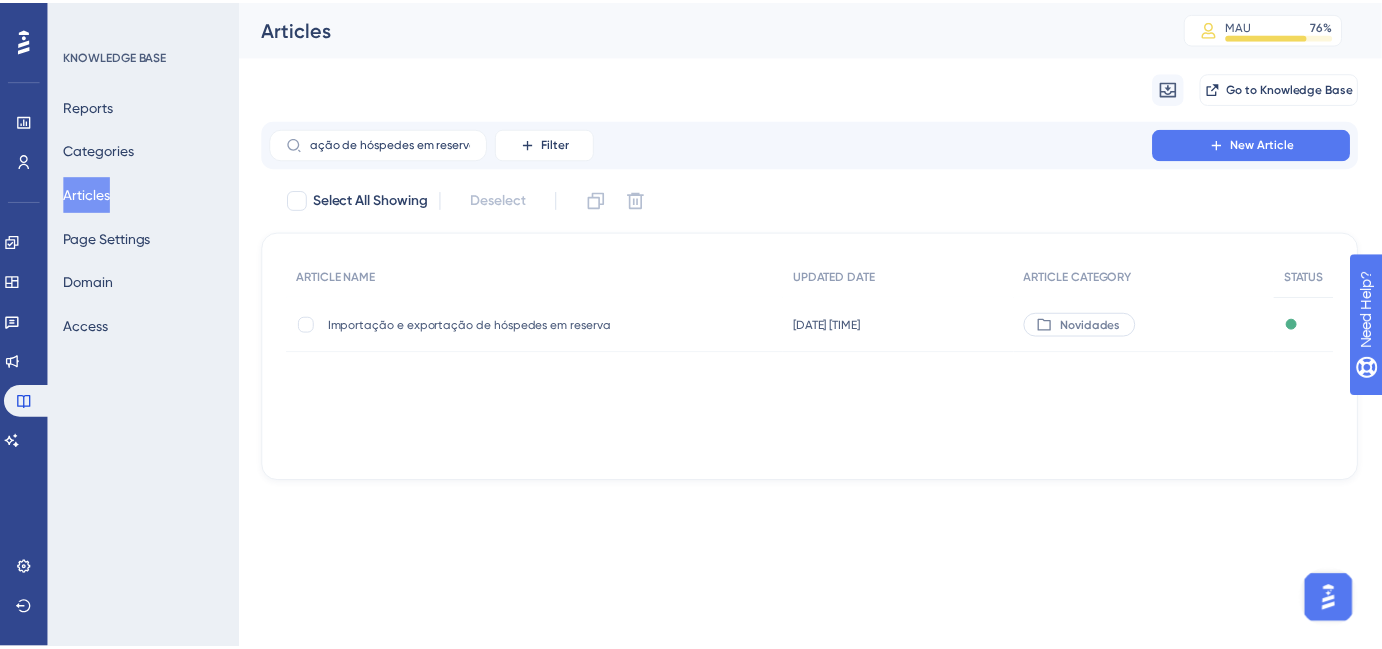 scroll, scrollTop: 0, scrollLeft: 0, axis: both 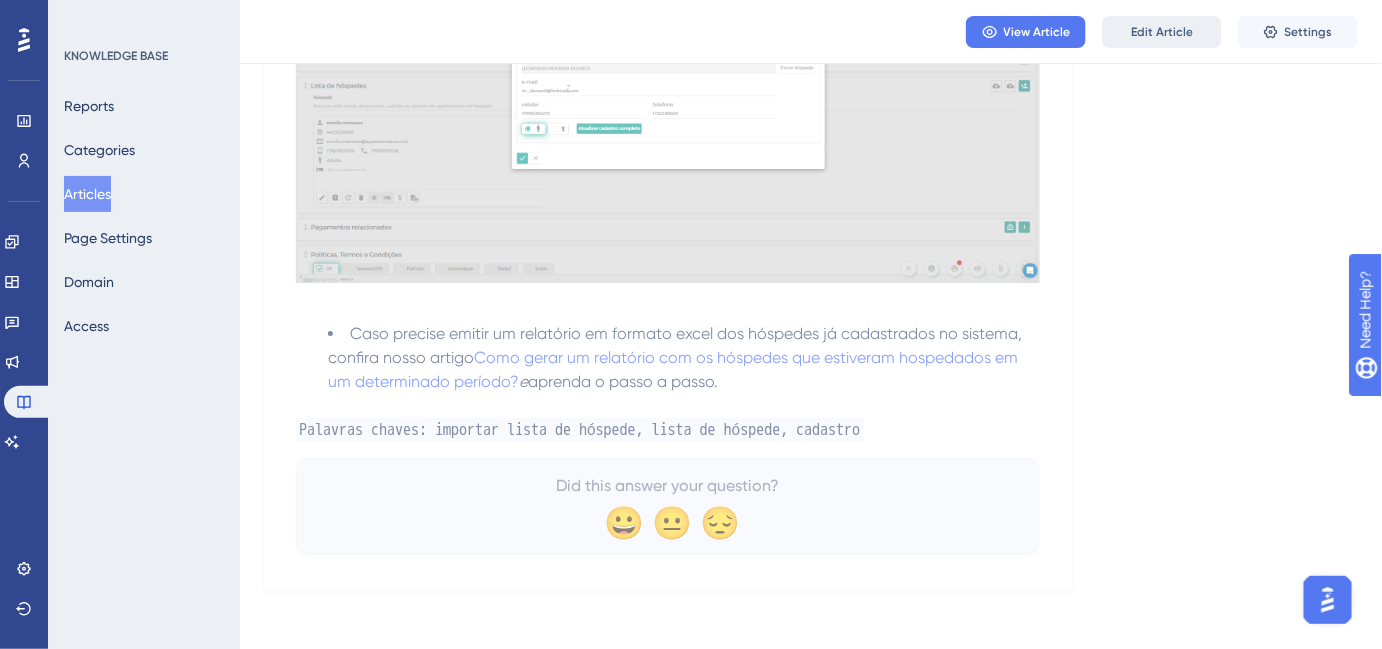click on "Edit Article" at bounding box center [1162, 32] 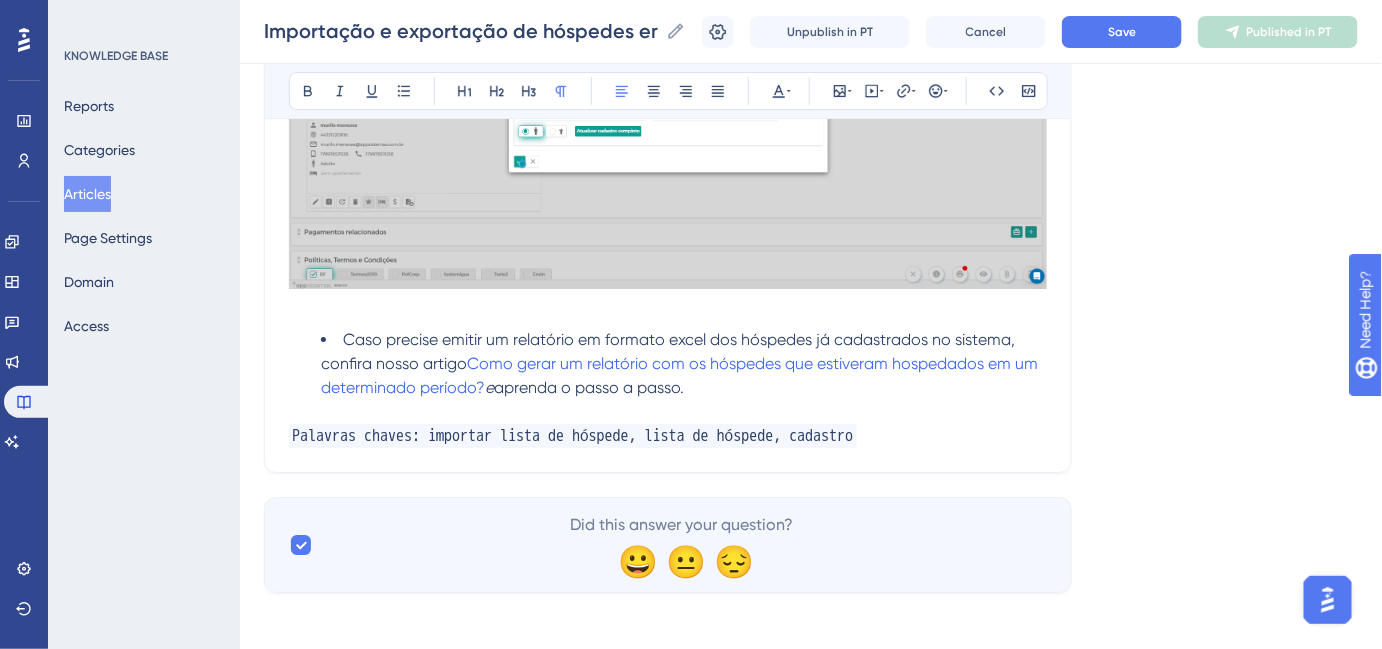 scroll, scrollTop: 4785, scrollLeft: 0, axis: vertical 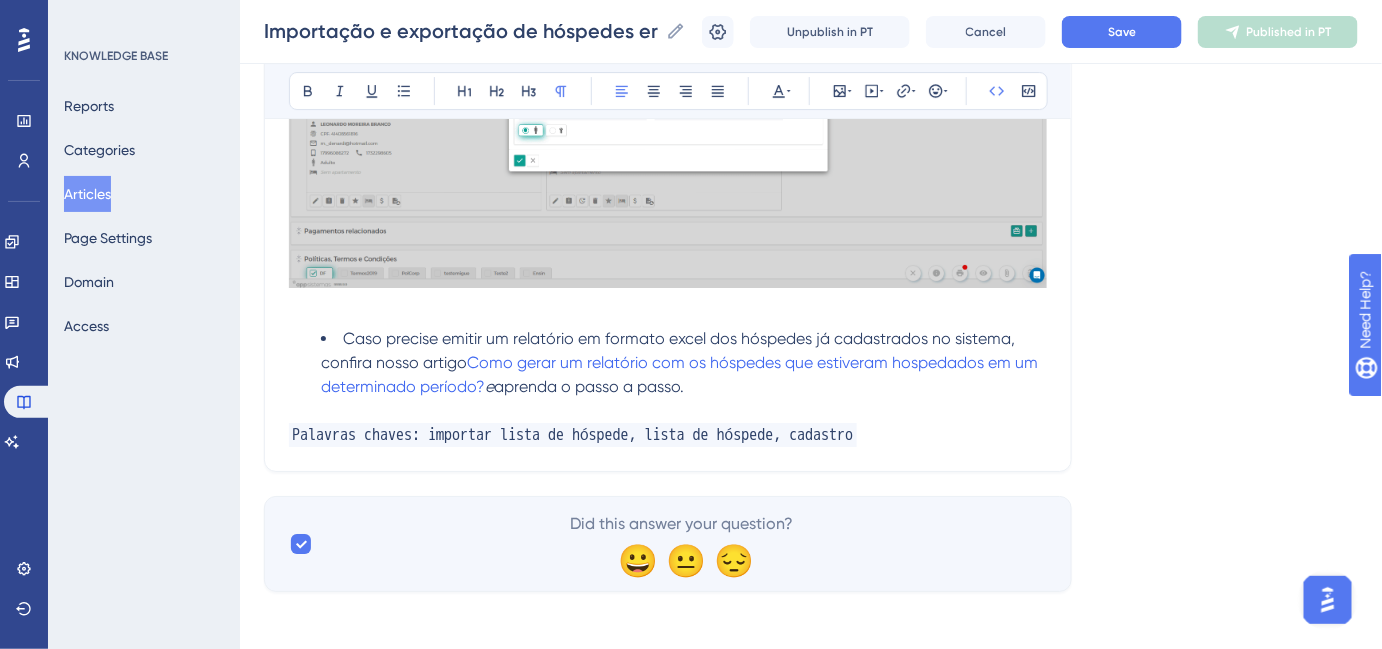 click on "Palavras chaves: importar lista de hóspede, lista de hóspede, cadastro" at bounding box center [668, 435] 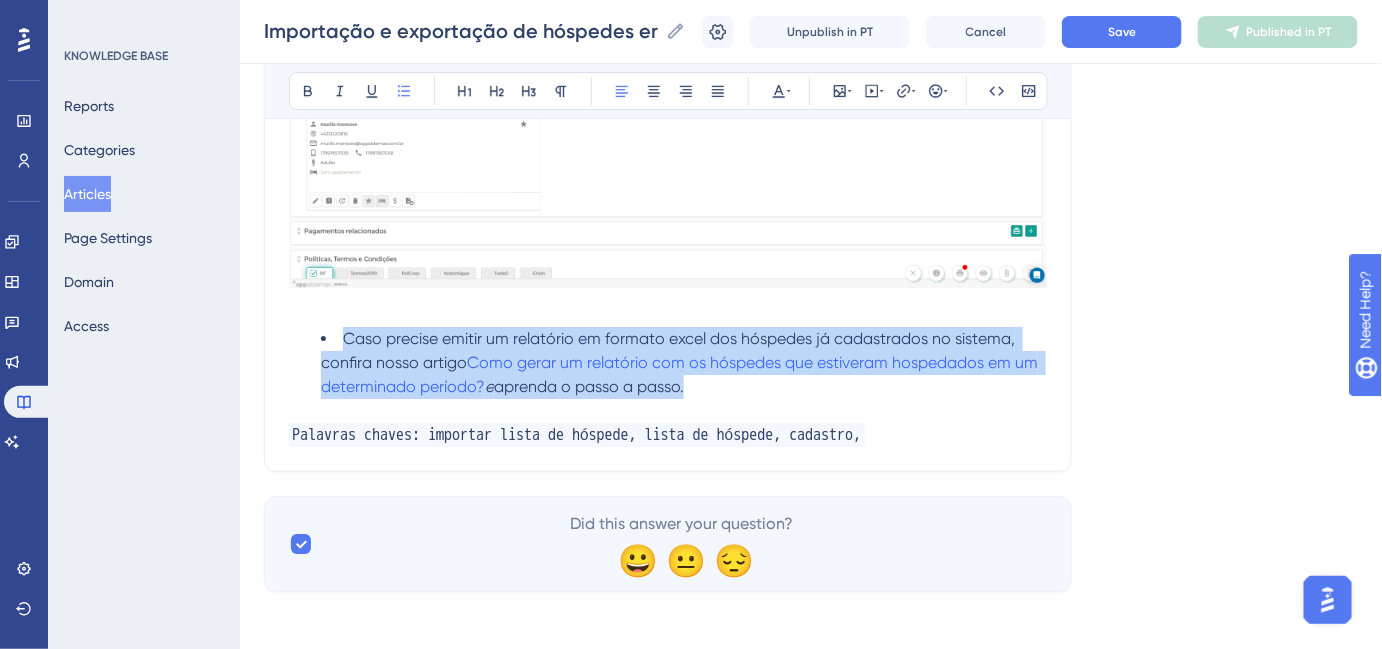 drag, startPoint x: 775, startPoint y: 383, endPoint x: 328, endPoint y: 333, distance: 449.78772 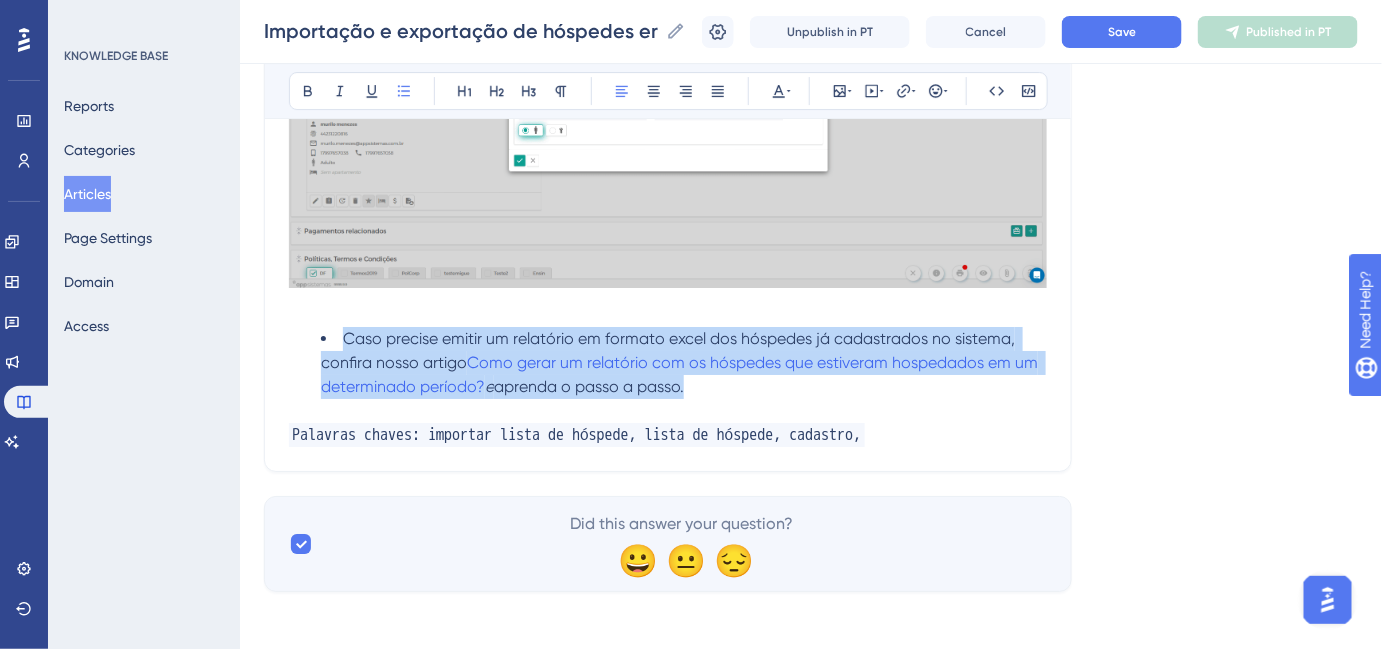 click on "Caso precise emitir um relatório em formato excel dos hóspedes já cadastrados no sistema, confira nosso artigo  Como gerar um relatório com os hóspedes que estiveram hospedados em um determinado período?  e  aprenda o passo a passo." at bounding box center (684, 363) 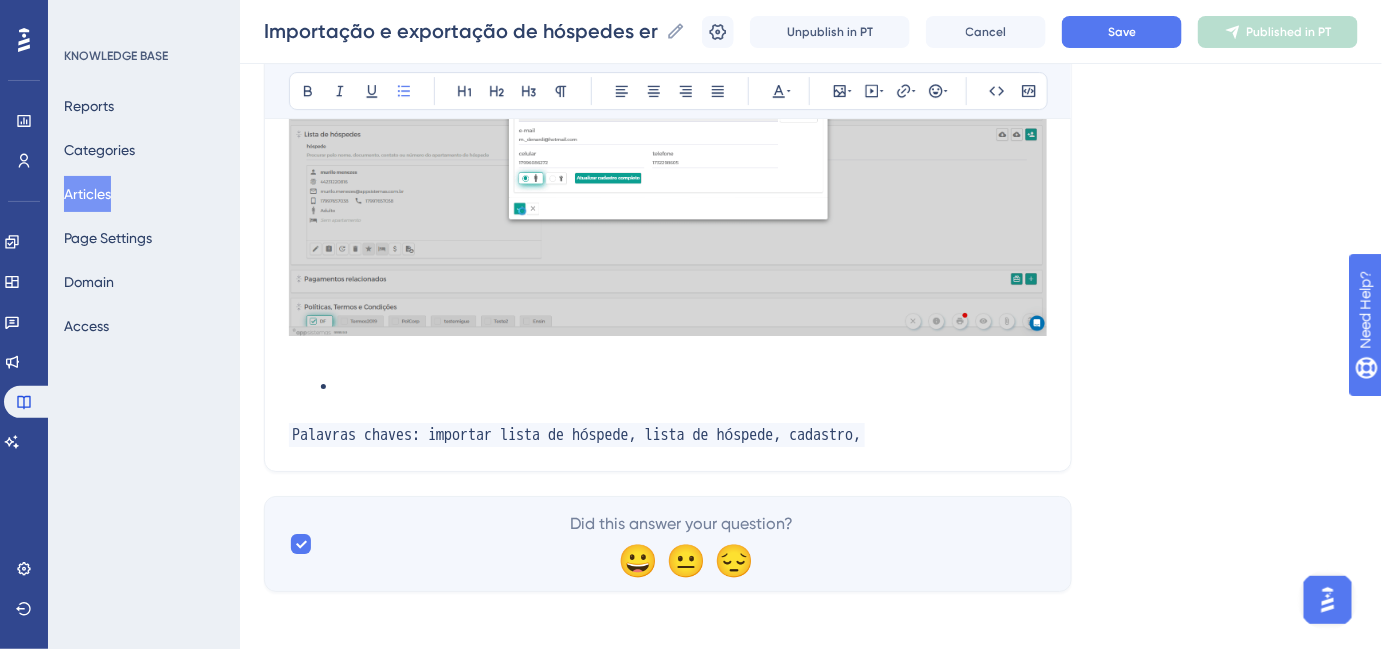scroll, scrollTop: 4705, scrollLeft: 0, axis: vertical 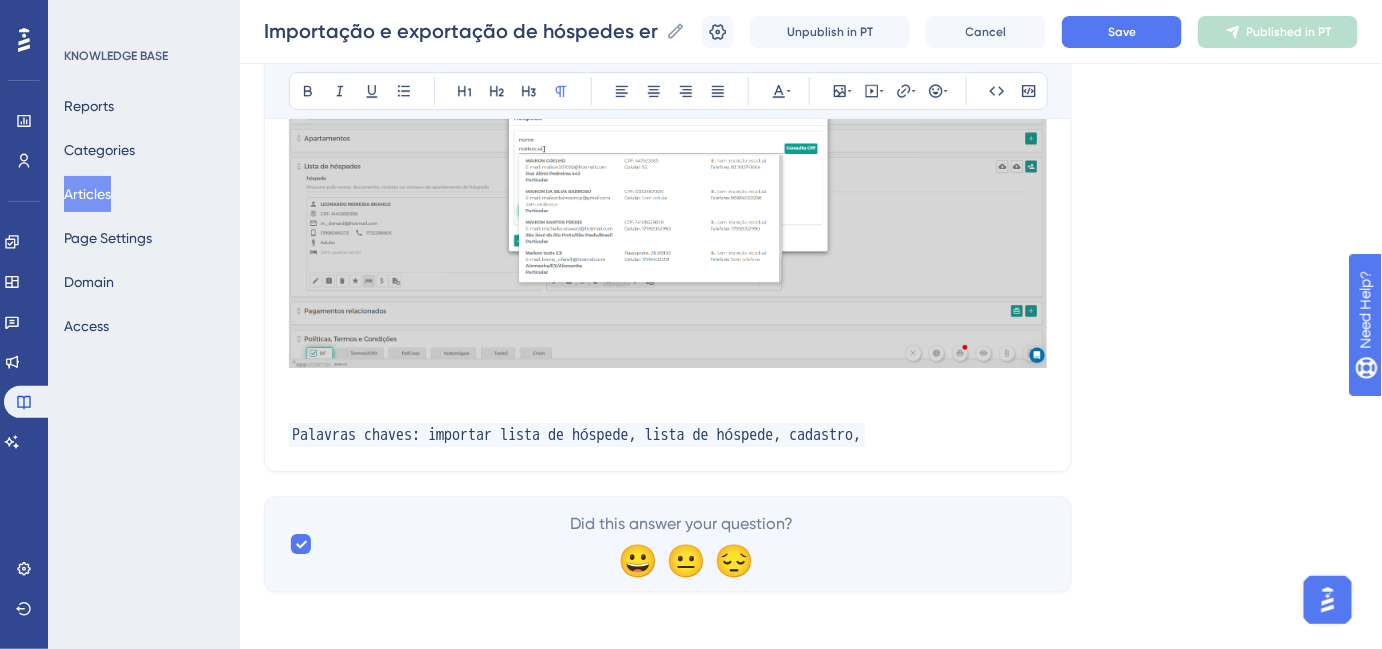 click on "Palavras chaves: importar lista de hóspede, lista de hóspede, cadastro," at bounding box center (577, 435) 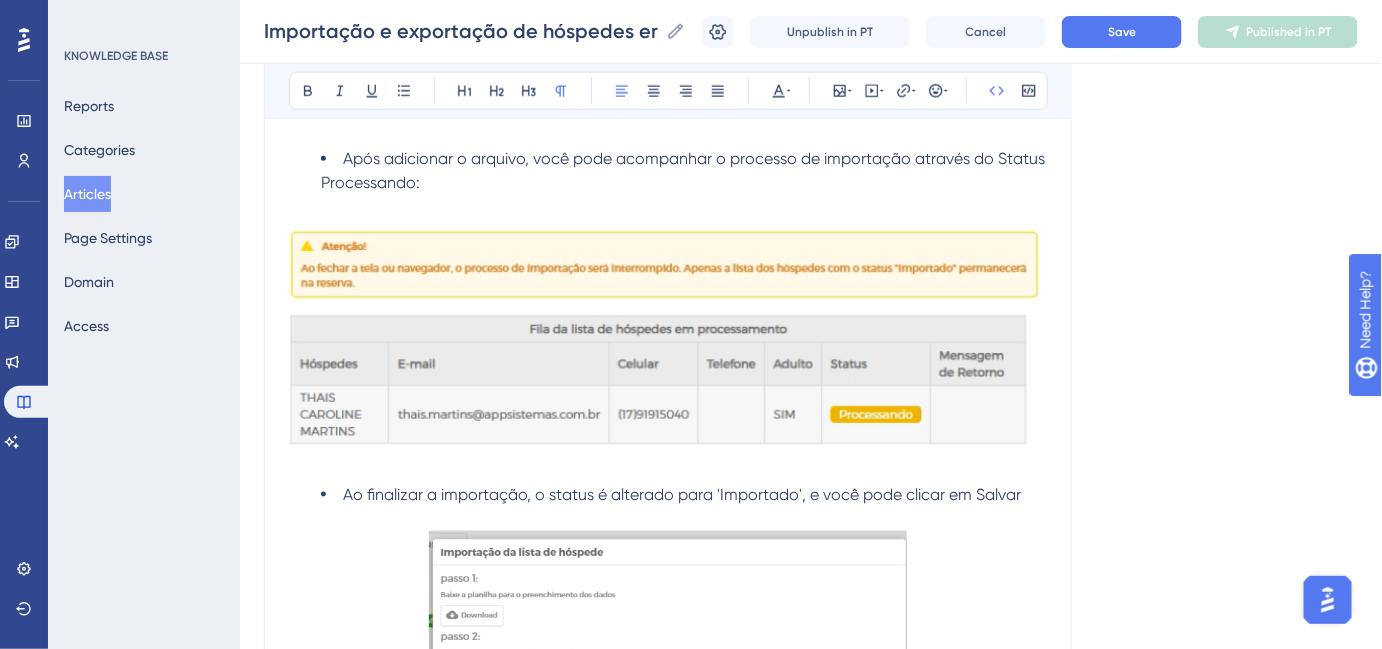 scroll, scrollTop: 3184, scrollLeft: 0, axis: vertical 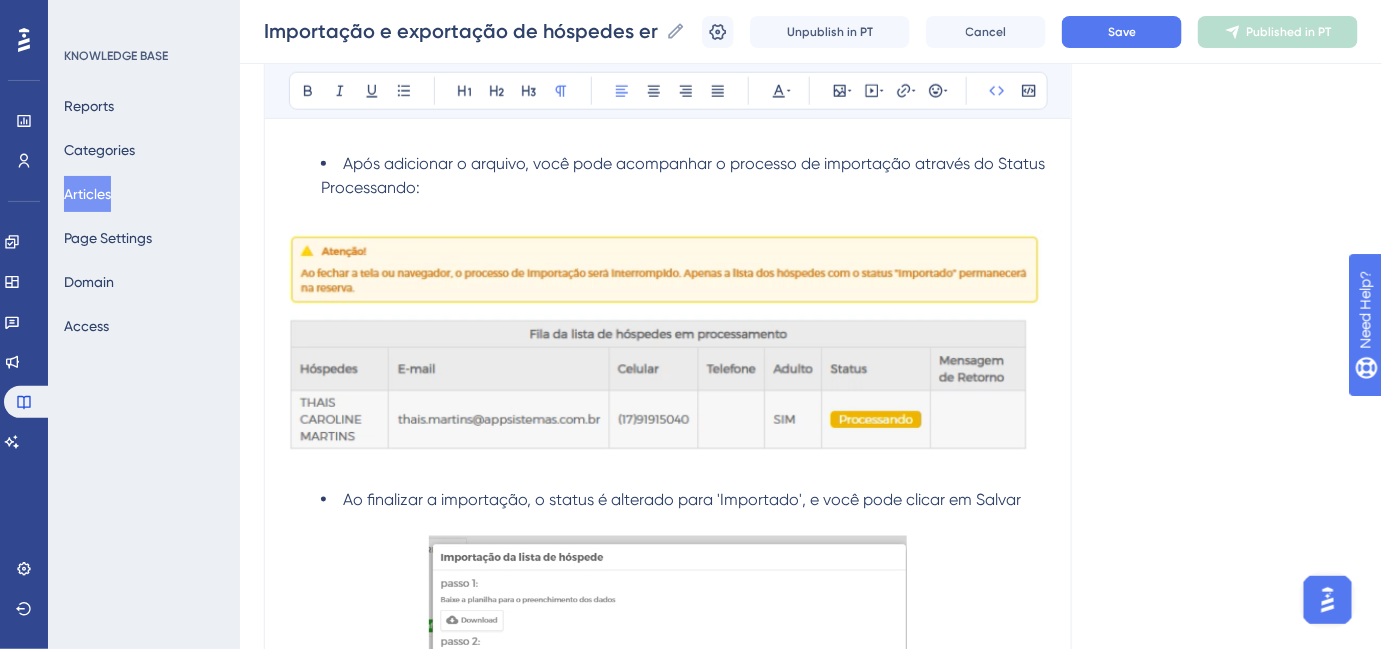 click at bounding box center [668, 349] 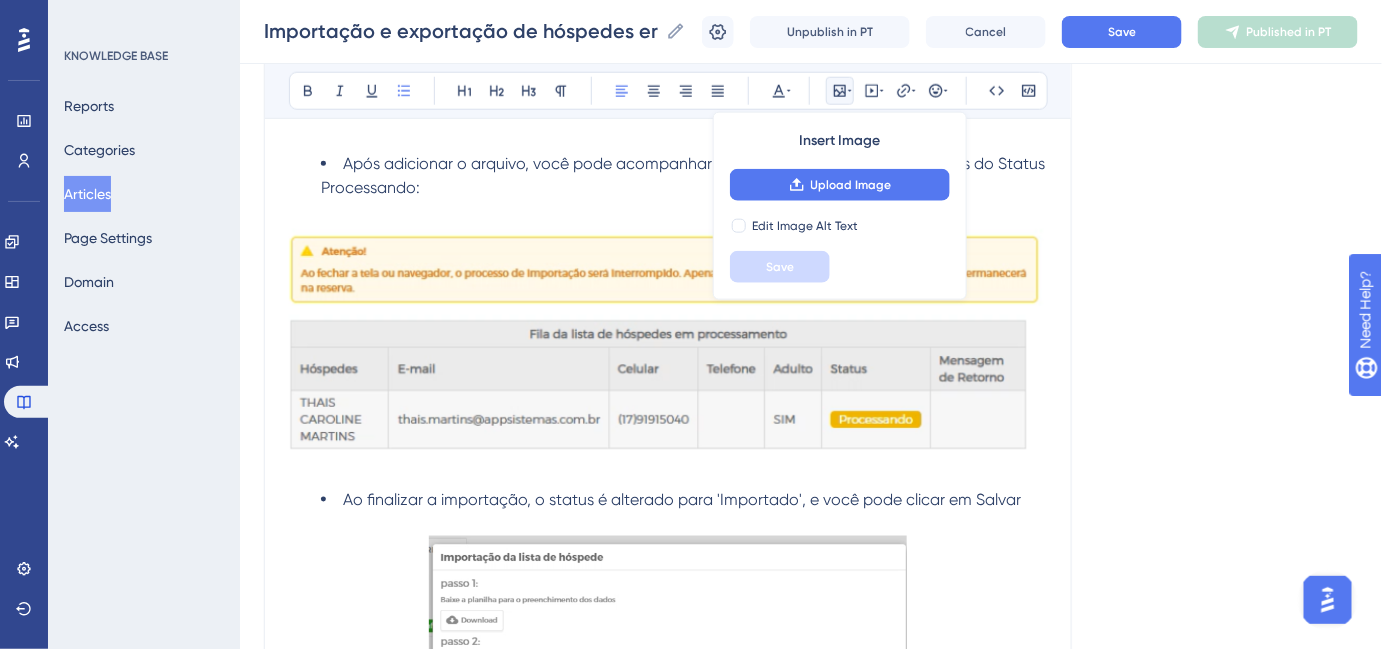 click on "Ao finalizar a importação, o status é alterado para 'Importado', e você pode clicar em Salvar" at bounding box center (684, 500) 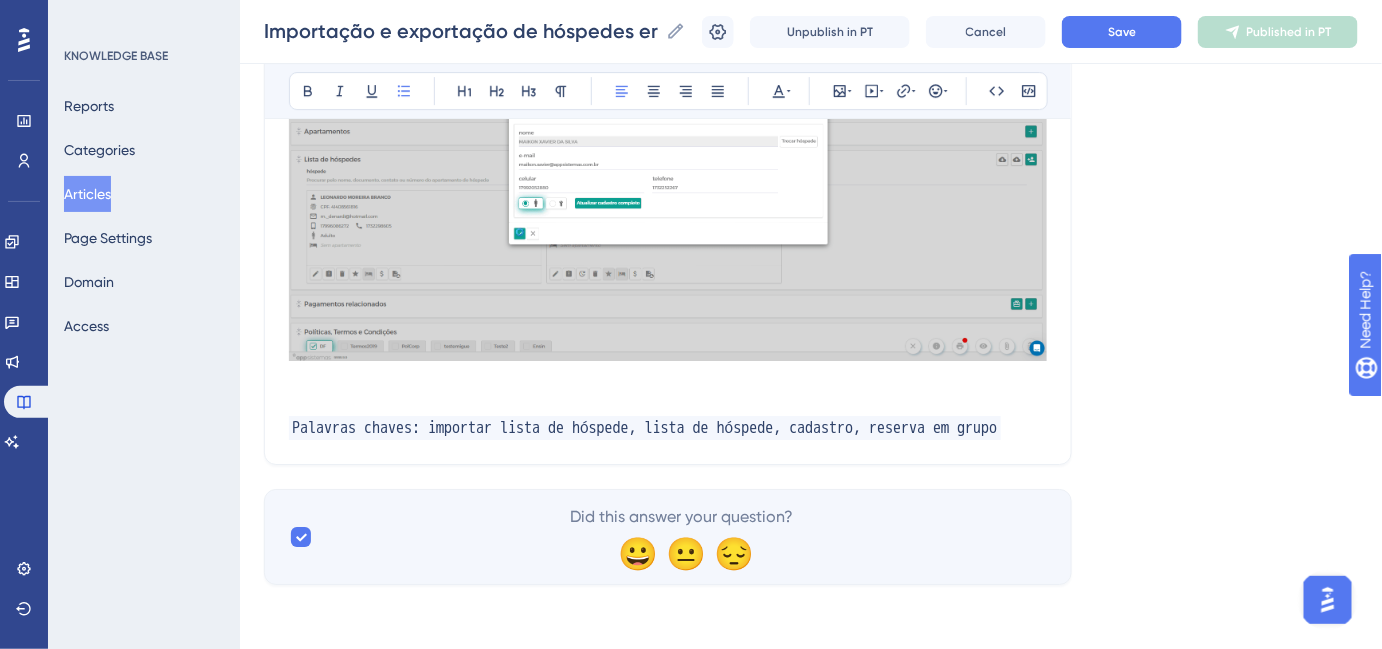 scroll, scrollTop: 4275, scrollLeft: 0, axis: vertical 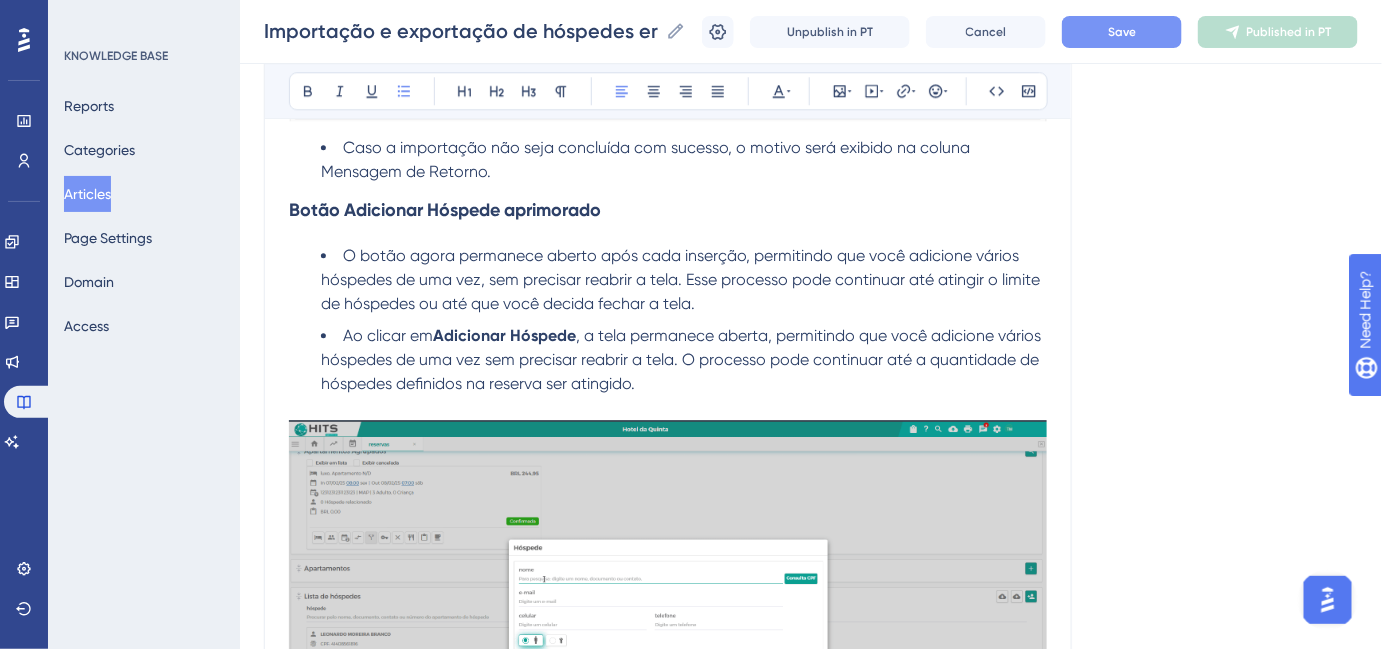 click on "Save" at bounding box center [1122, 32] 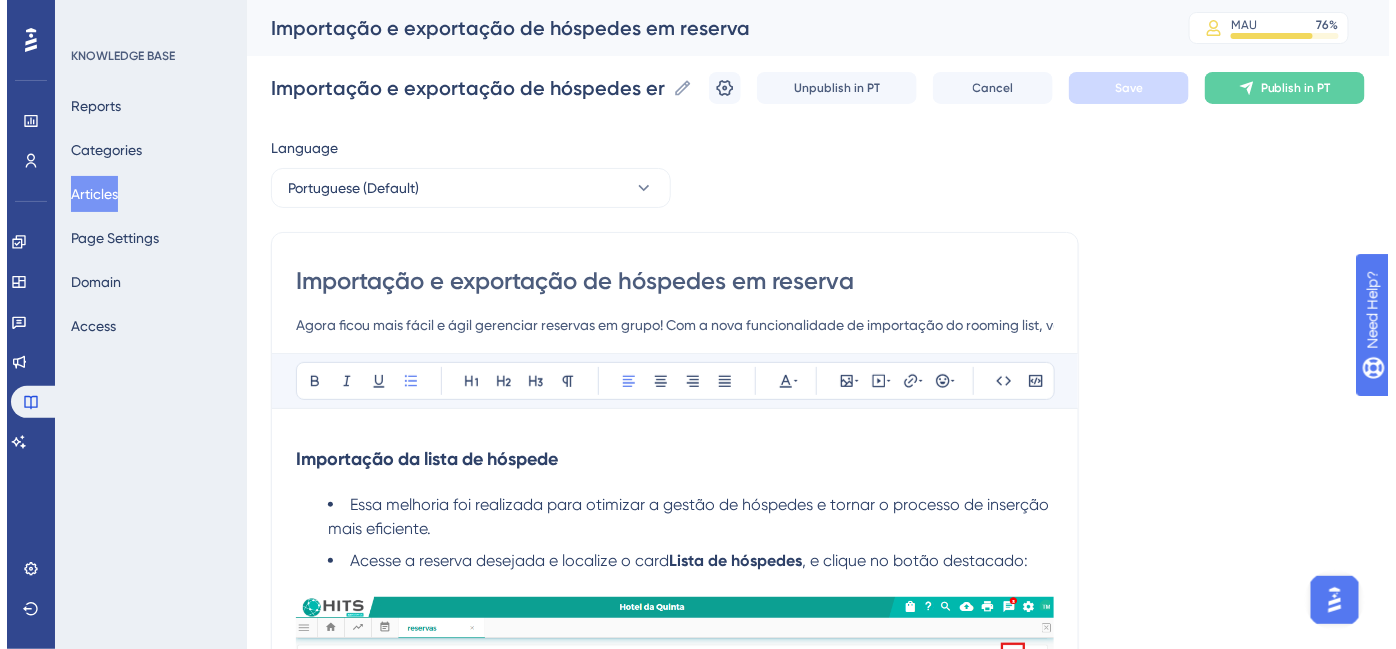 scroll, scrollTop: 0, scrollLeft: 0, axis: both 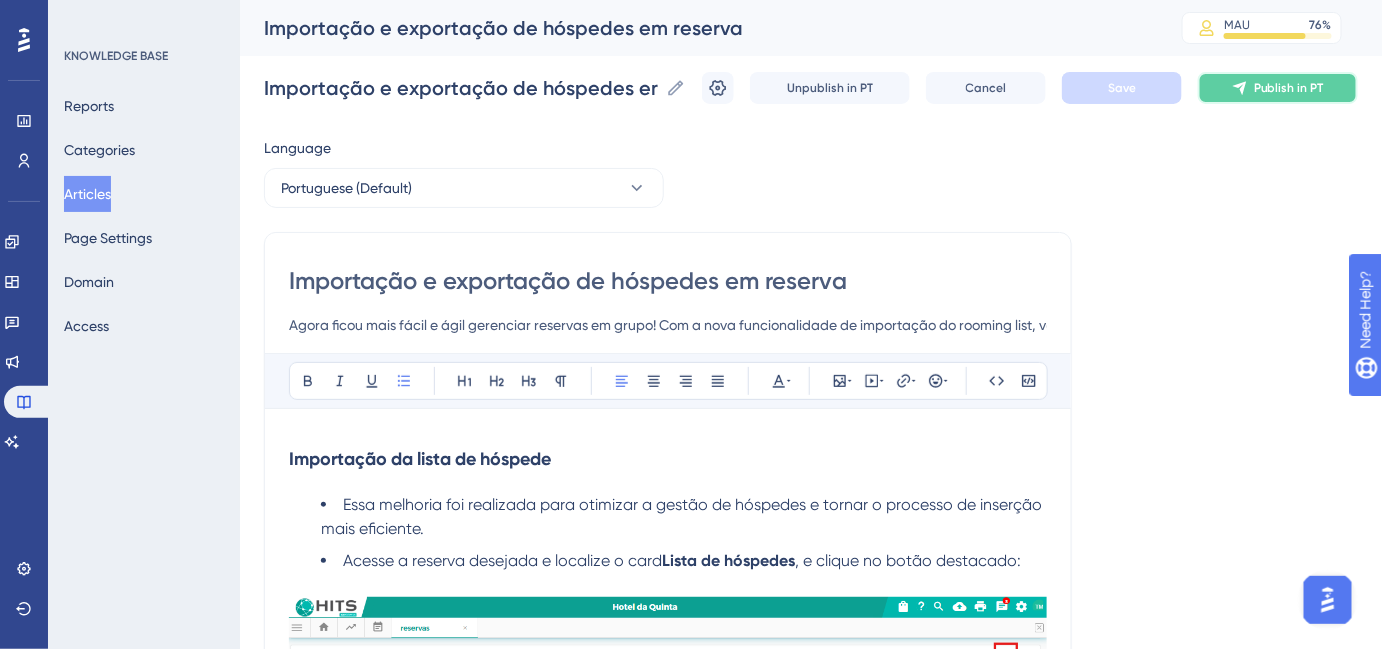 click on "Publish in PT" at bounding box center (1289, 88) 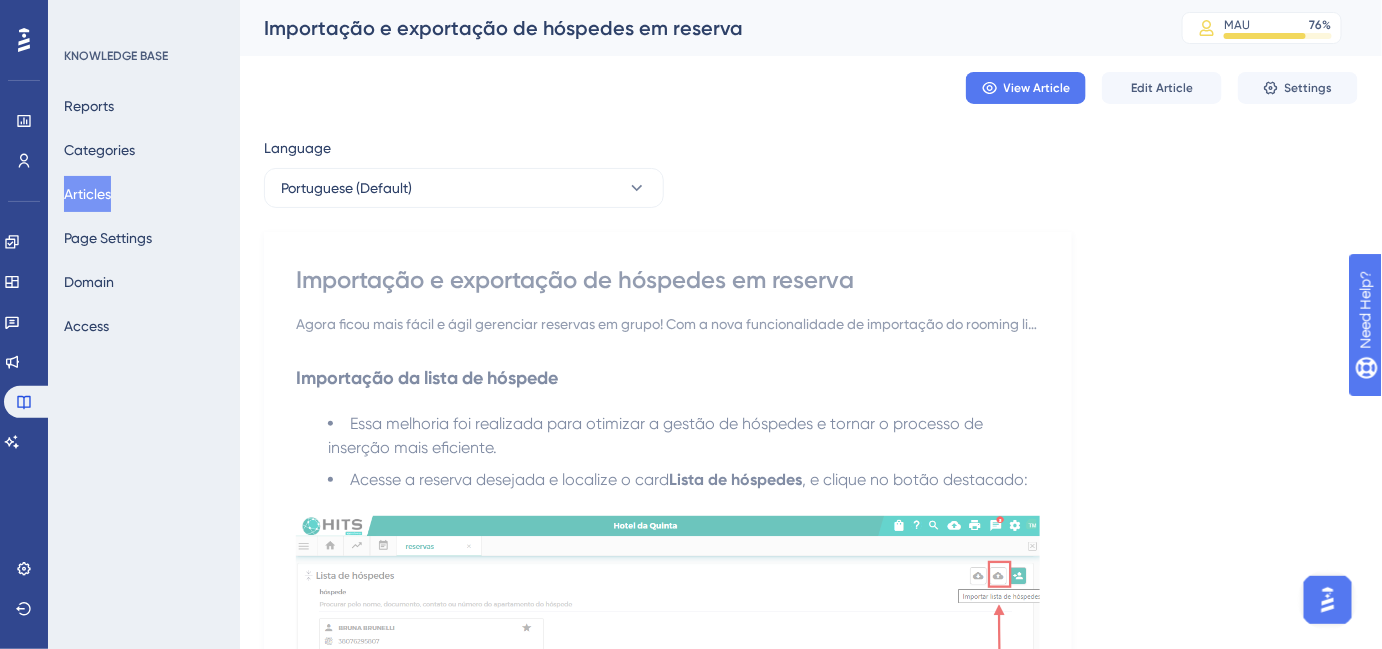 click on "Articles" at bounding box center [87, 194] 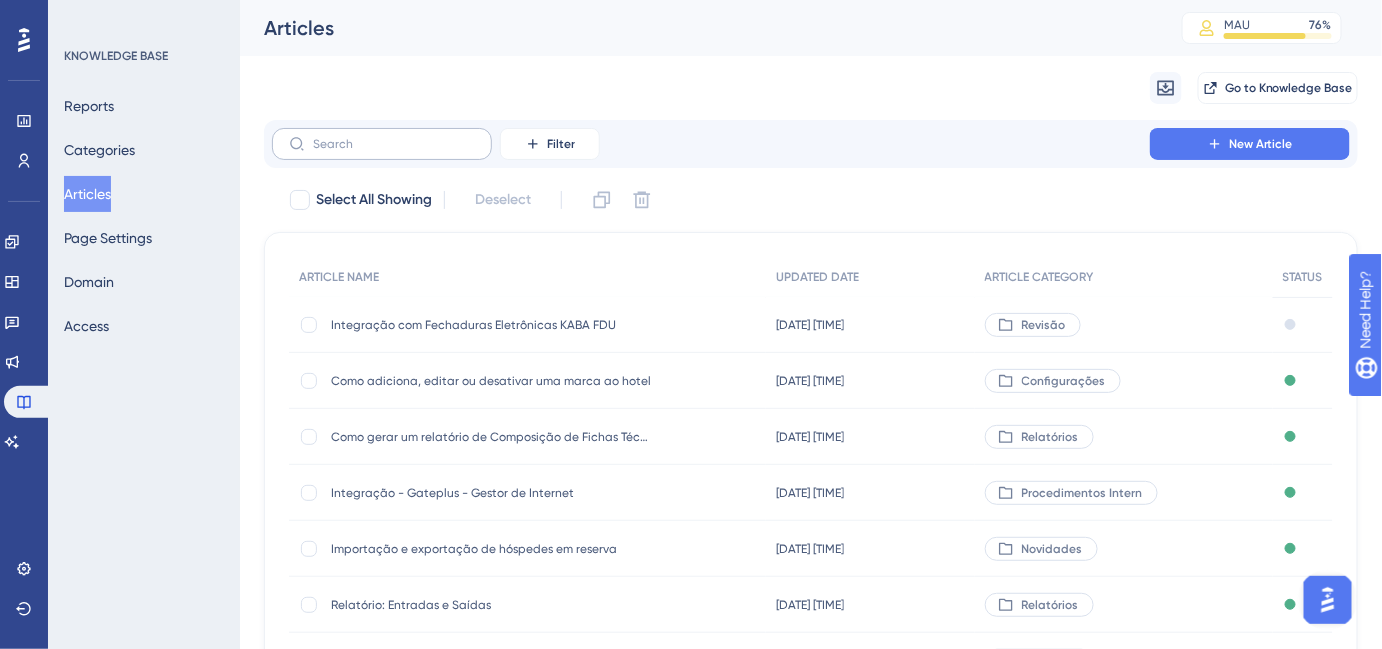 drag, startPoint x: 320, startPoint y: 161, endPoint x: 327, endPoint y: 147, distance: 15.652476 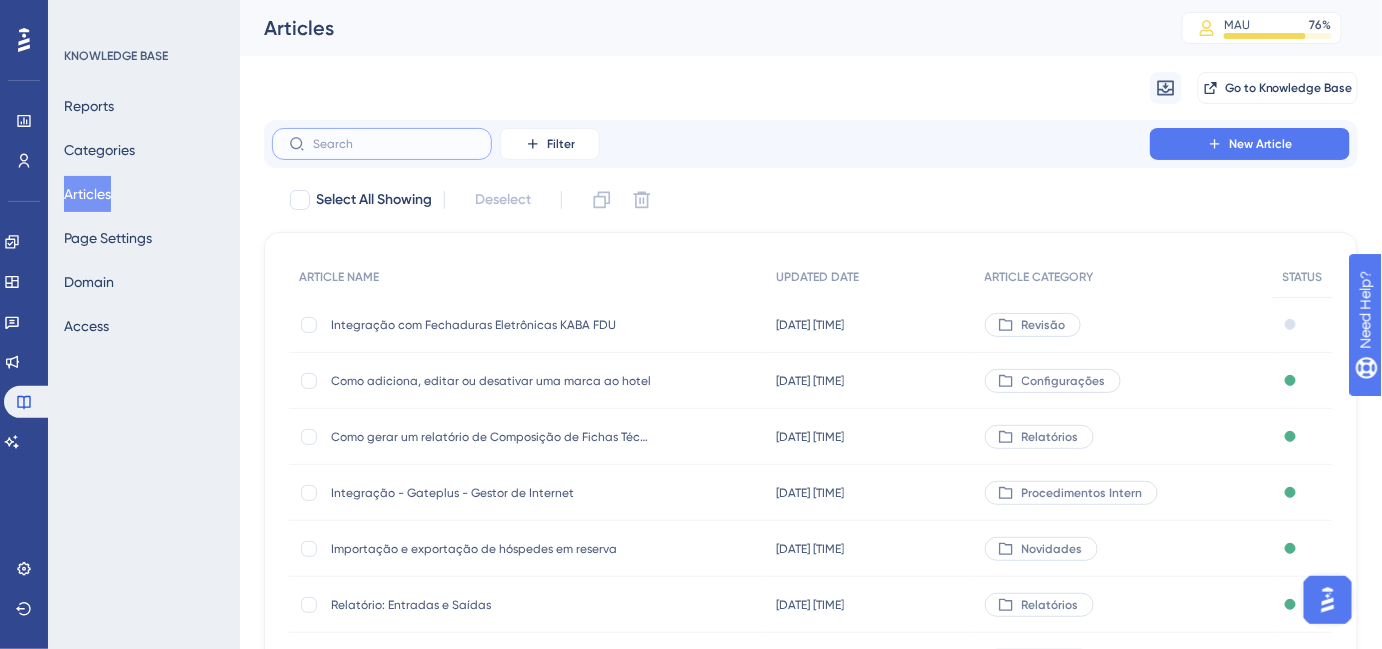 click at bounding box center [394, 144] 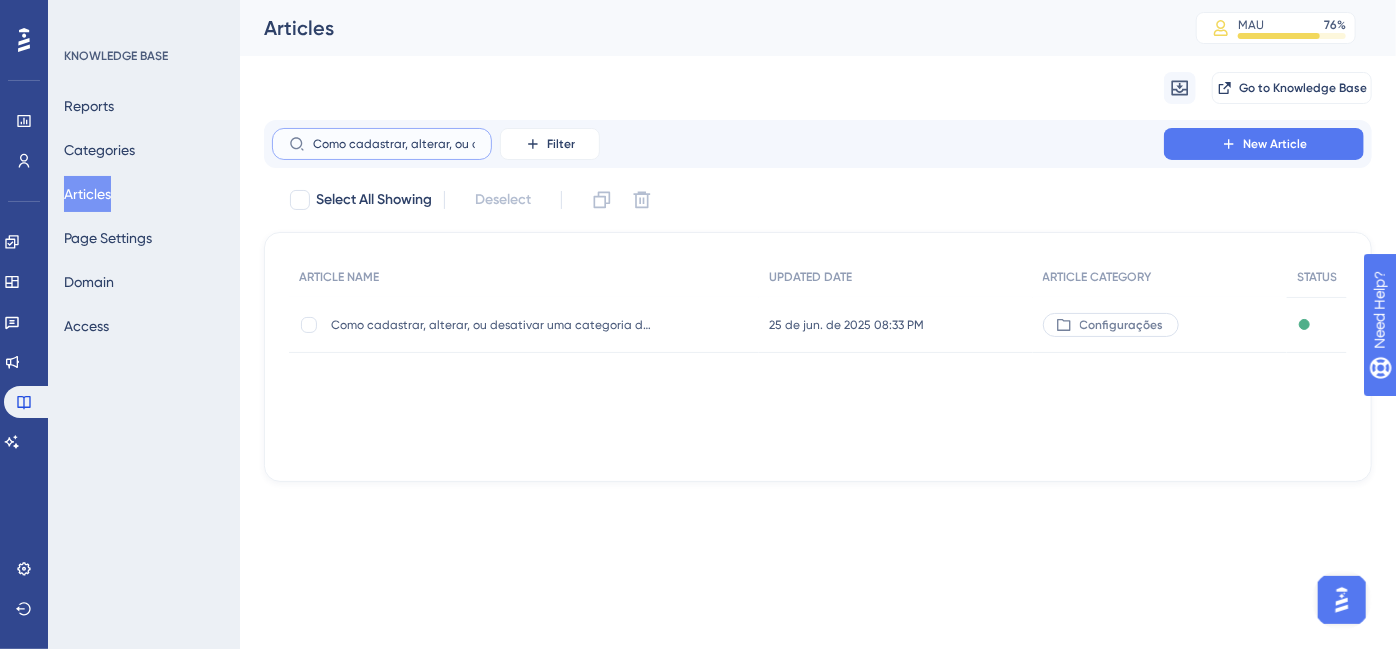 scroll, scrollTop: 0, scrollLeft: 228, axis: horizontal 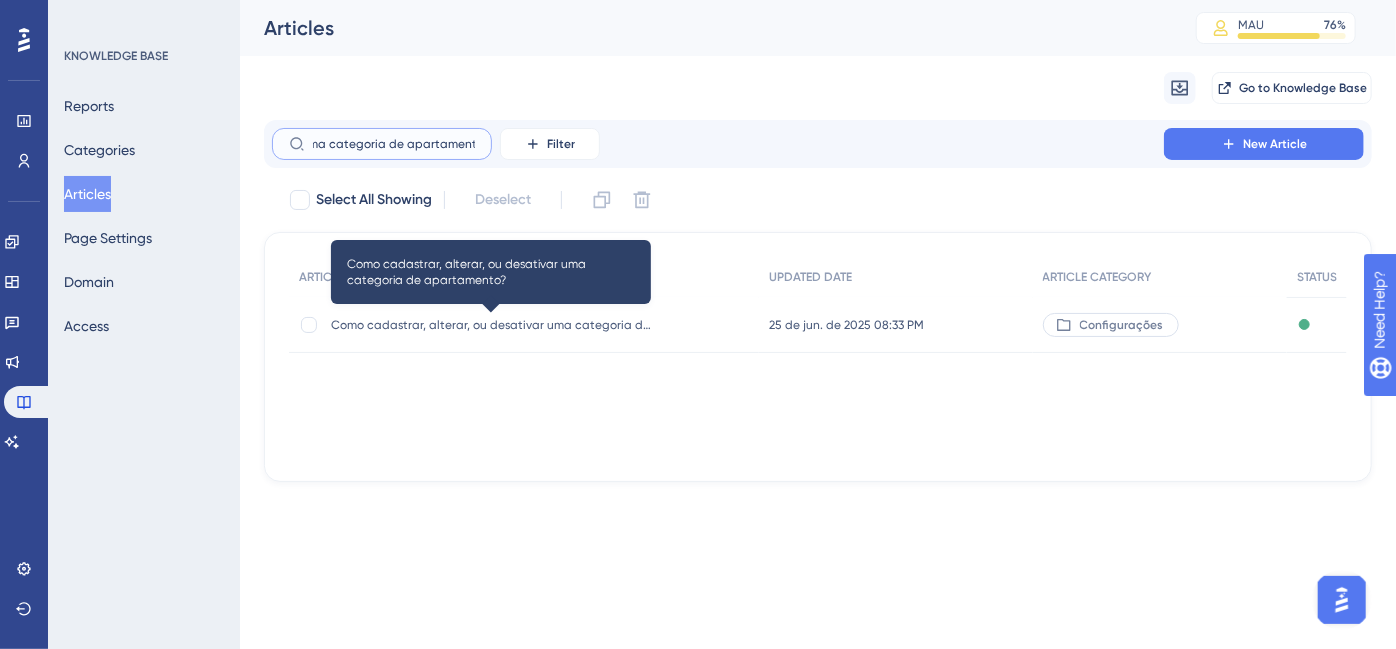 type on "Como cadastrar, alterar, ou desativar uma categoria de apartamento?" 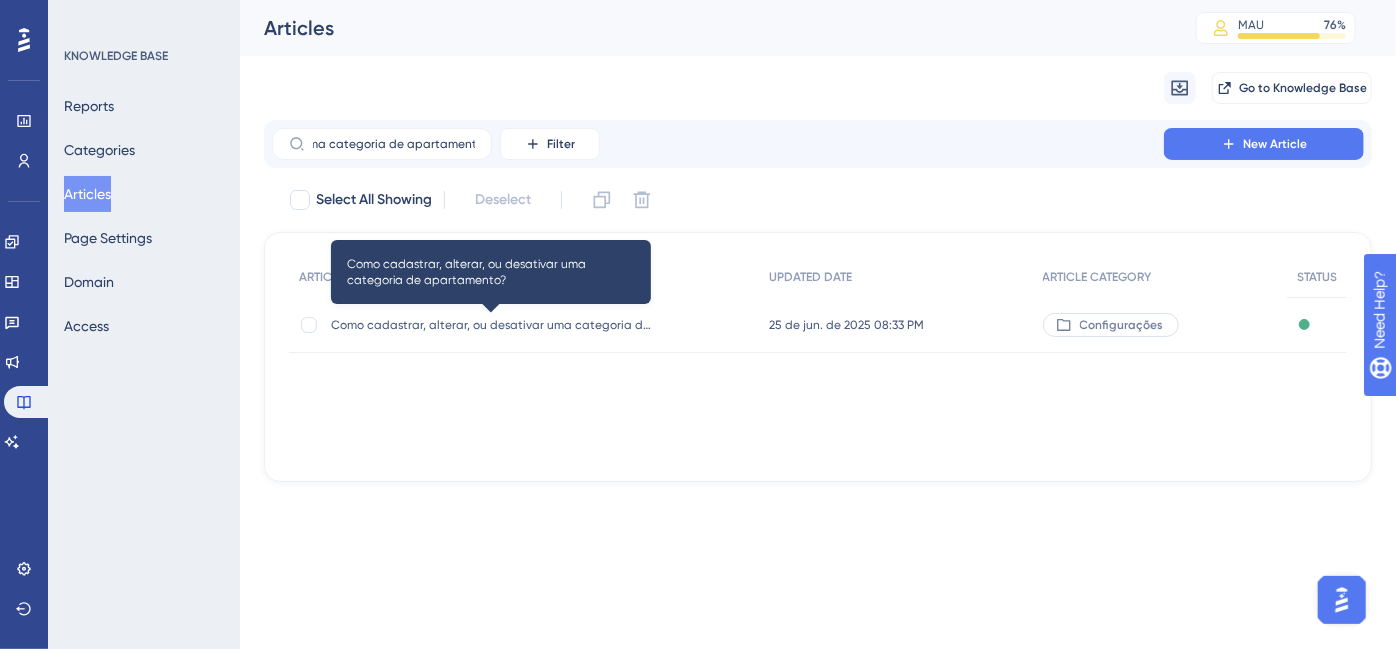 click on "Como cadastrar, alterar, ou desativar uma categoria de apartamento?" at bounding box center (491, 325) 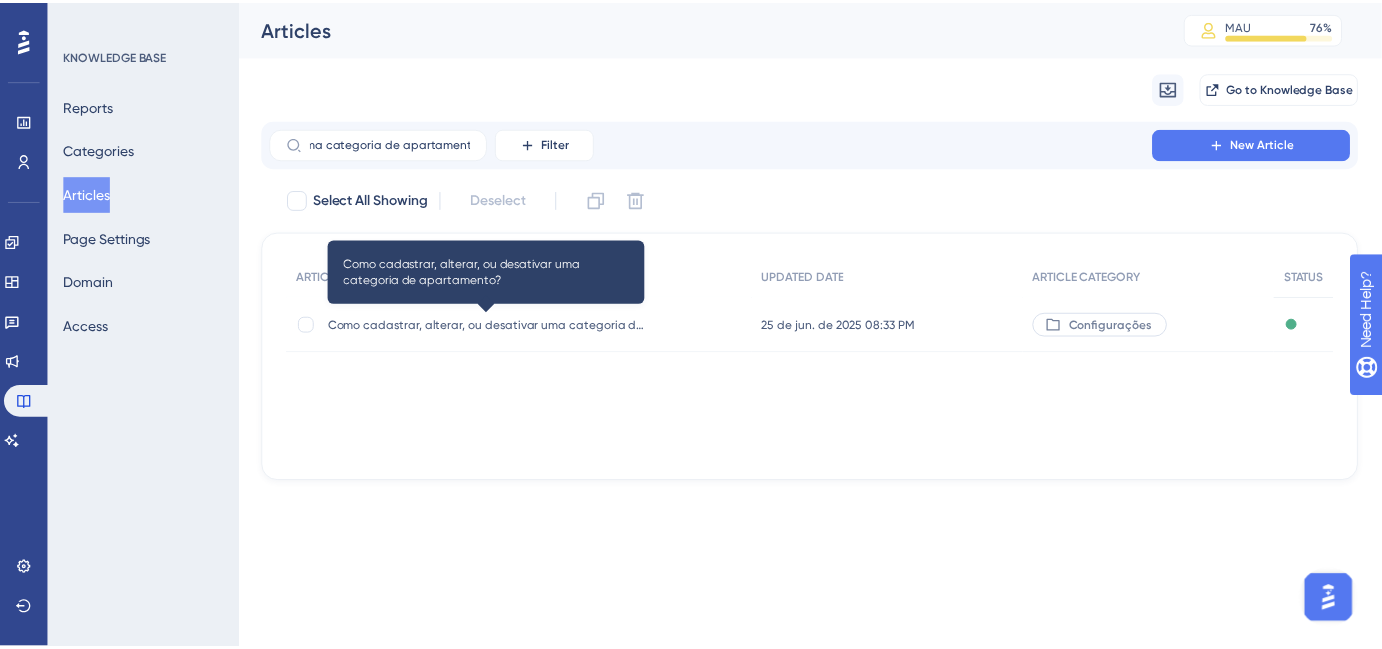 scroll, scrollTop: 0, scrollLeft: 0, axis: both 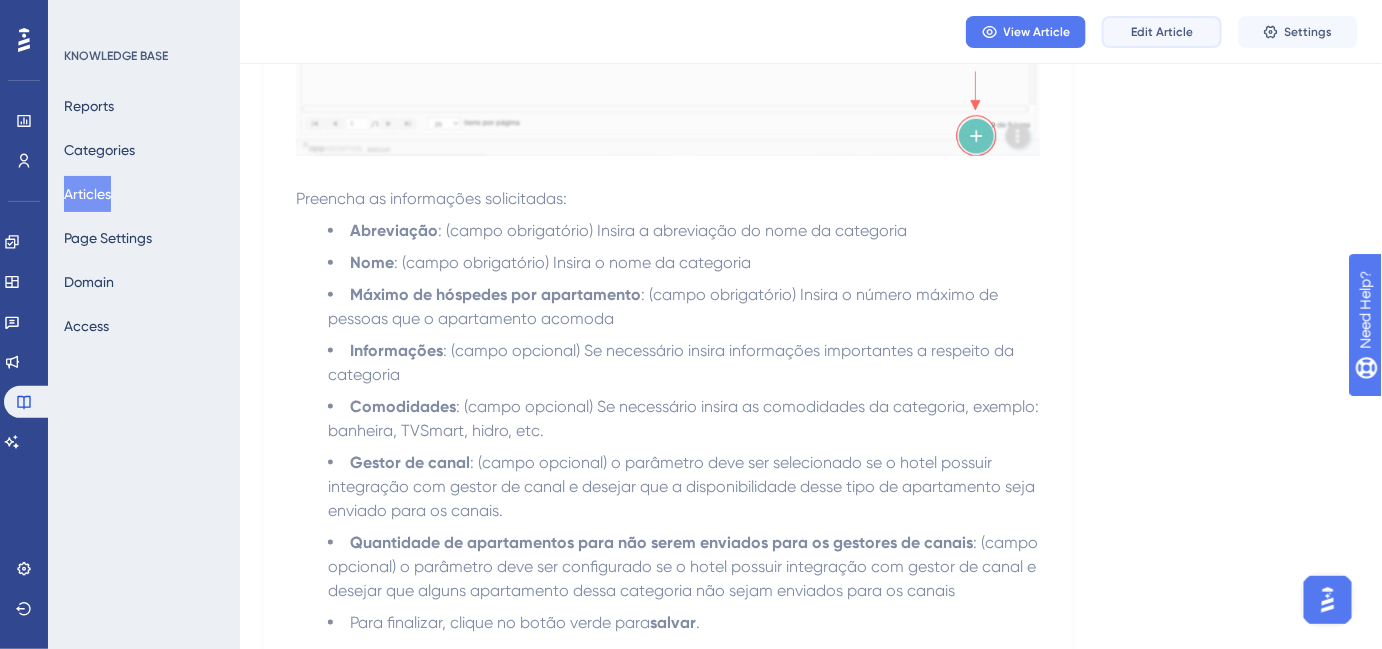 click on "Edit Article" at bounding box center [1162, 32] 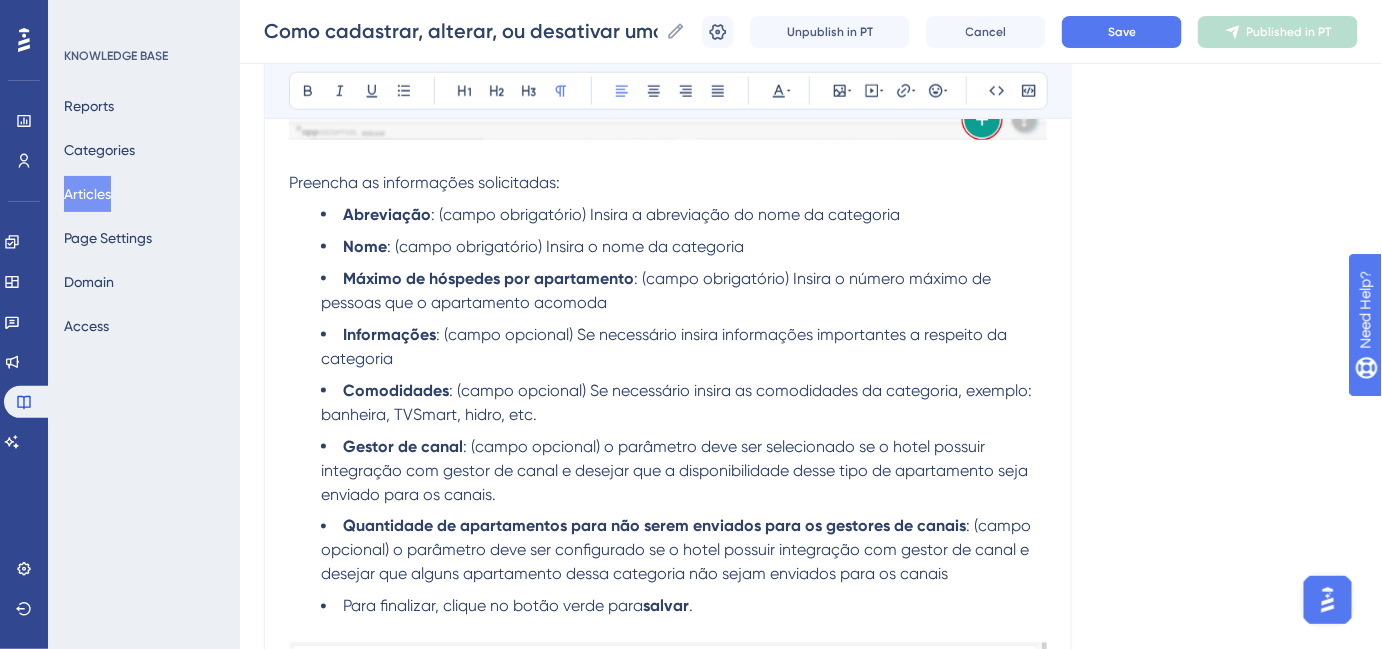 scroll, scrollTop: 741, scrollLeft: 0, axis: vertical 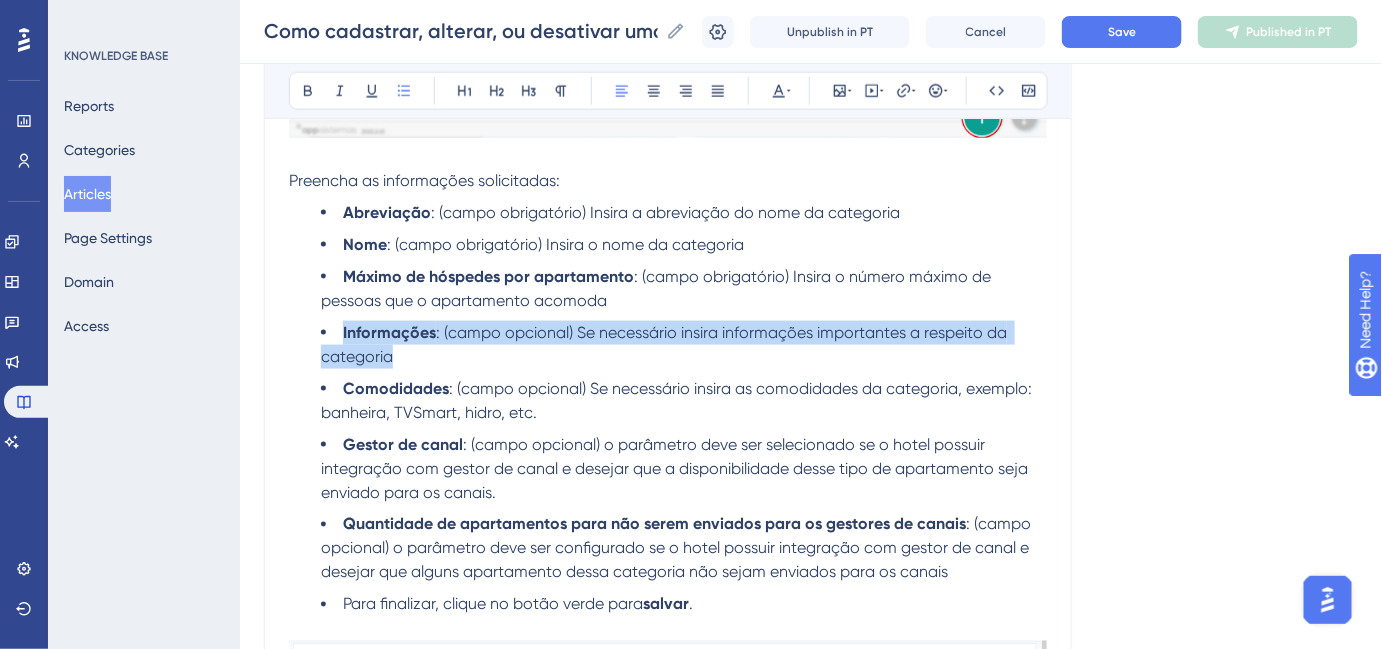 drag, startPoint x: 341, startPoint y: 332, endPoint x: 406, endPoint y: 355, distance: 68.94926 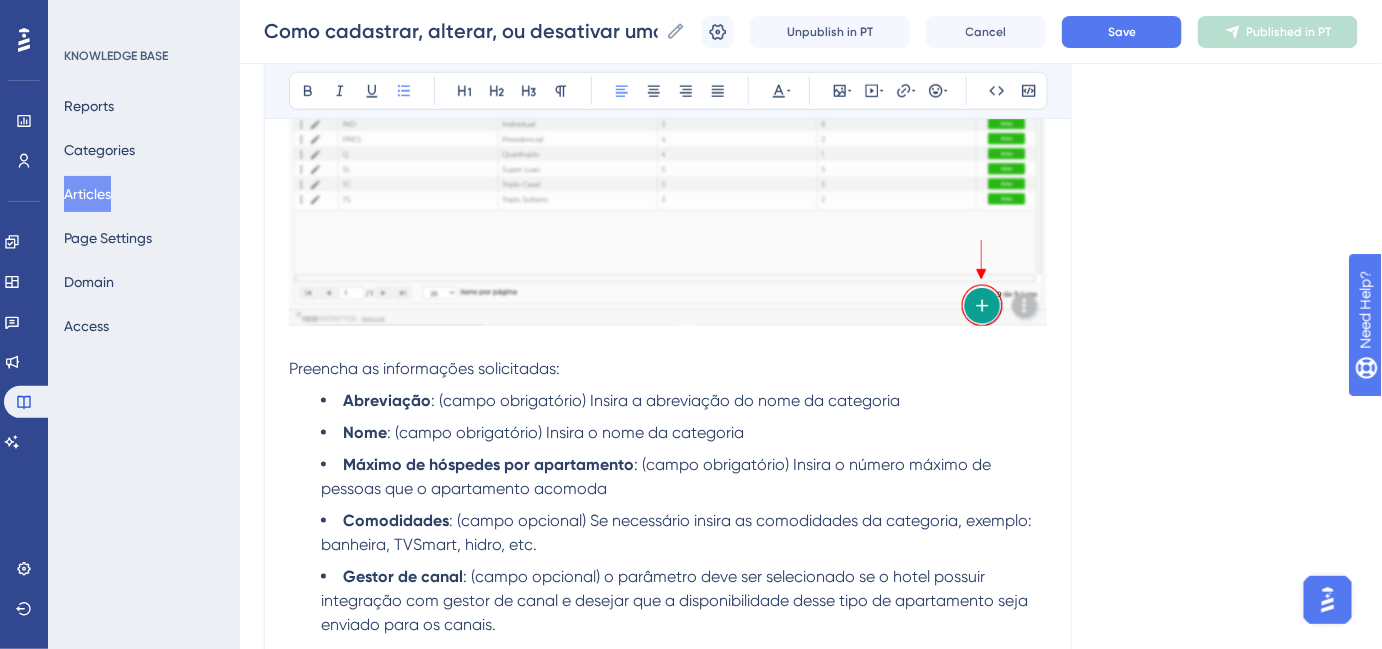 scroll, scrollTop: 560, scrollLeft: 0, axis: vertical 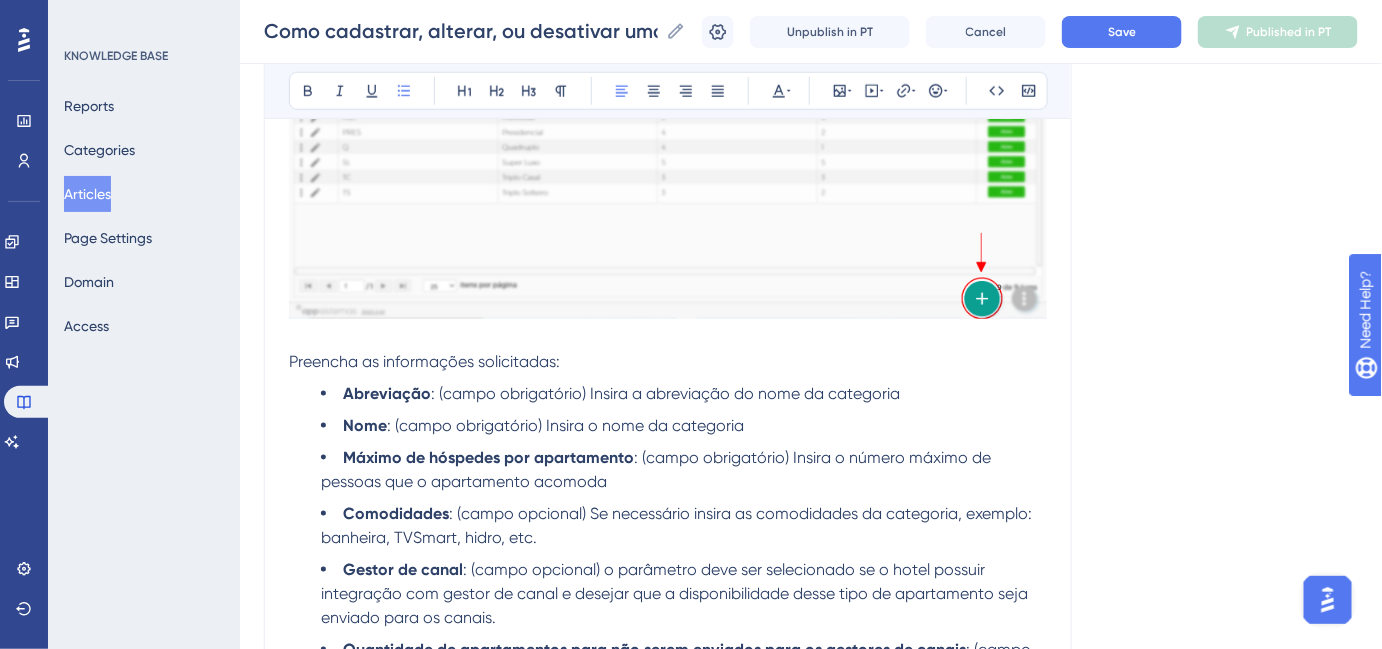 click on ": (campo opcional) Se necessário insira as comodidades da categoria, exemplo: banheira, TVSmart, hidro, etc." at bounding box center (678, 525) 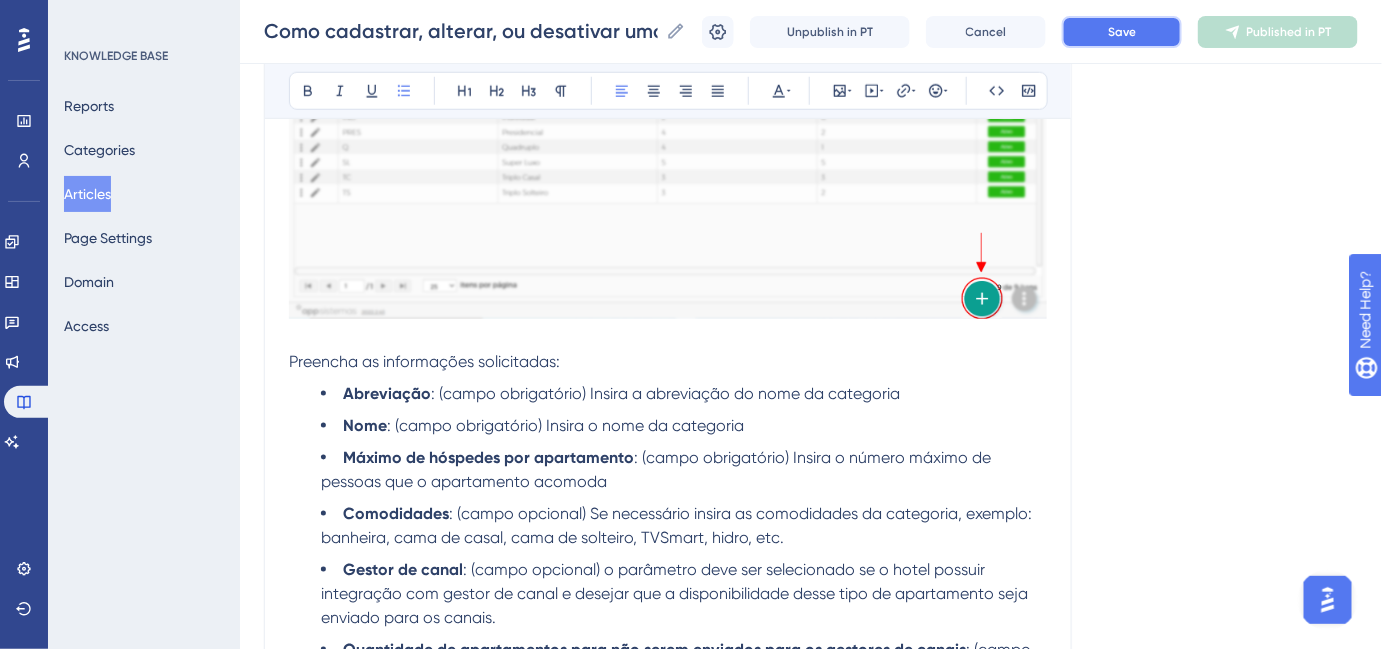 click on "Save" at bounding box center [1122, 32] 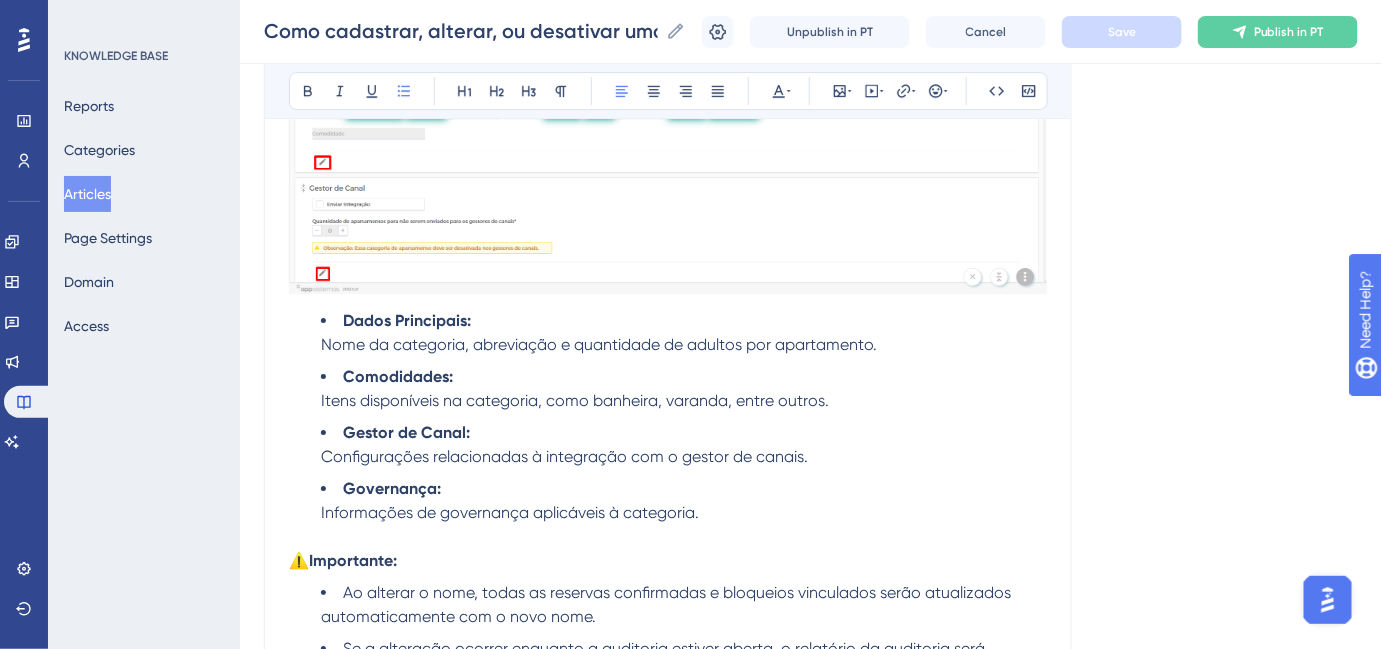 scroll, scrollTop: 2196, scrollLeft: 0, axis: vertical 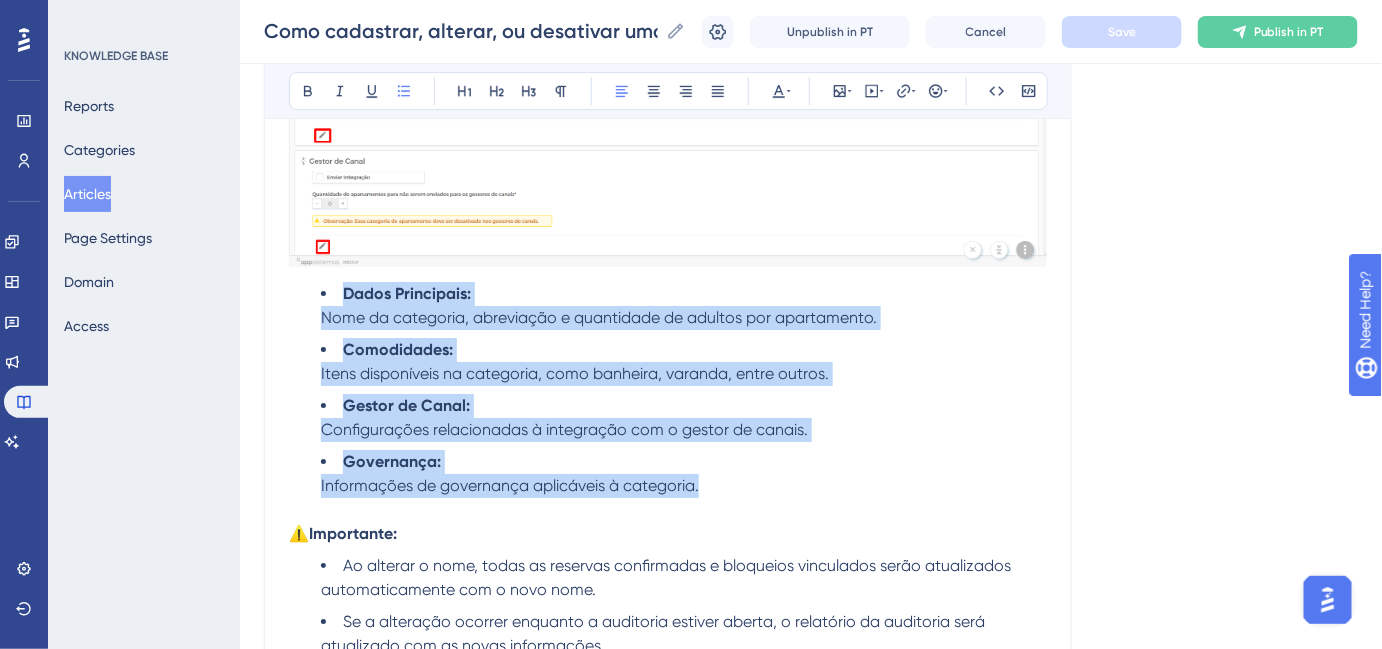 drag, startPoint x: 733, startPoint y: 488, endPoint x: 305, endPoint y: 301, distance: 467.0685 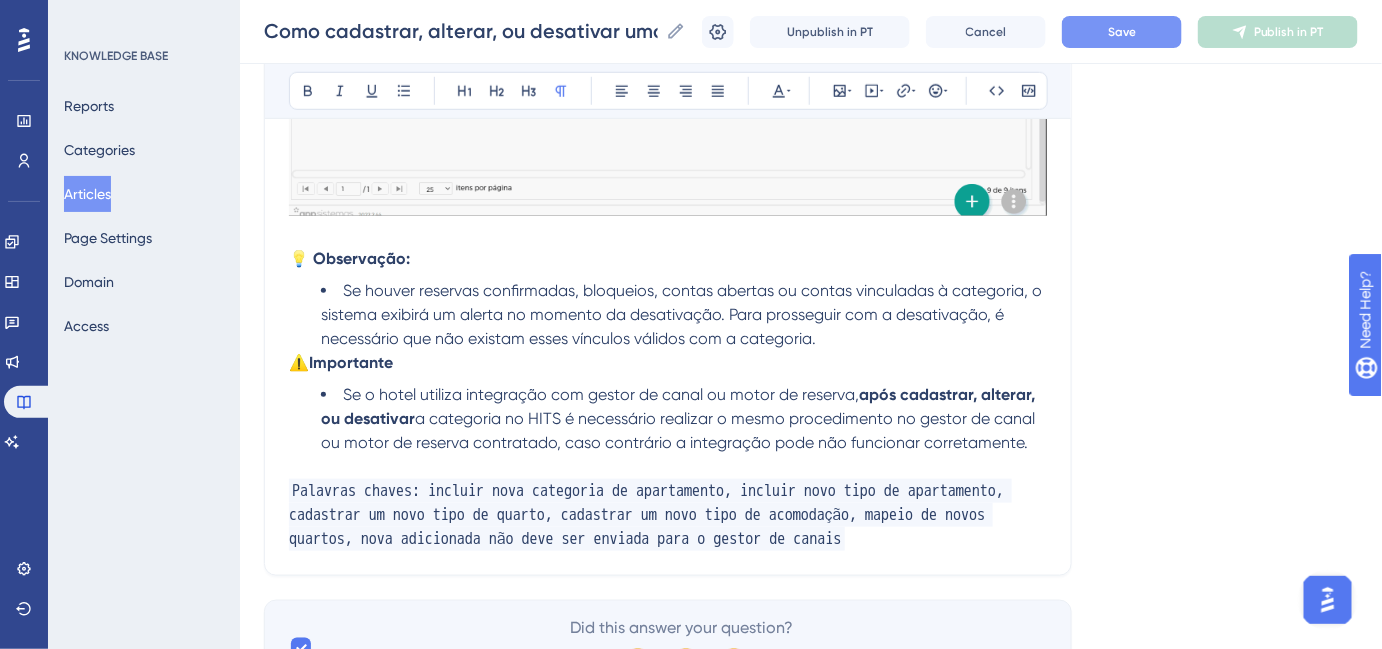 scroll, scrollTop: 3105, scrollLeft: 0, axis: vertical 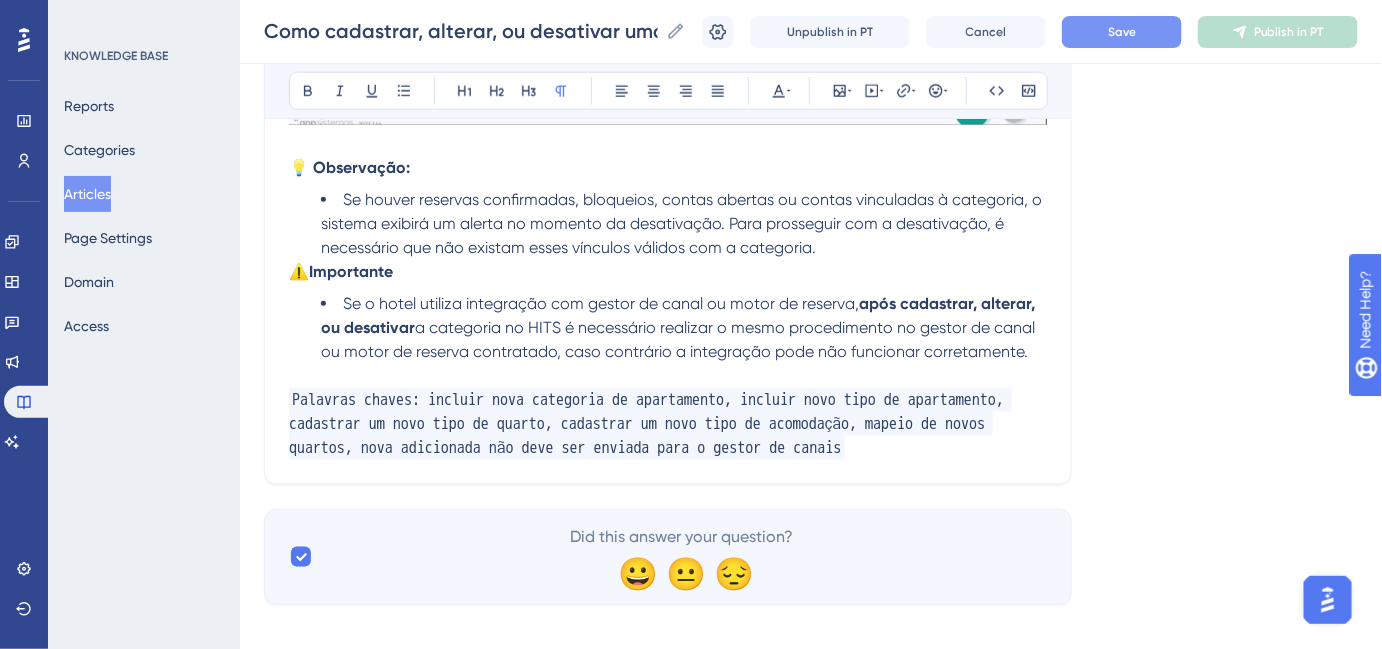 click on "Save" at bounding box center [1122, 32] 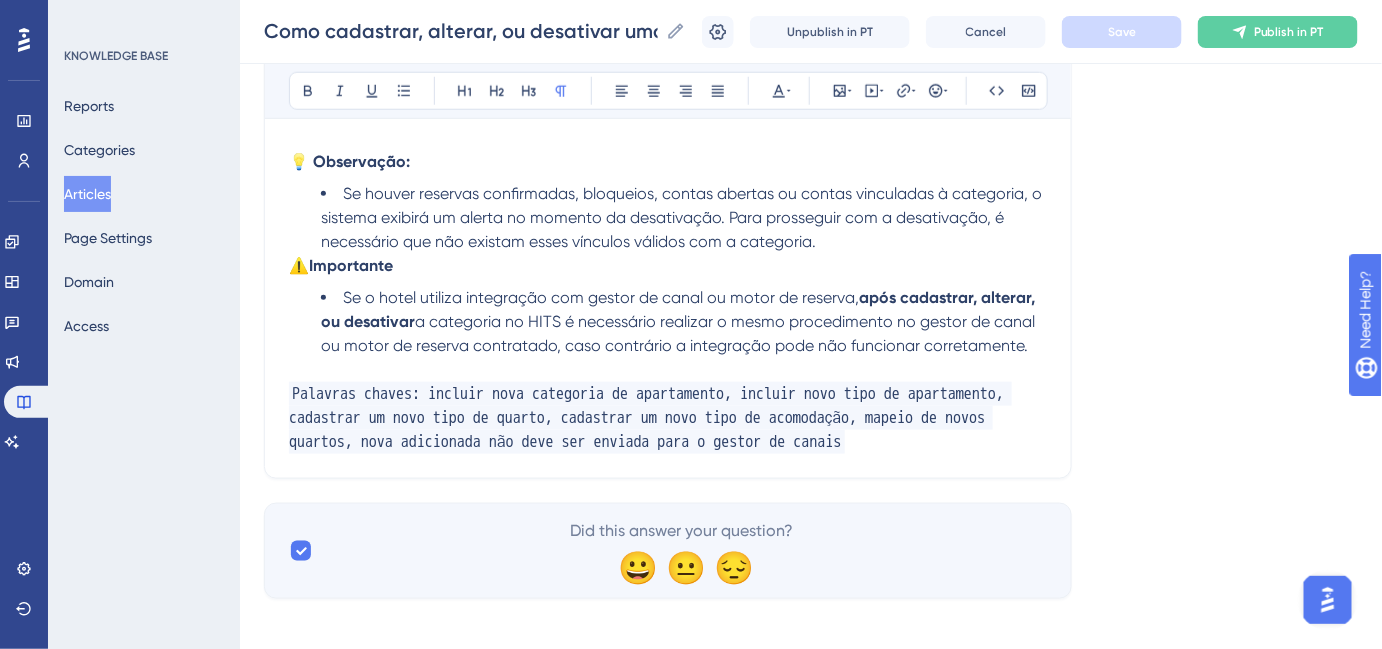 scroll, scrollTop: 3122, scrollLeft: 0, axis: vertical 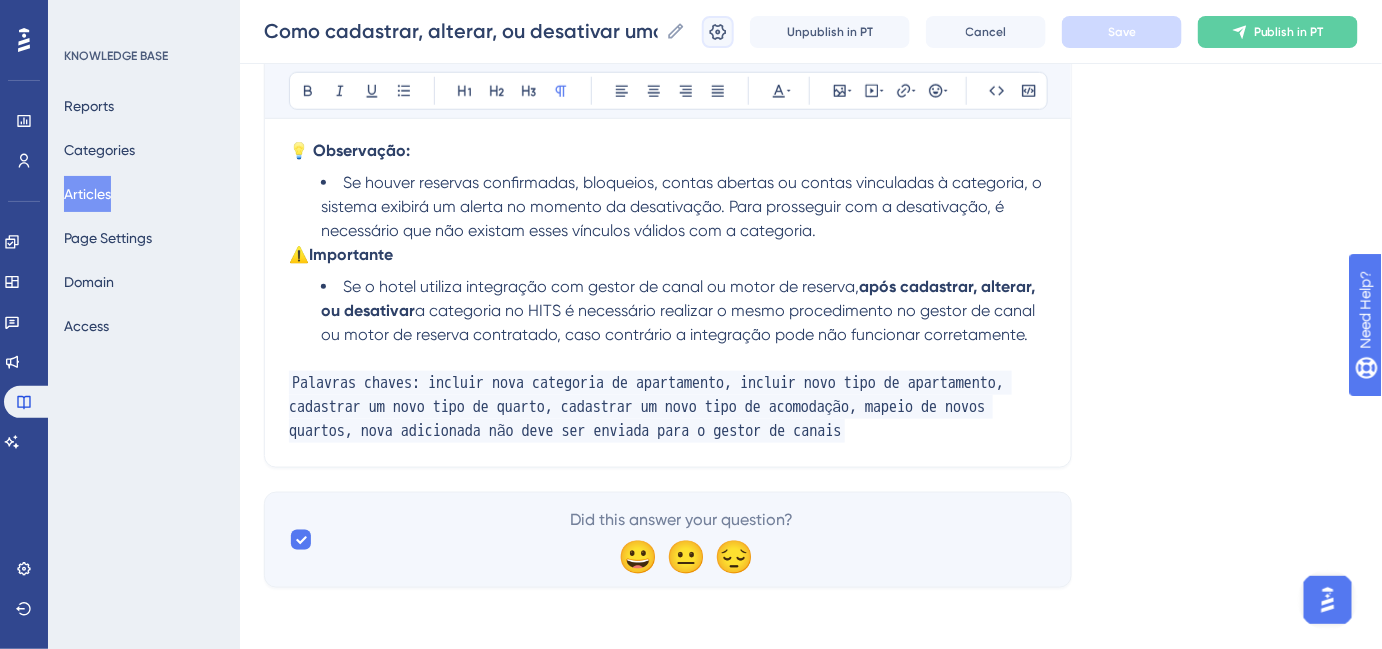 click 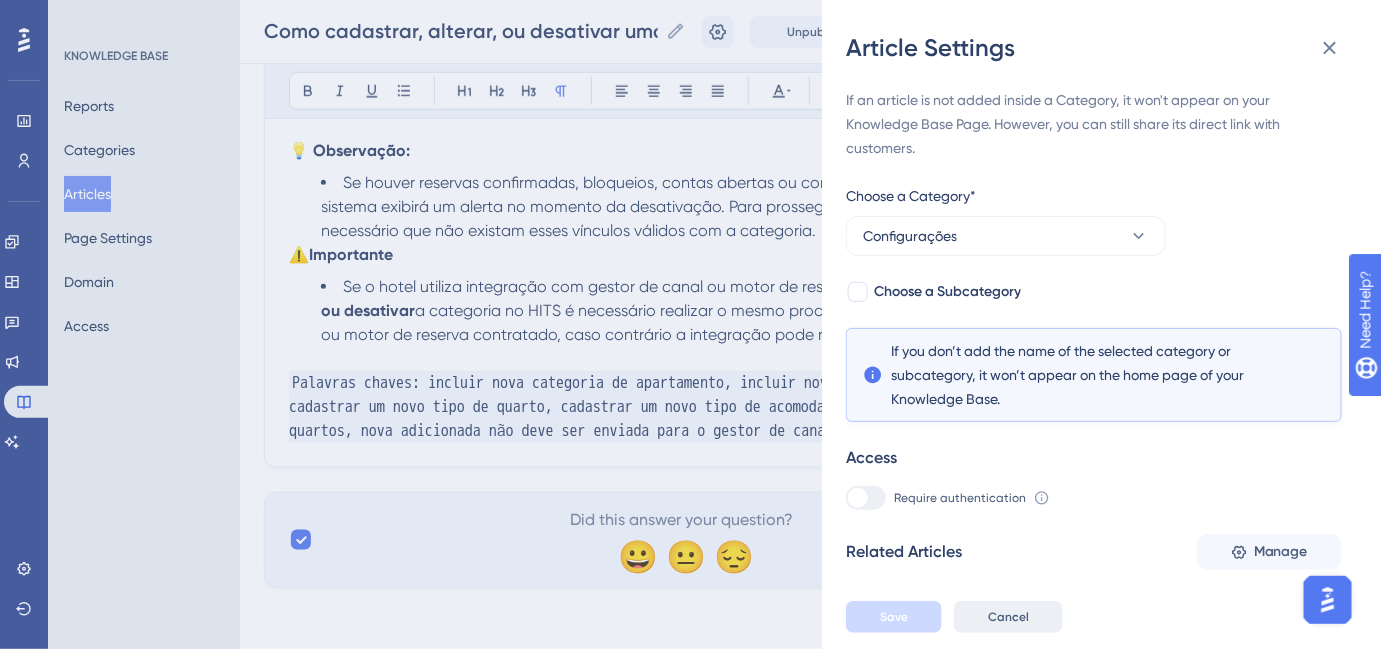 click on "Cancel" at bounding box center [1008, 617] 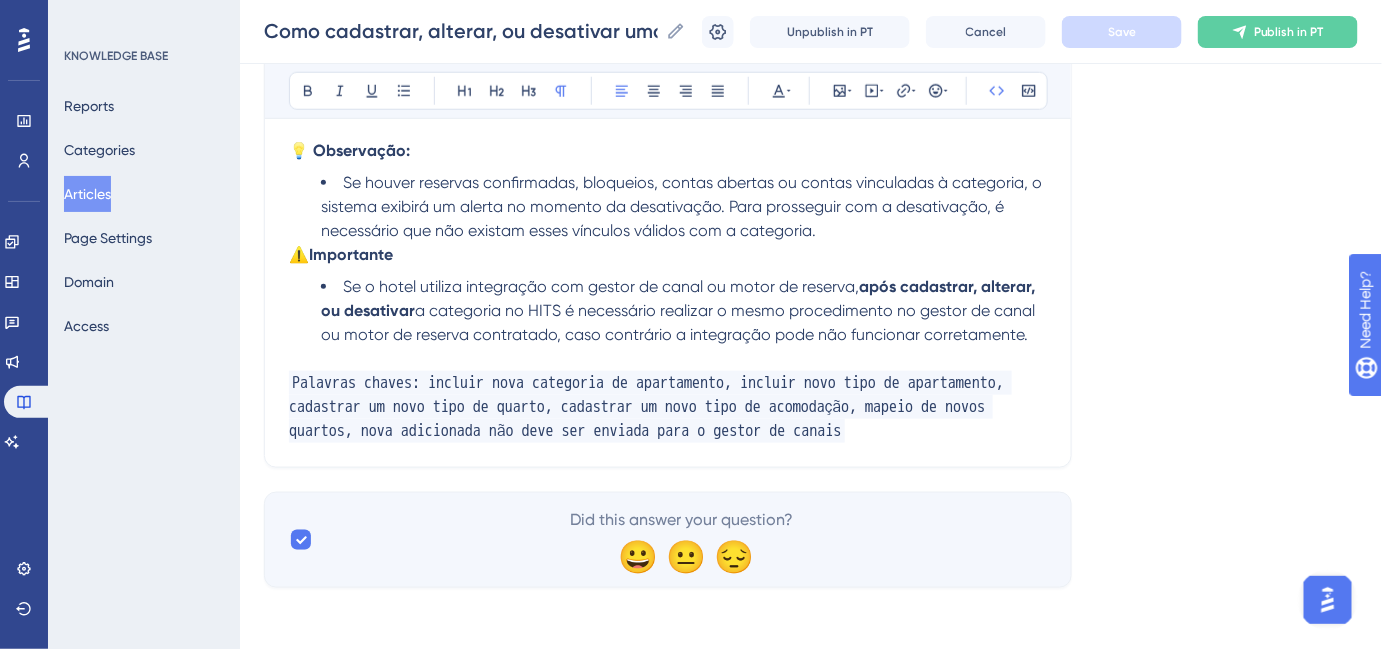 click on "Palavras chaves: incluir nova categoria de apartamento, incluir novo tipo de apartamento, cadastrar um novo tipo de quarto, cadastrar um novo tipo de acomodação, mapeio de novos quartos, nova adicionada não deve ser enviada para o gestor de canais" at bounding box center [650, 407] 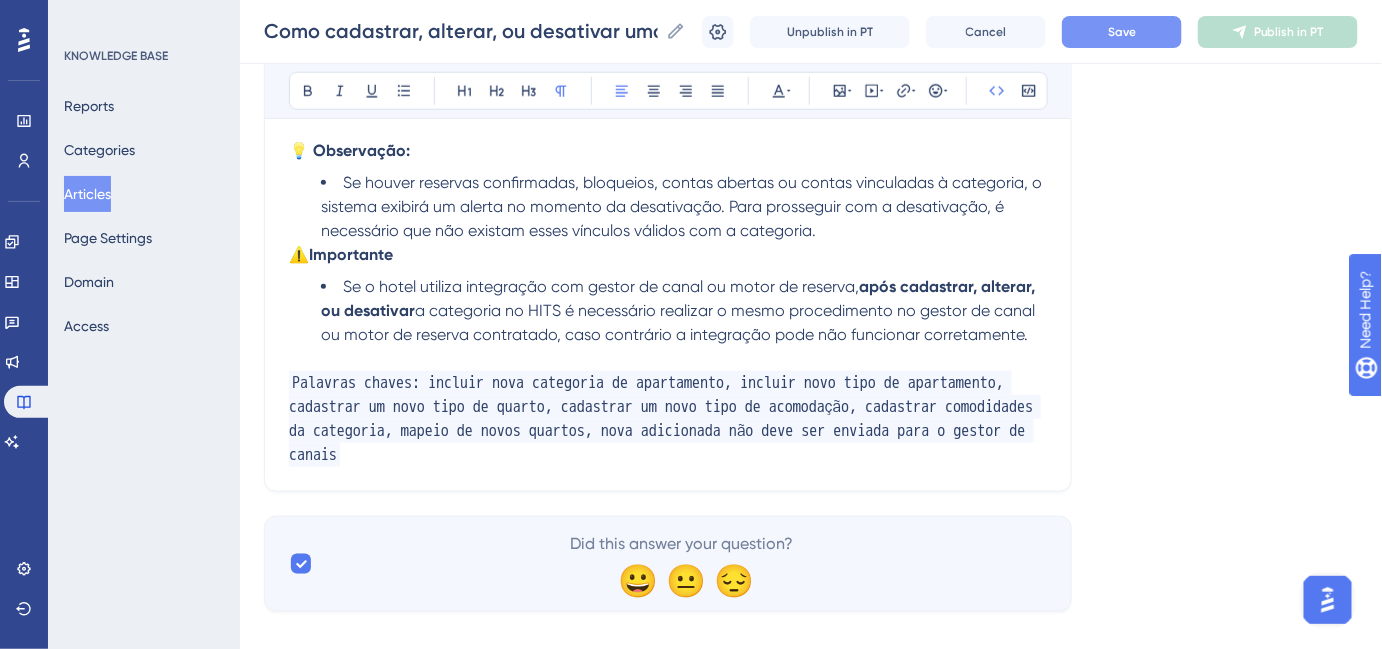 click on "Save" at bounding box center (1122, 32) 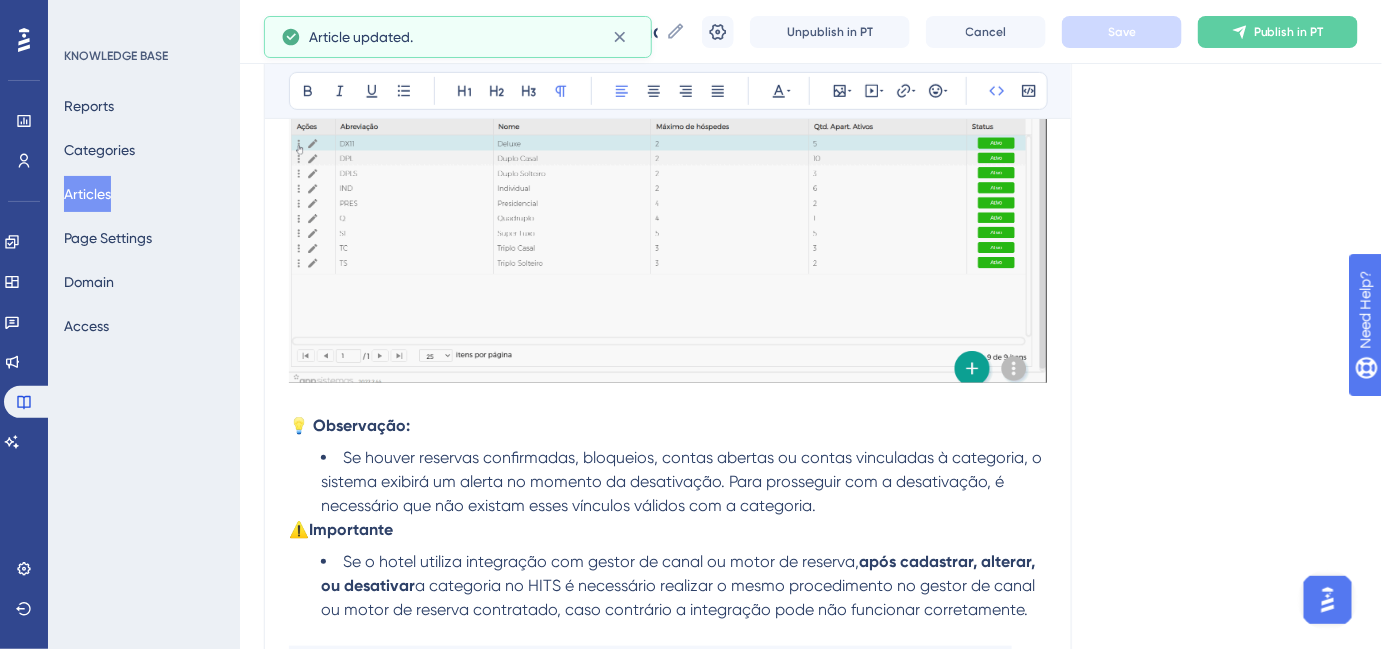scroll, scrollTop: 2577, scrollLeft: 0, axis: vertical 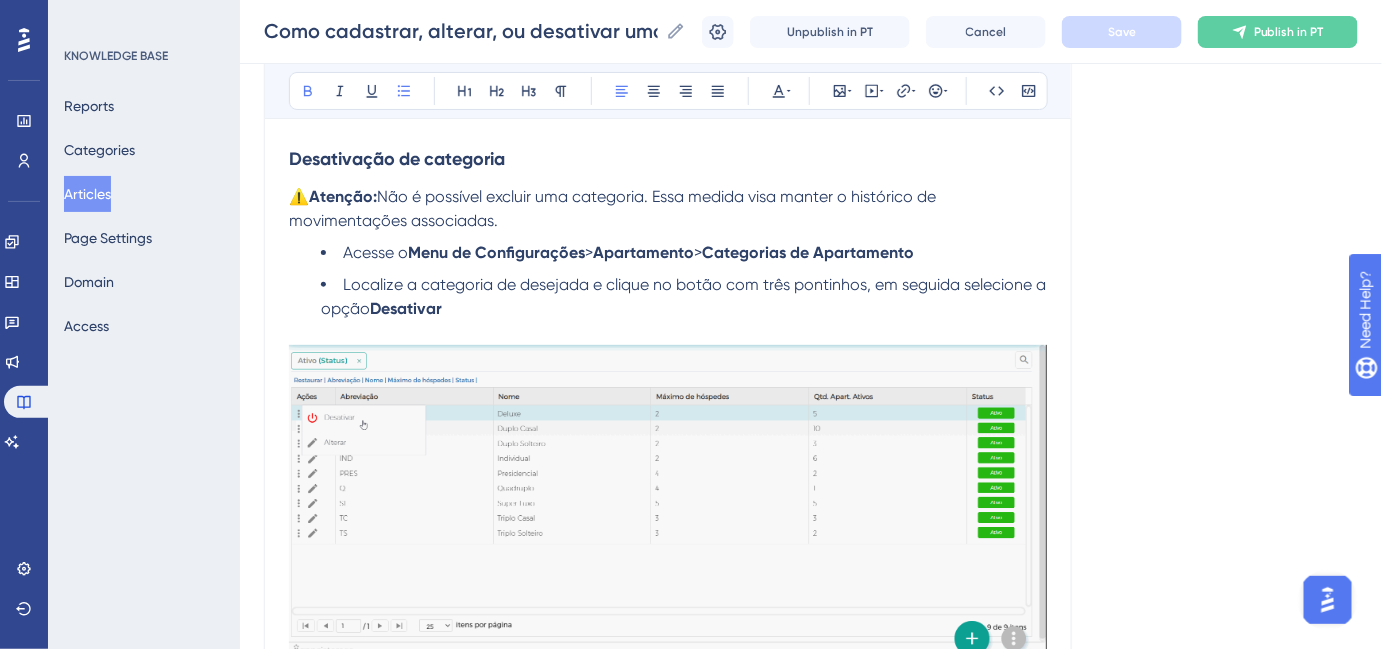 click on "Apartamento" at bounding box center (643, 252) 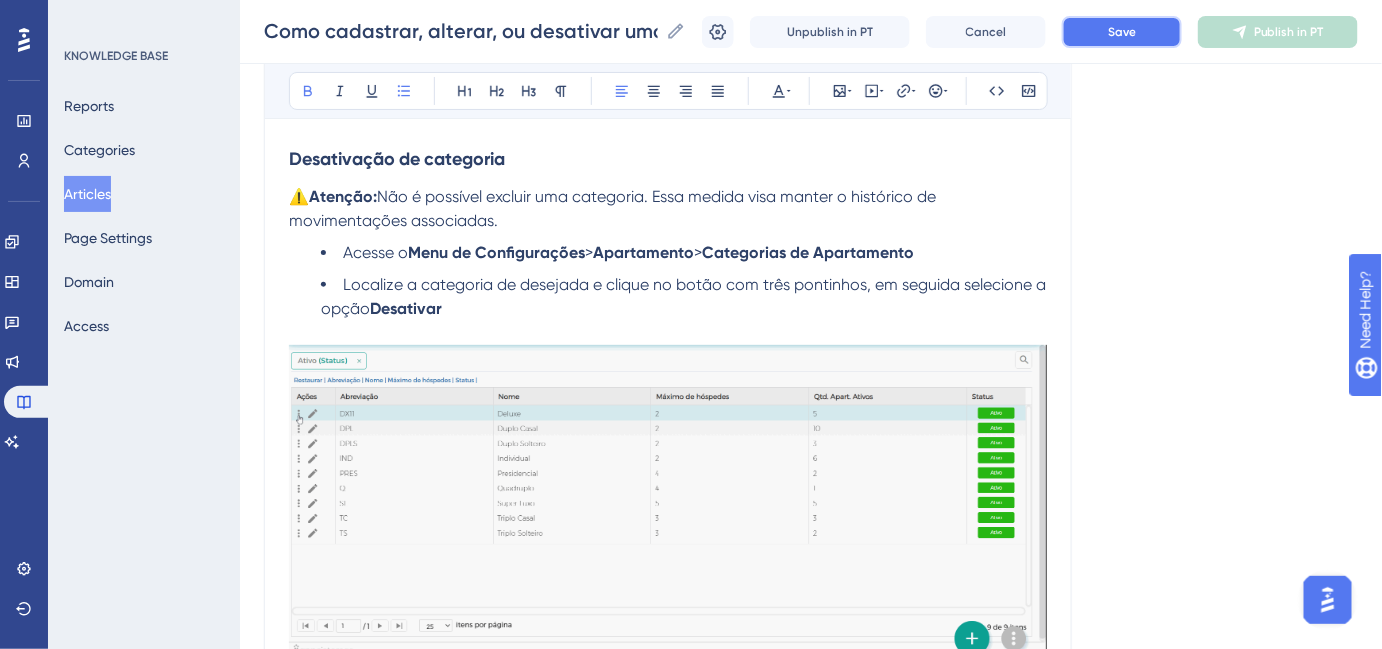click on "Save" at bounding box center (1122, 32) 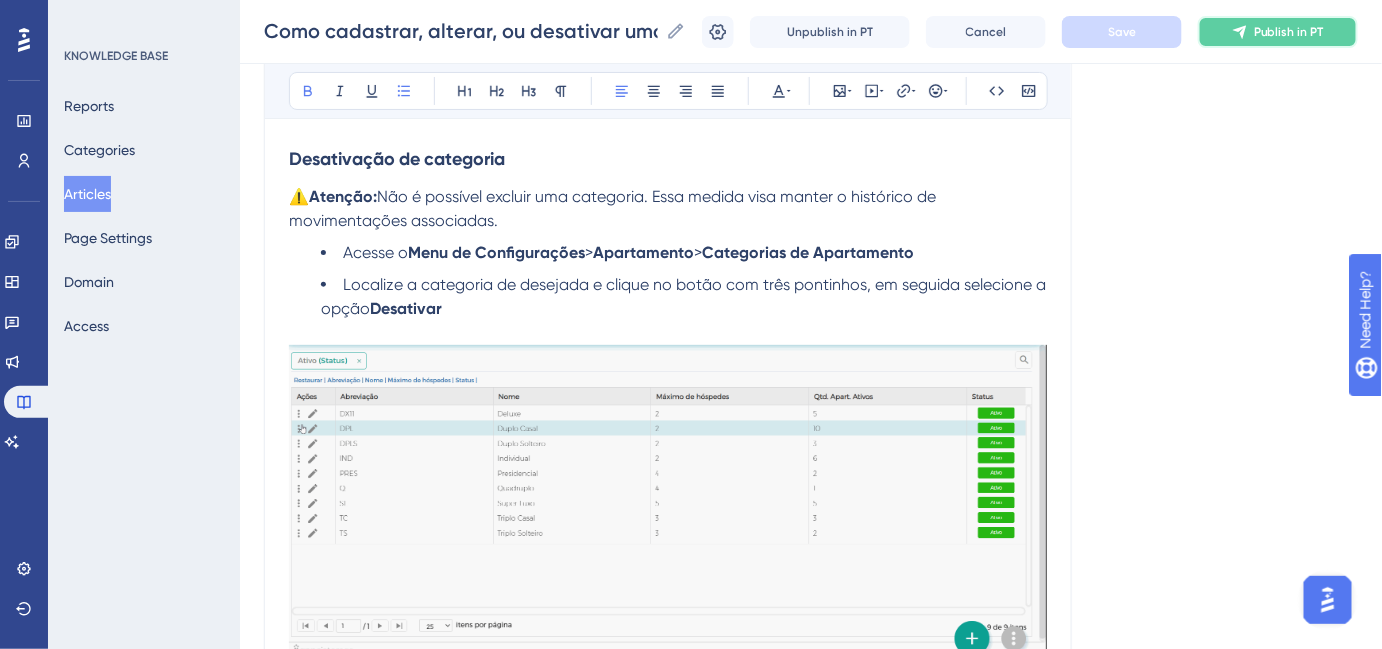 click on "Publish in PT" at bounding box center [1278, 32] 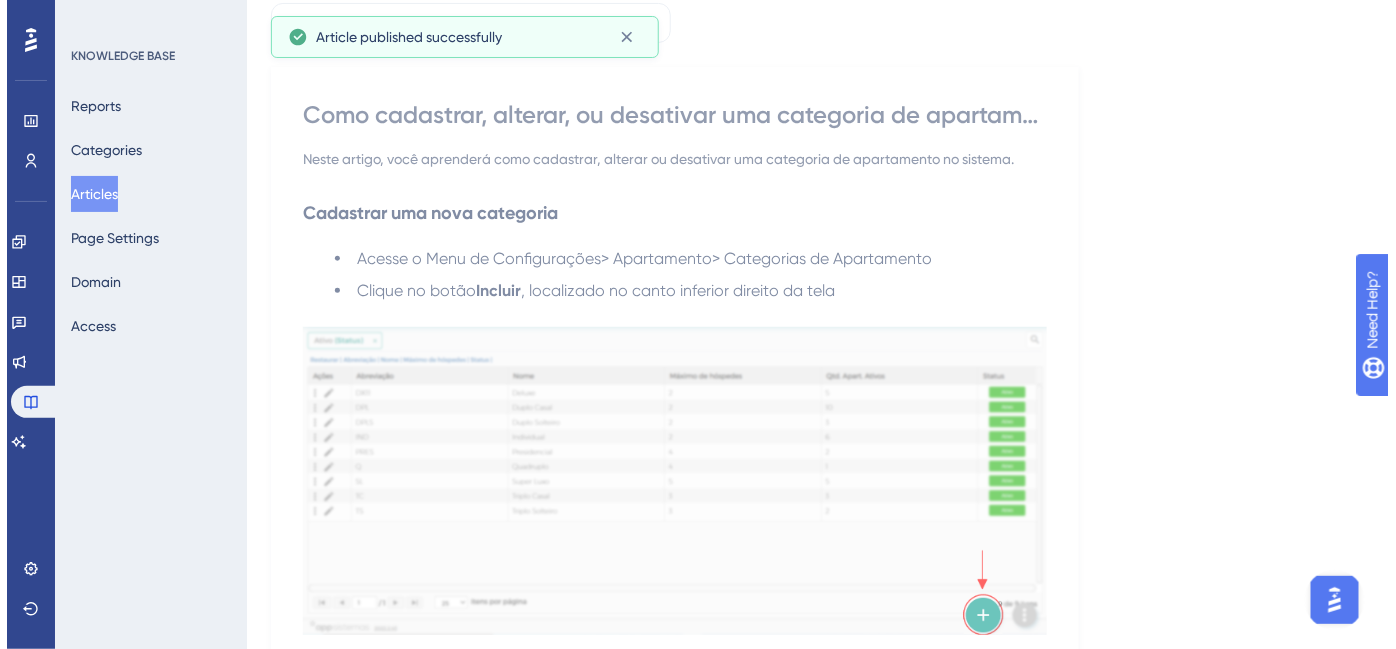 scroll, scrollTop: 0, scrollLeft: 0, axis: both 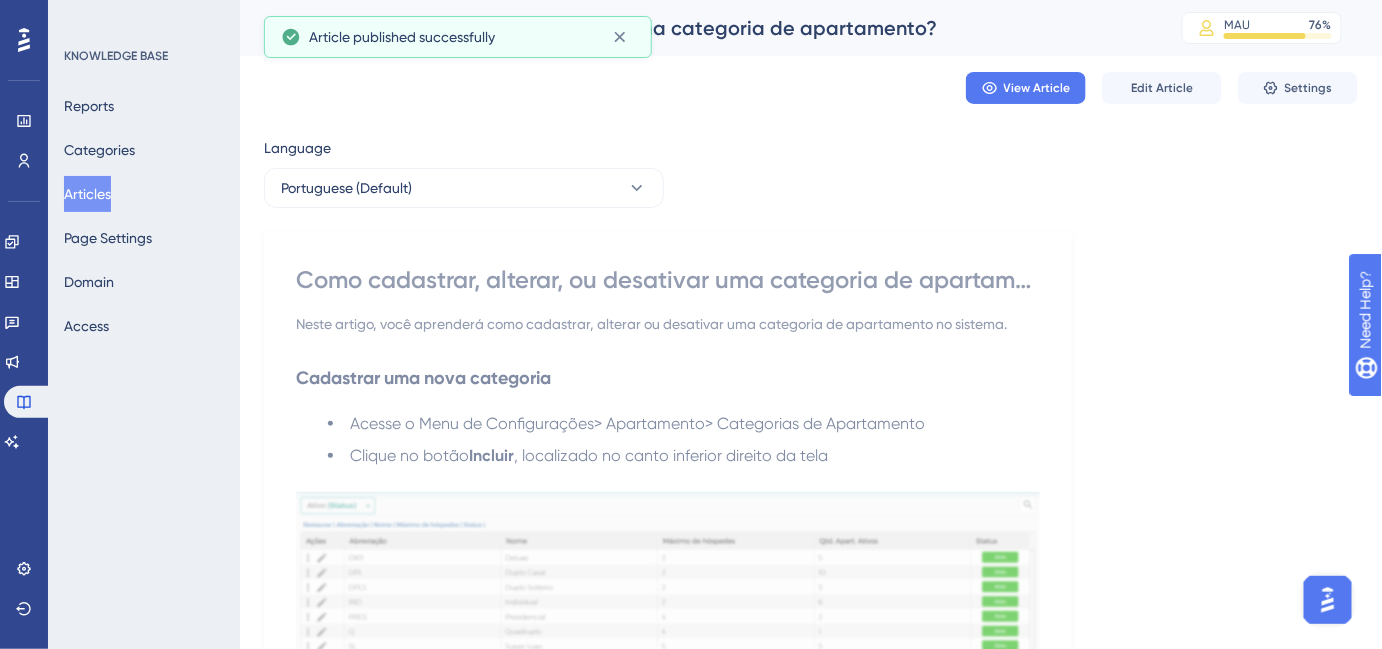 click on "Articles" at bounding box center (87, 194) 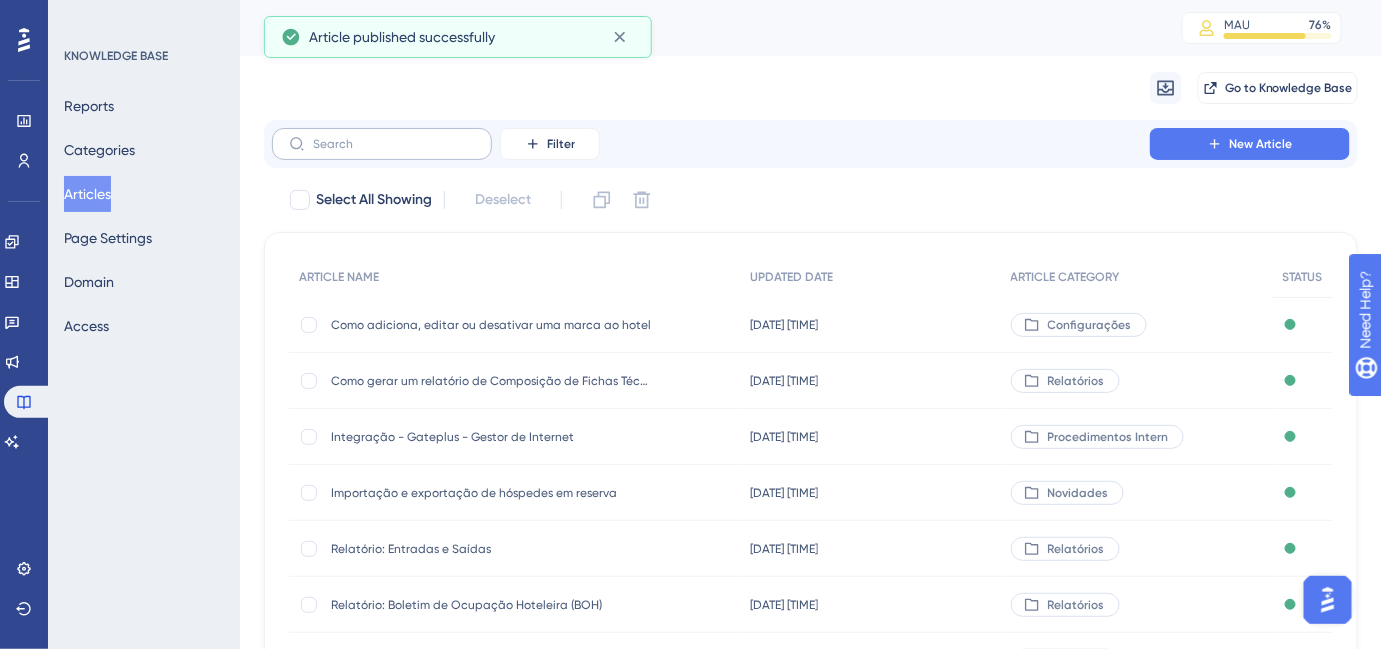 click at bounding box center (382, 144) 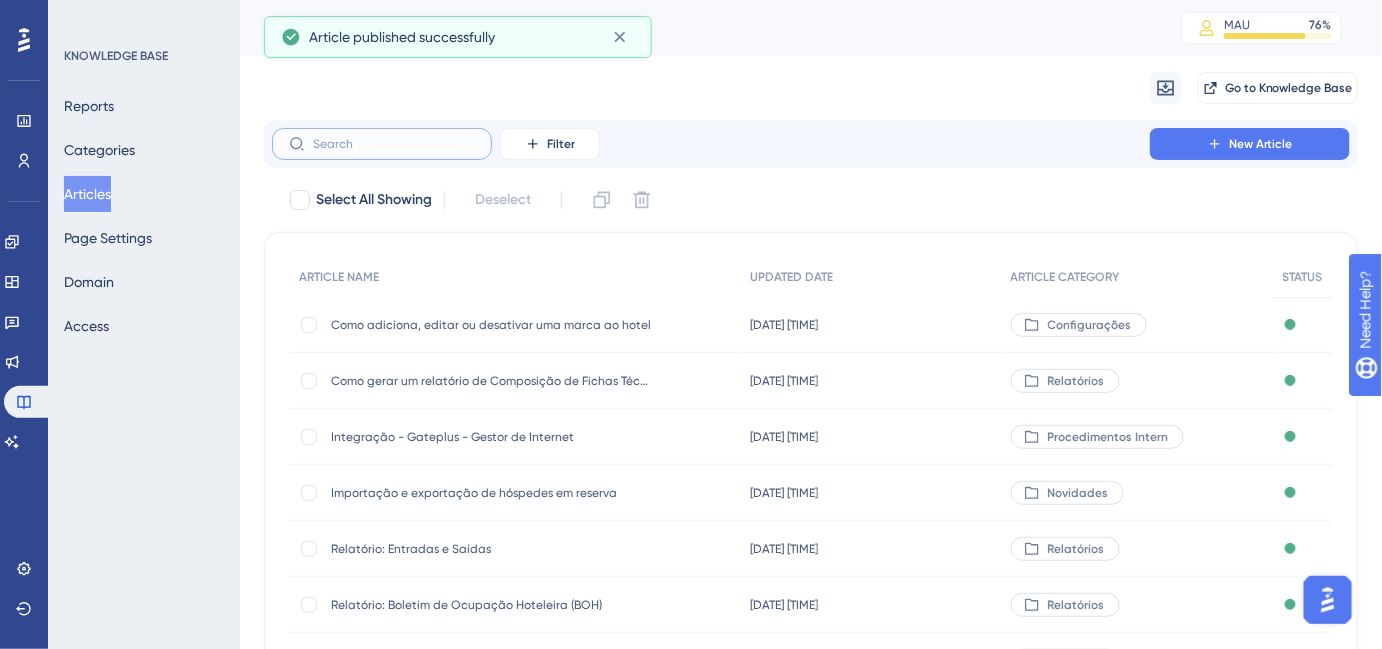 click at bounding box center (394, 144) 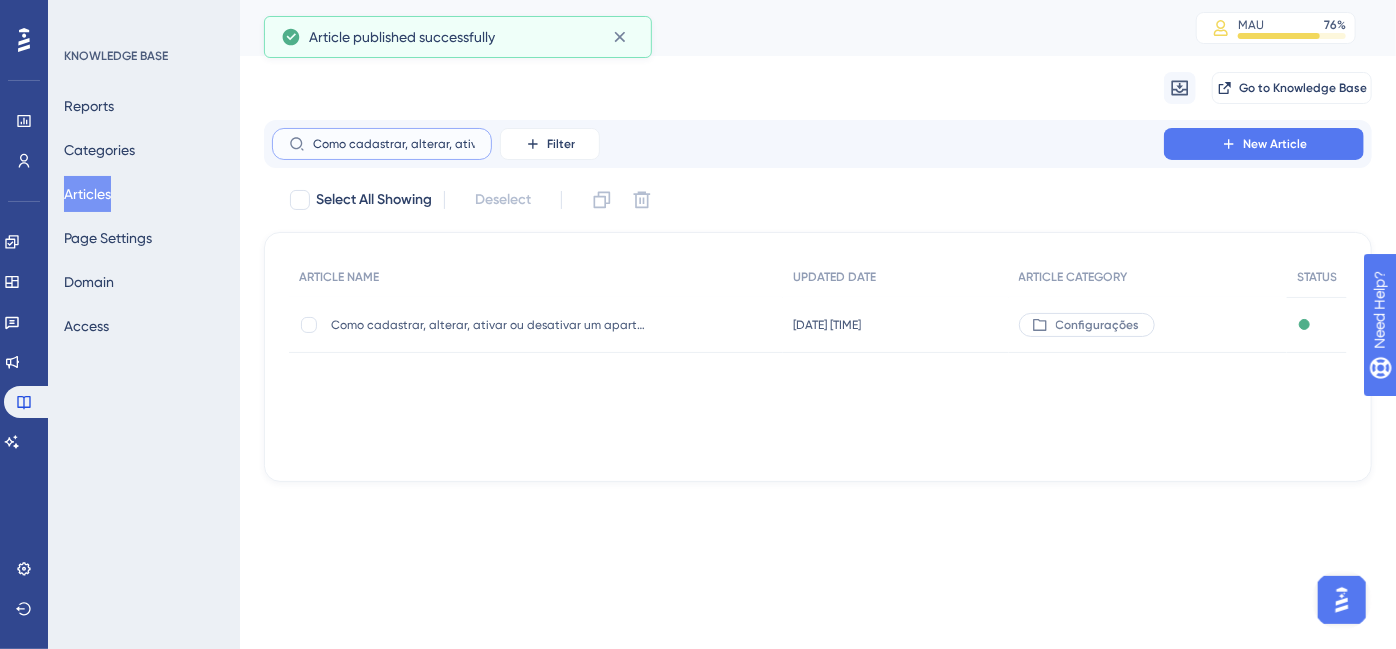 scroll, scrollTop: 0, scrollLeft: 181, axis: horizontal 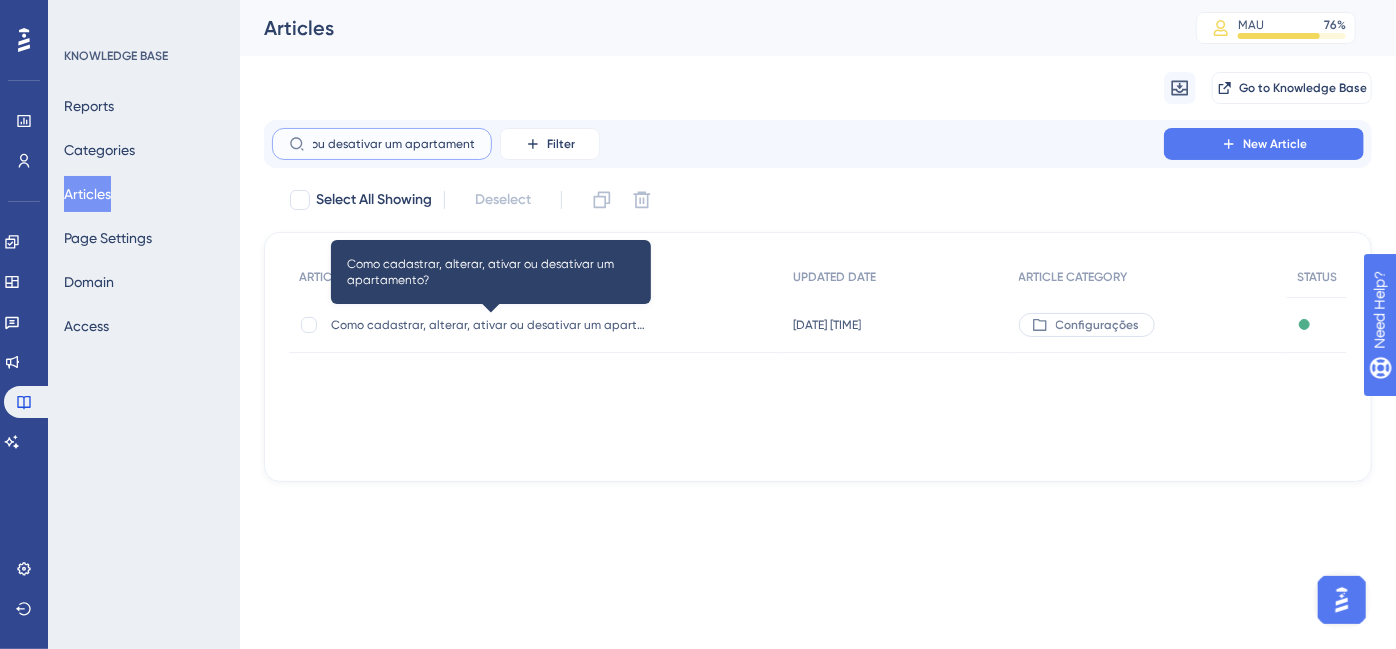 type on "Como cadastrar, alterar, ativar ou desativar um apartamento?" 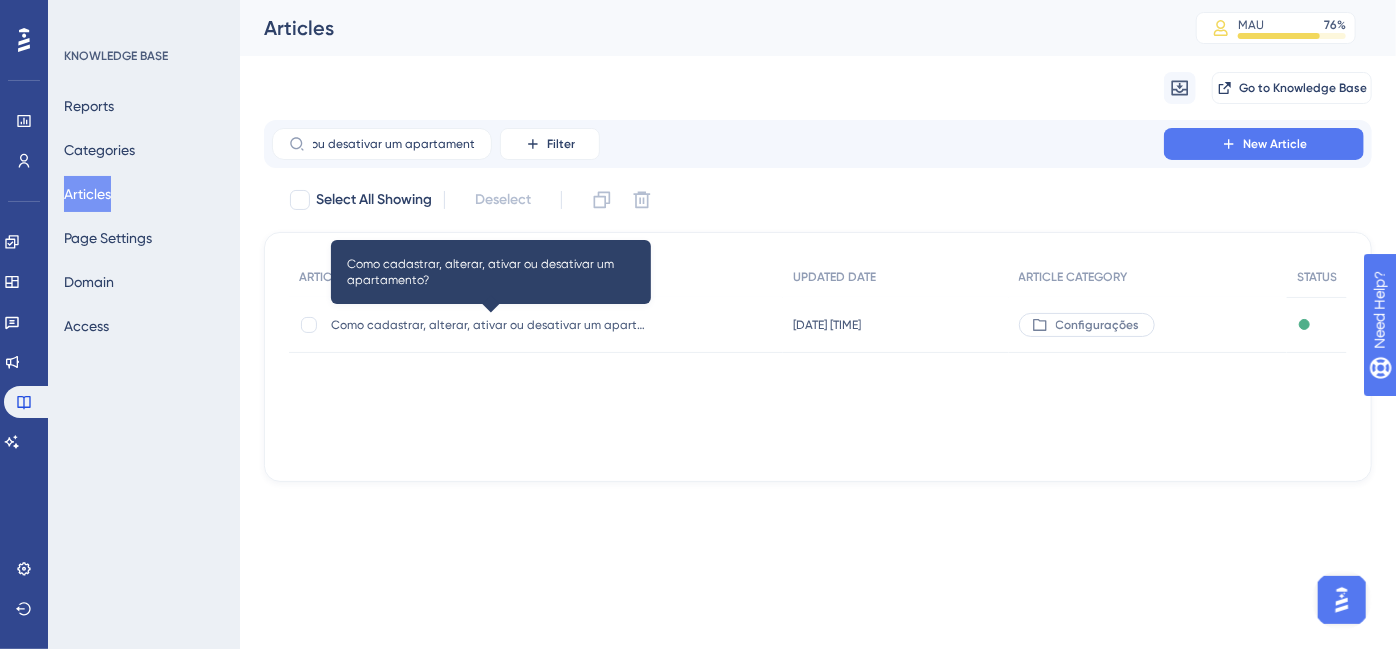 click on "Como cadastrar, alterar, ativar ou desativar um apartamento?" at bounding box center (491, 325) 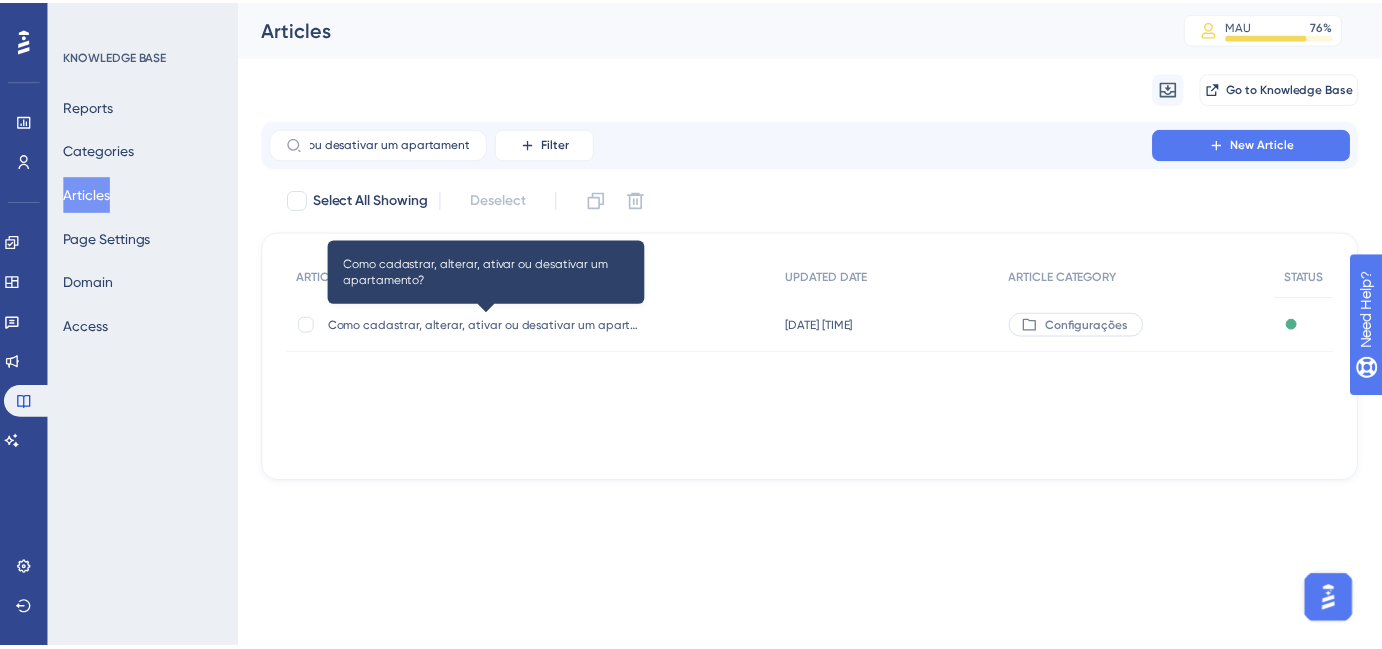 scroll, scrollTop: 0, scrollLeft: 0, axis: both 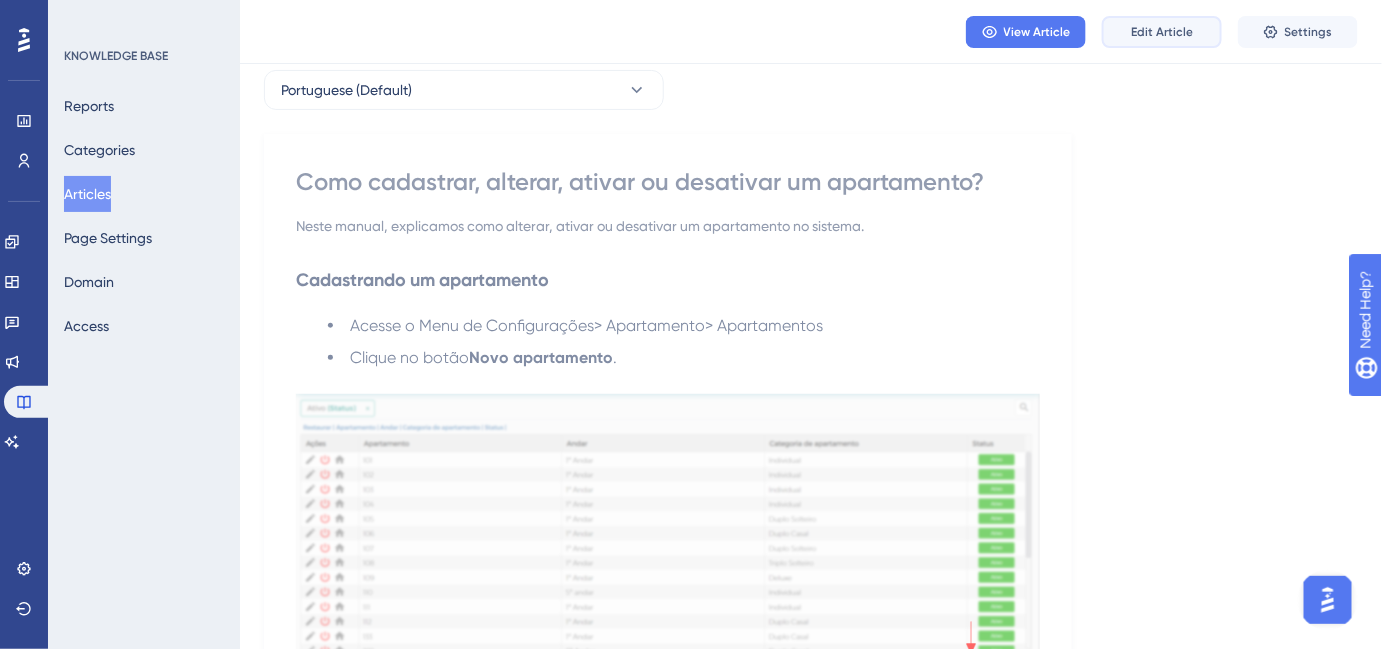 click on "Edit Article" at bounding box center (1162, 32) 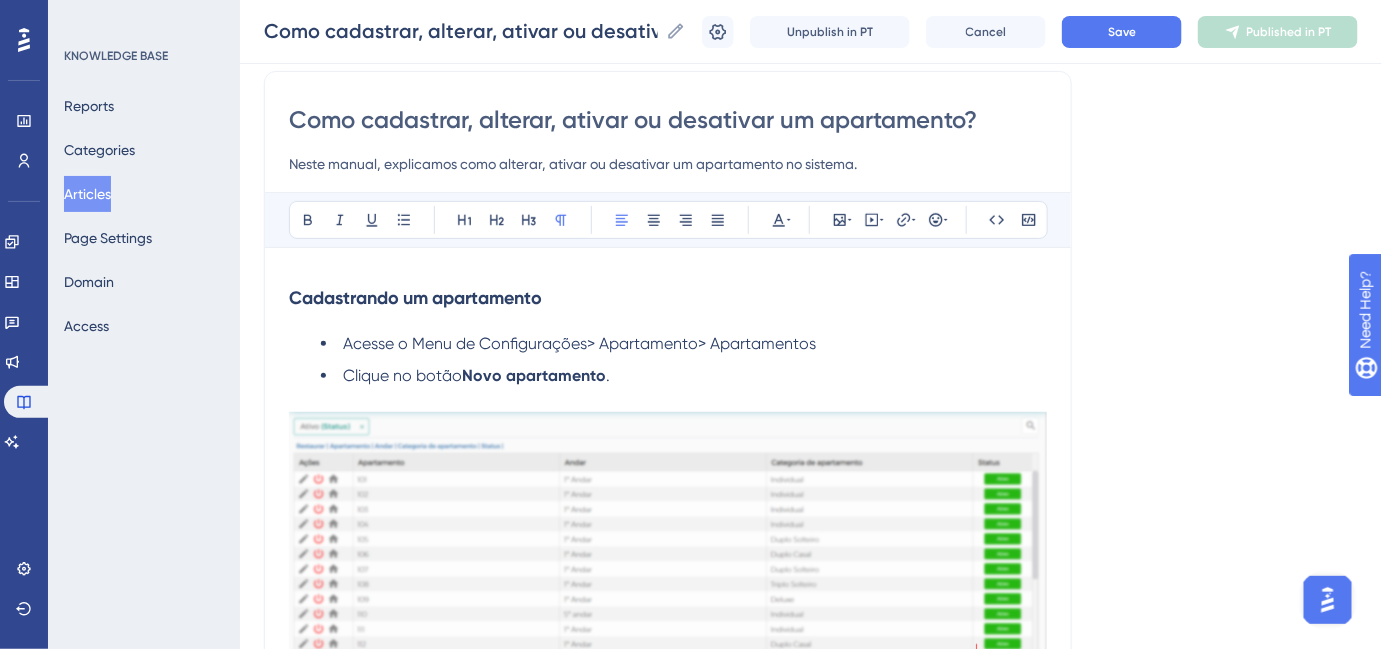 scroll, scrollTop: 181, scrollLeft: 0, axis: vertical 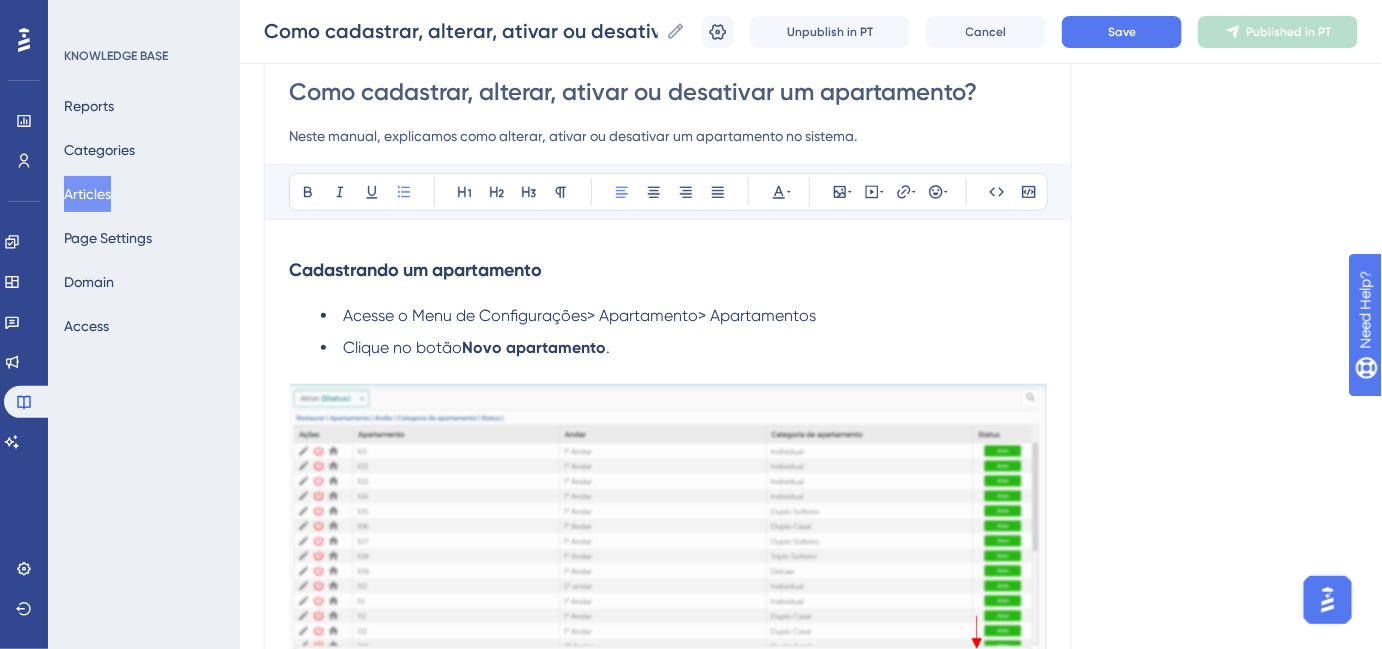 click on "Acesse o Menu de Configurações> Apartamento> Apartamentos" at bounding box center [579, 315] 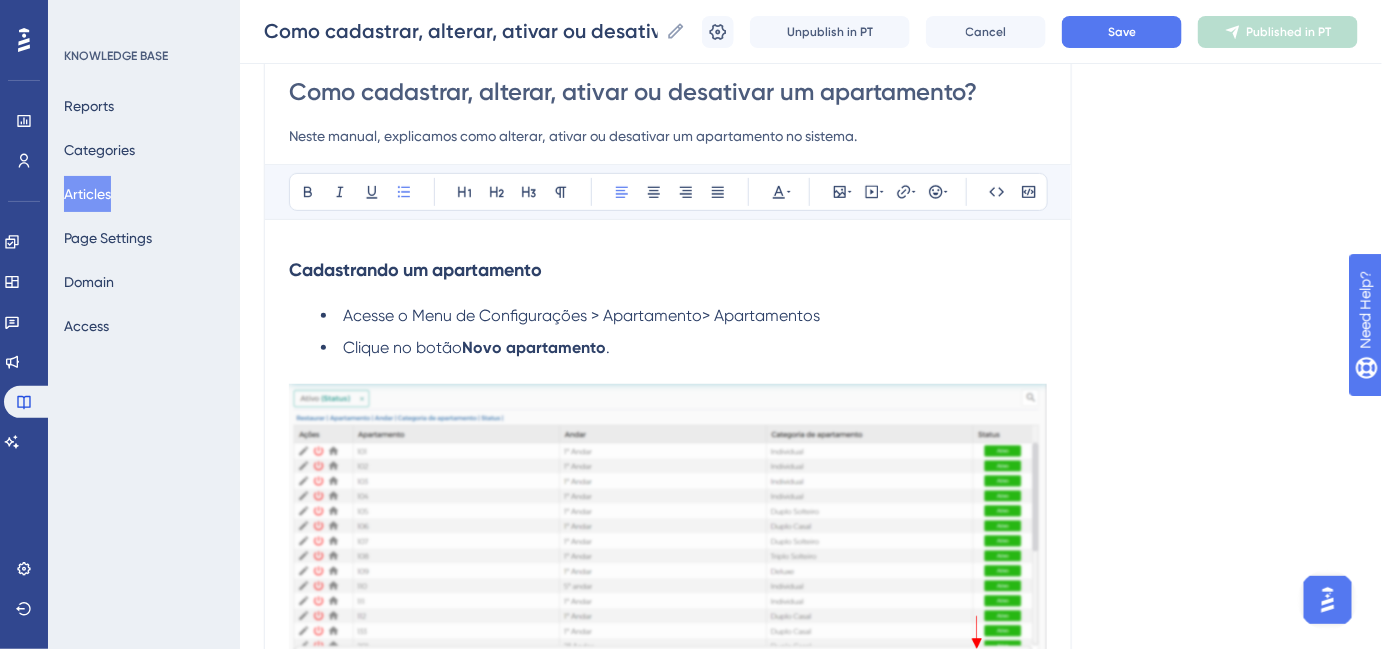 click on "Acesse o Menu de Configurações > Apartamento> Apartamentos" at bounding box center (581, 315) 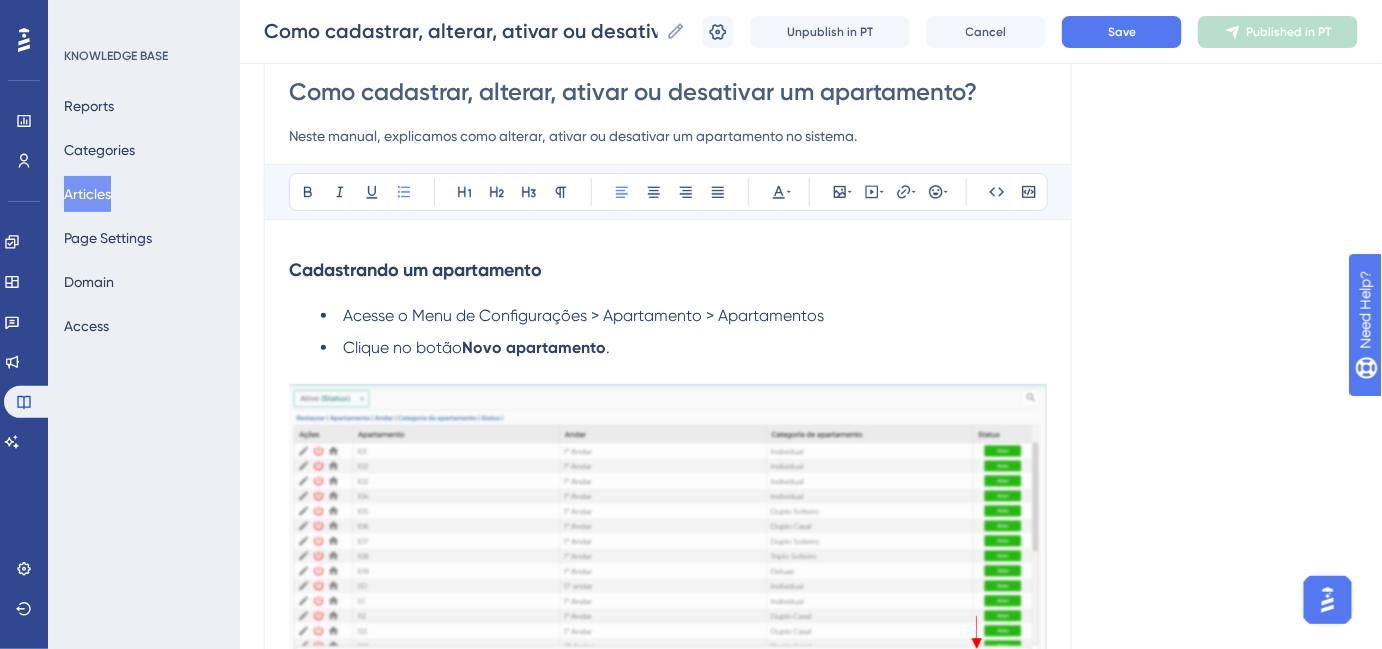 click at bounding box center (668, 372) 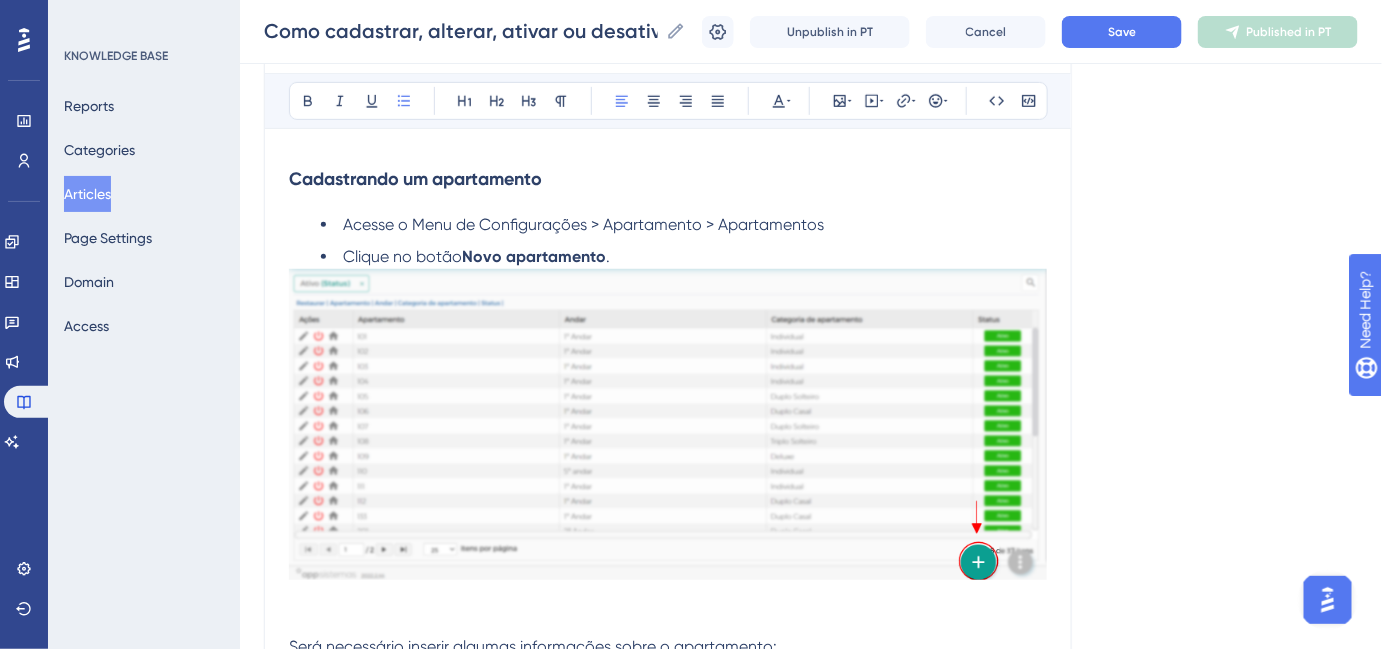 scroll, scrollTop: 363, scrollLeft: 0, axis: vertical 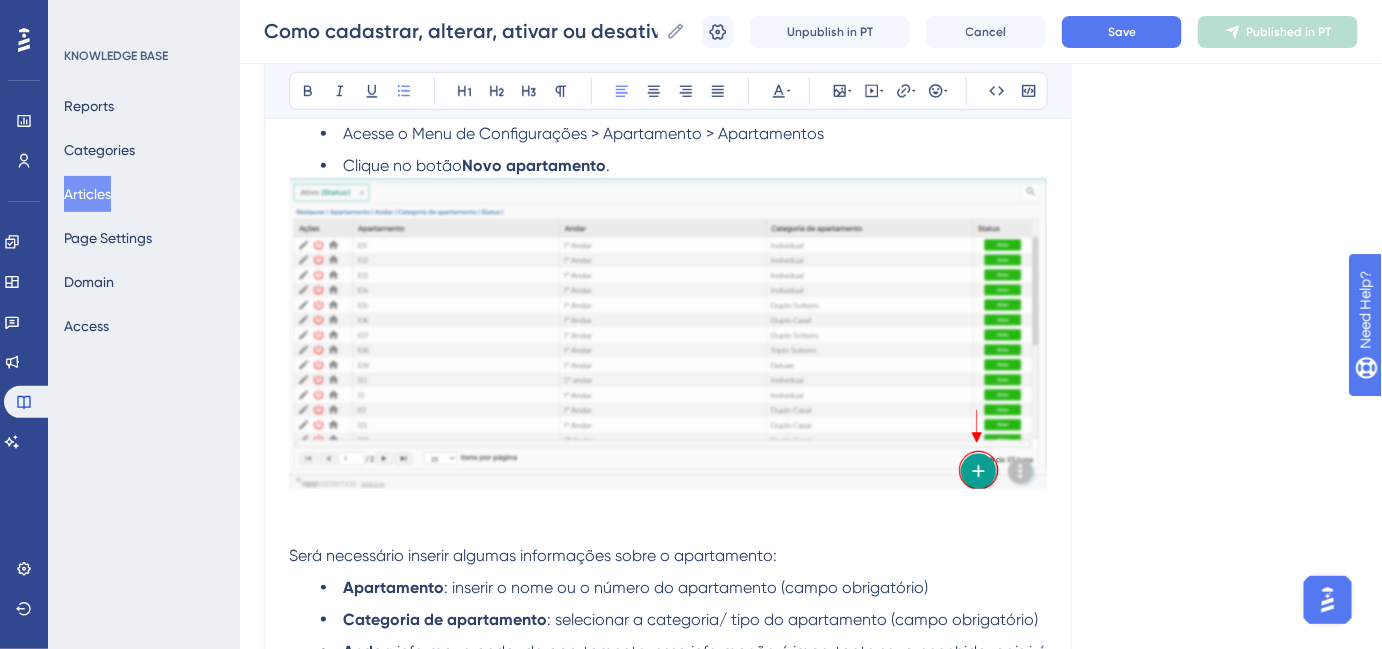 click at bounding box center (668, 532) 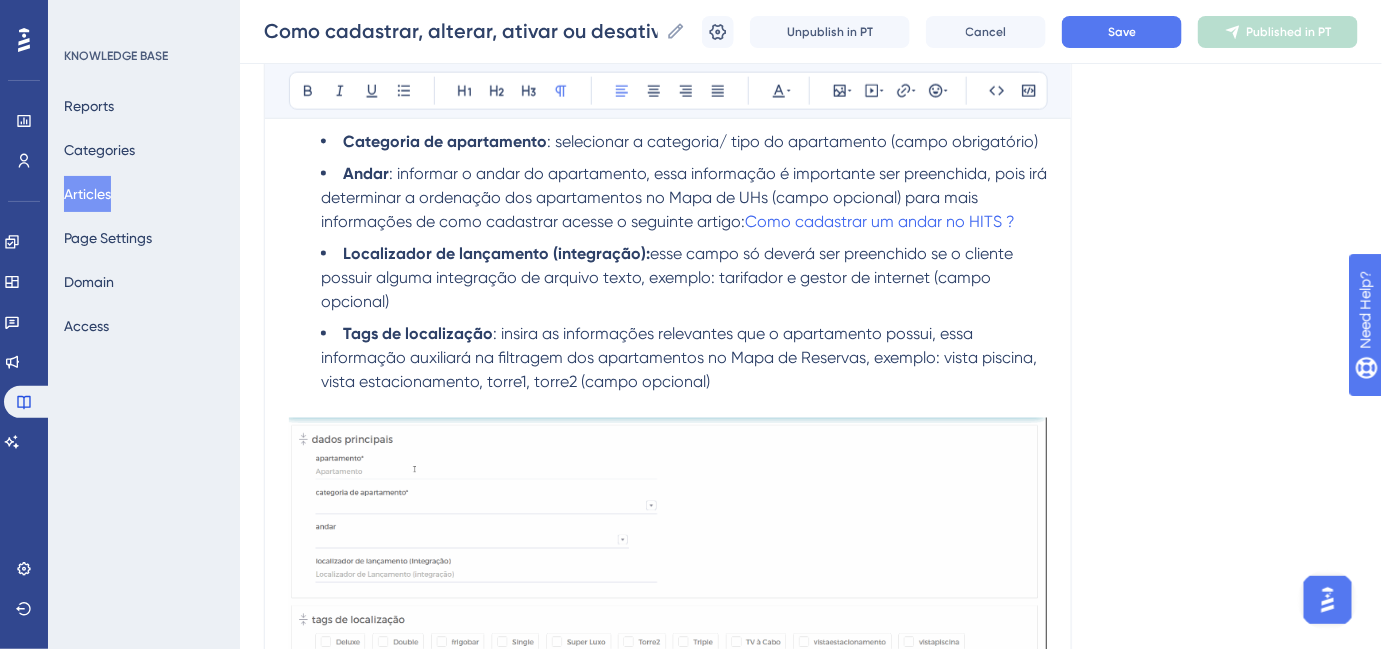 scroll, scrollTop: 818, scrollLeft: 0, axis: vertical 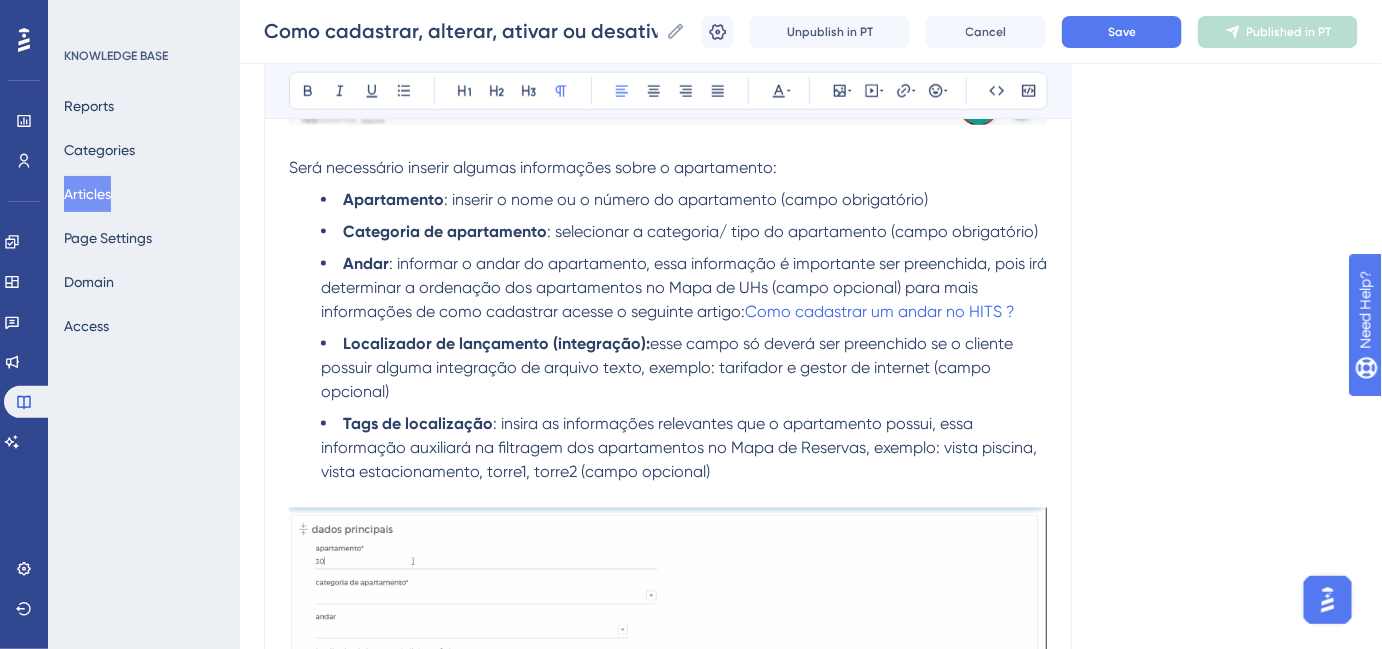 click on "Tags de localização : insira as informações relevantes que o apartamento possui, essa informação auxiliará na filtragem dos apartamentos no Mapa de Reservas, exemplo: vista piscina, vista estacionamento, torre1, torre2 (campo opcional)" at bounding box center (684, 448) 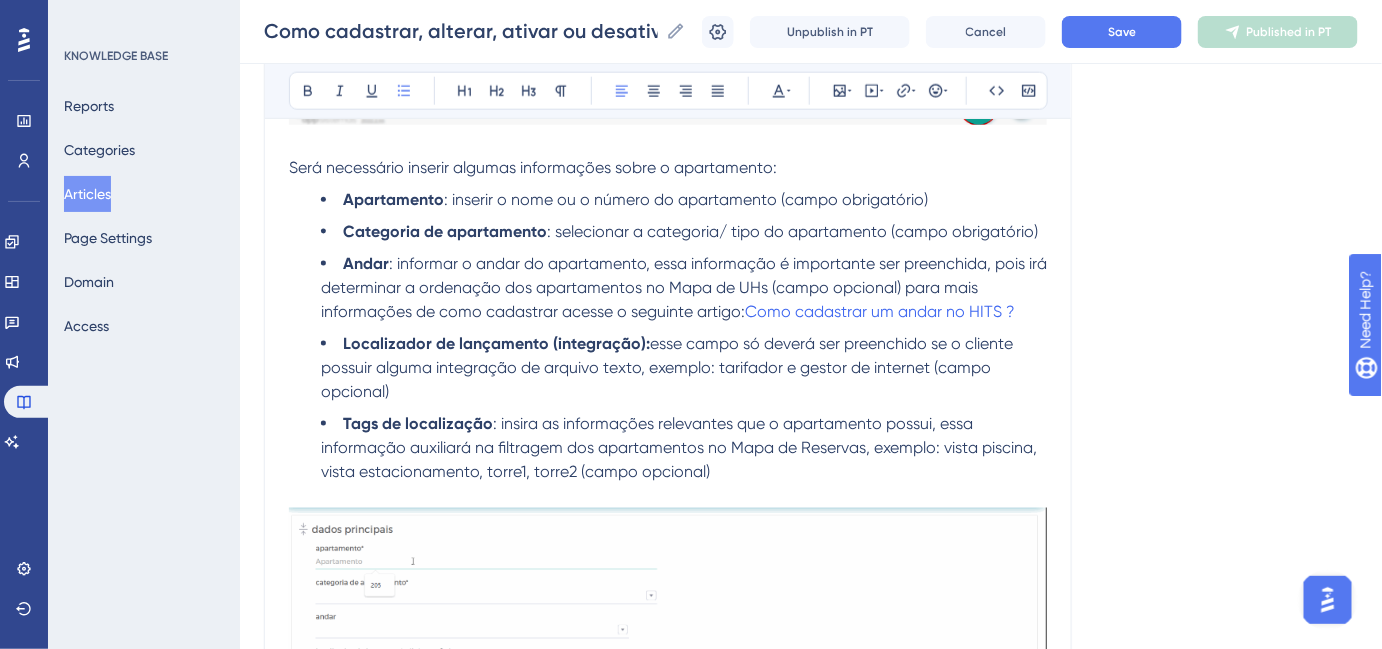click on ": insira as informações relevantes que o apartamento possui, essa informação auxiliará na filtragem dos apartamentos no Mapa de Reservas, exemplo: vista piscina, vista estacionamento, torre1, torre2 (campo opcional)" at bounding box center (681, 447) 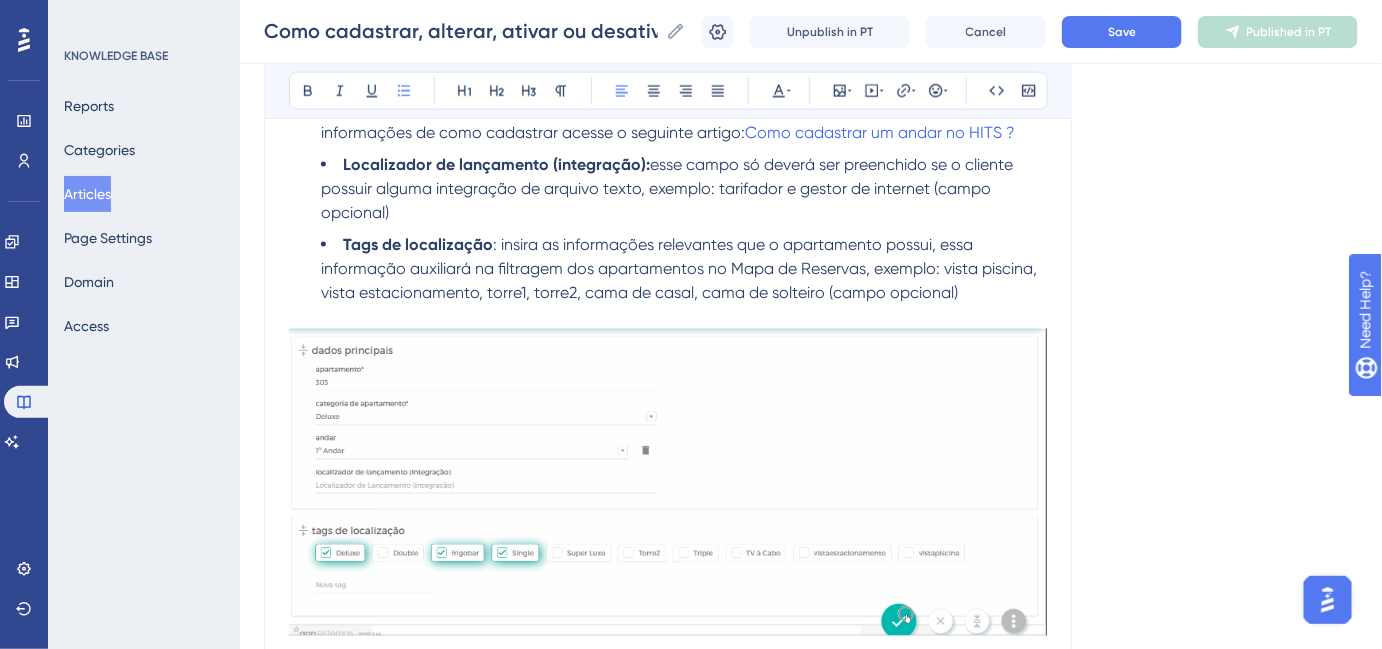 scroll, scrollTop: 909, scrollLeft: 0, axis: vertical 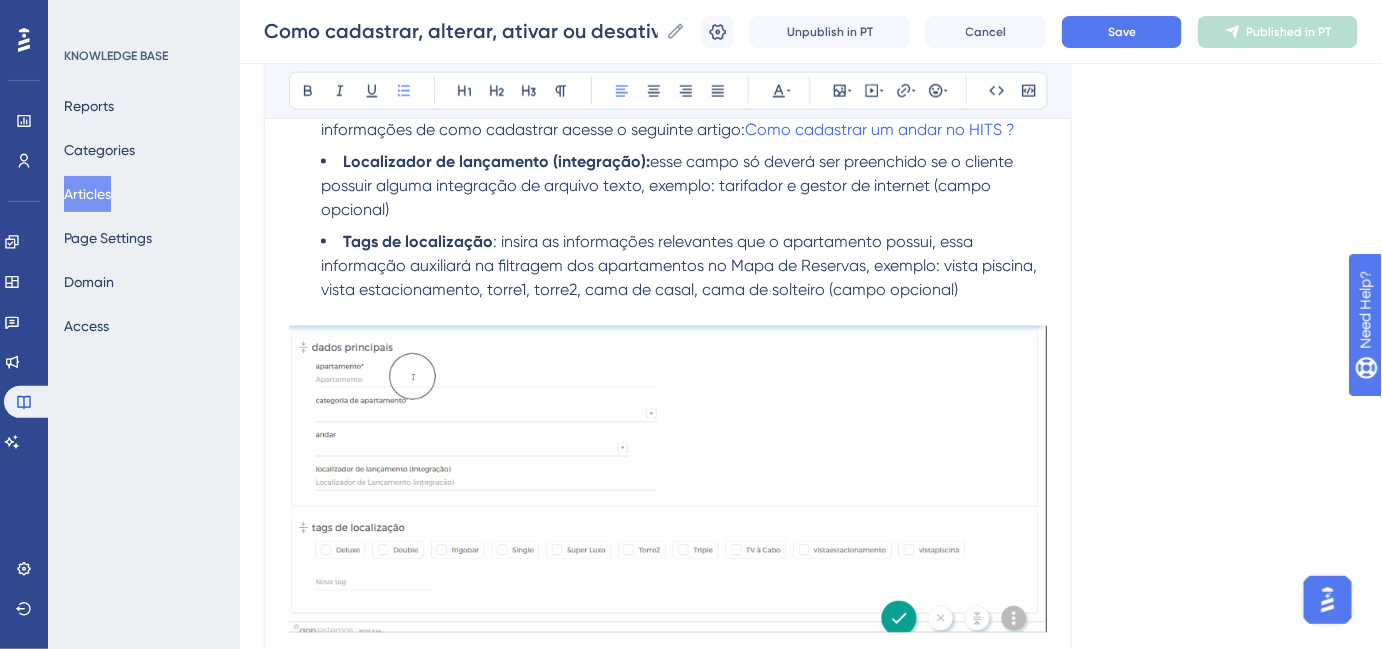 click at bounding box center [668, 314] 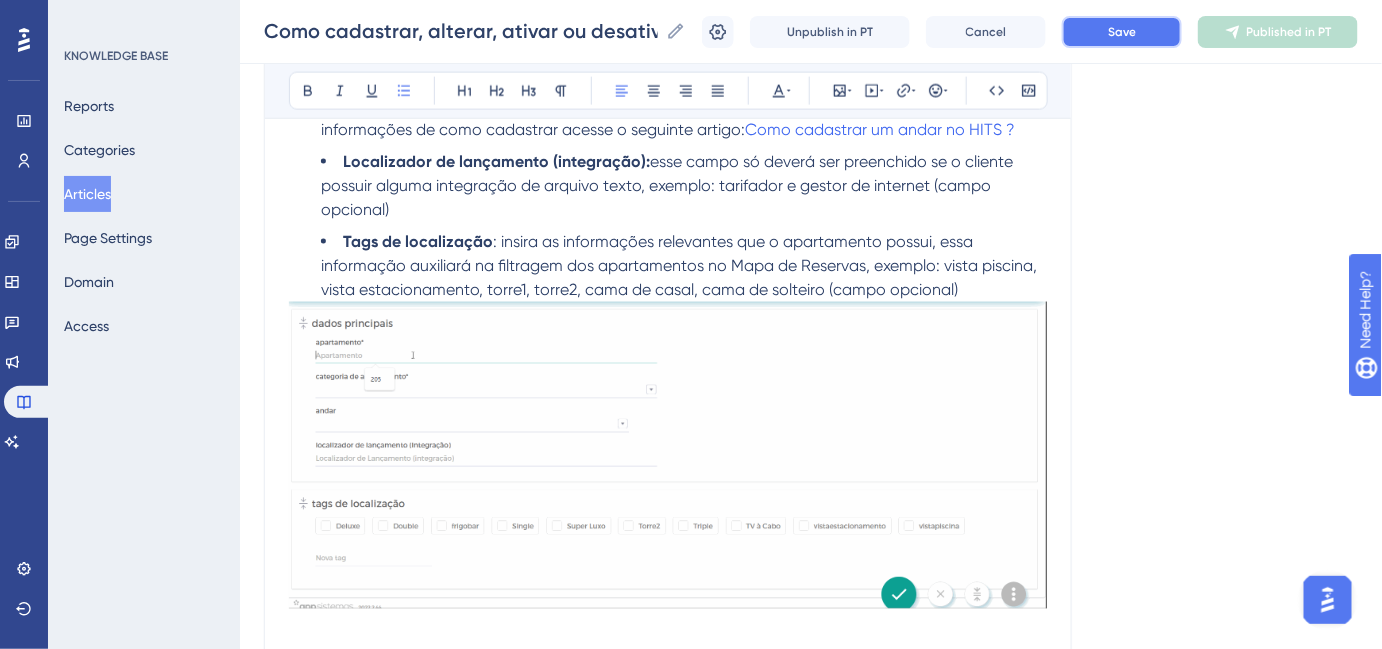 click on "Save" at bounding box center (1122, 32) 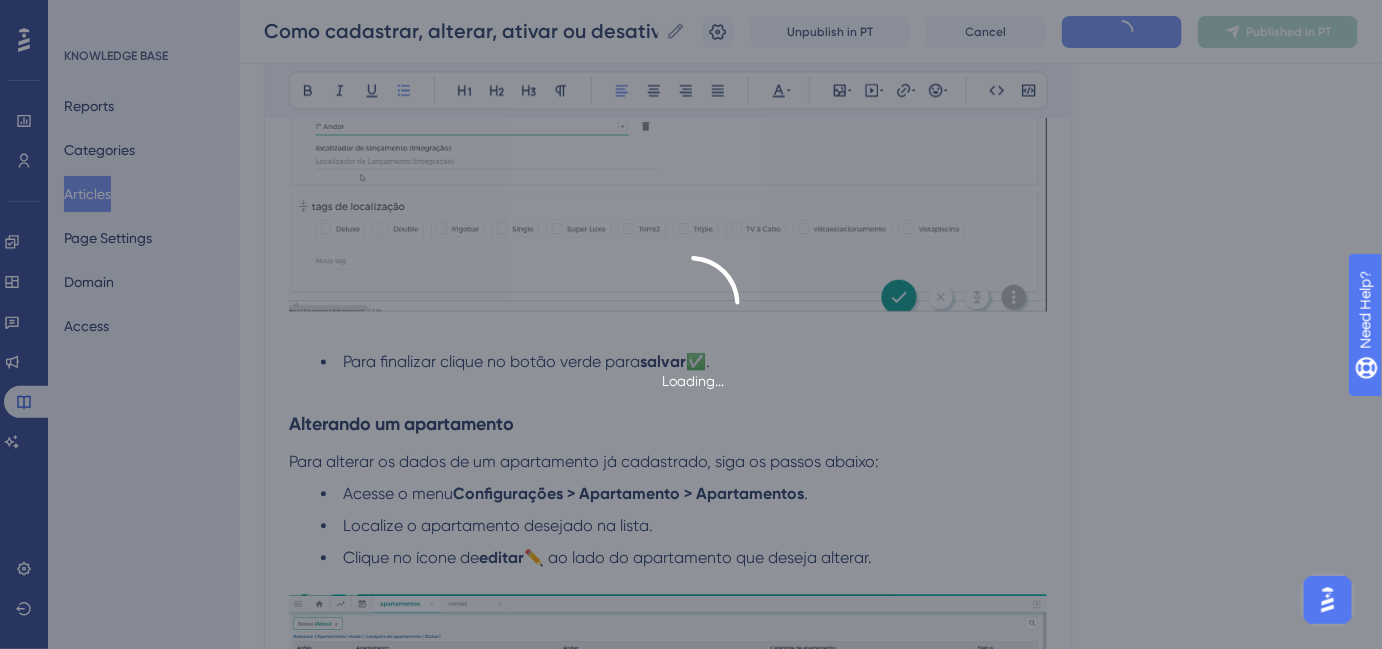 scroll, scrollTop: 1272, scrollLeft: 0, axis: vertical 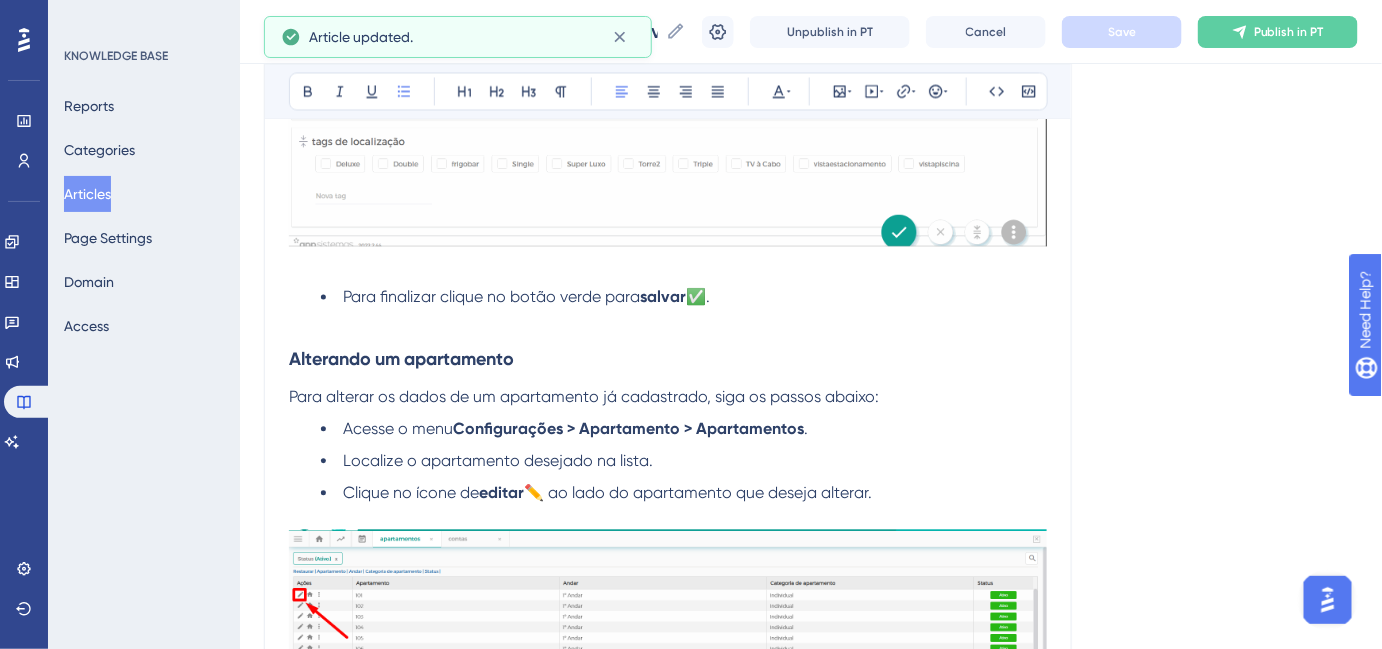 click at bounding box center [668, 265] 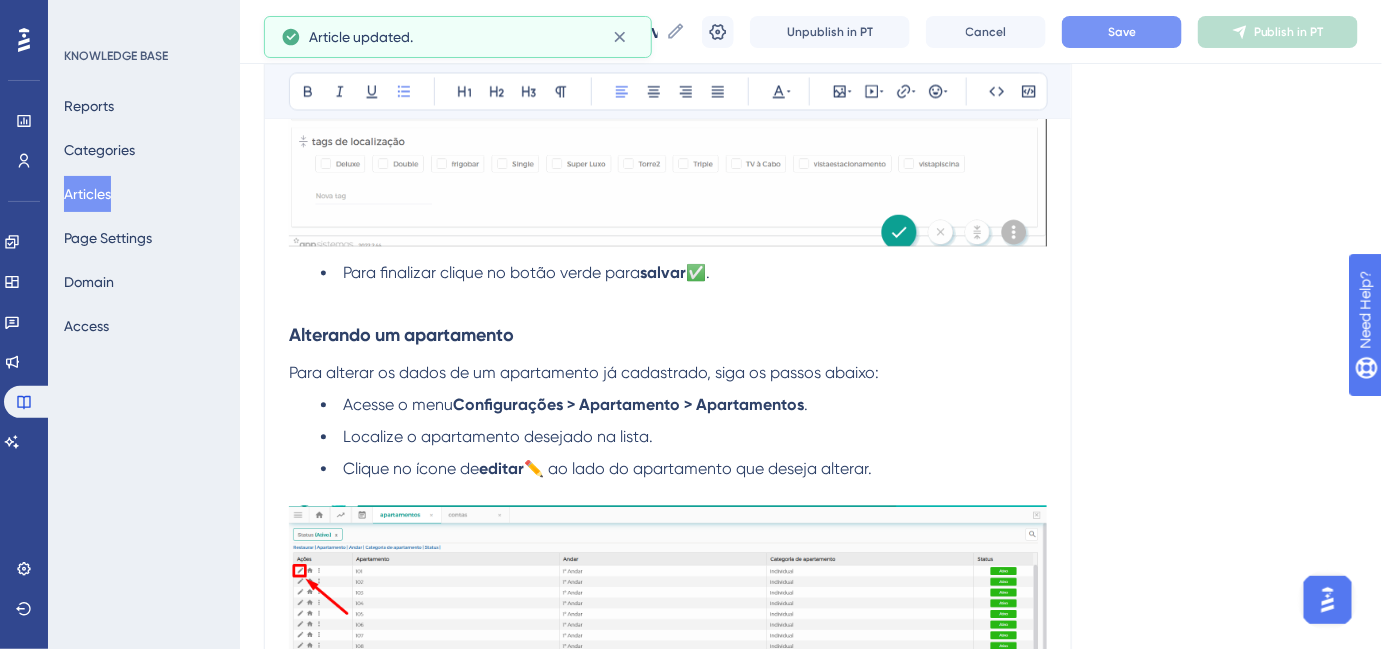 drag, startPoint x: 1111, startPoint y: 48, endPoint x: 1109, endPoint y: 36, distance: 12.165525 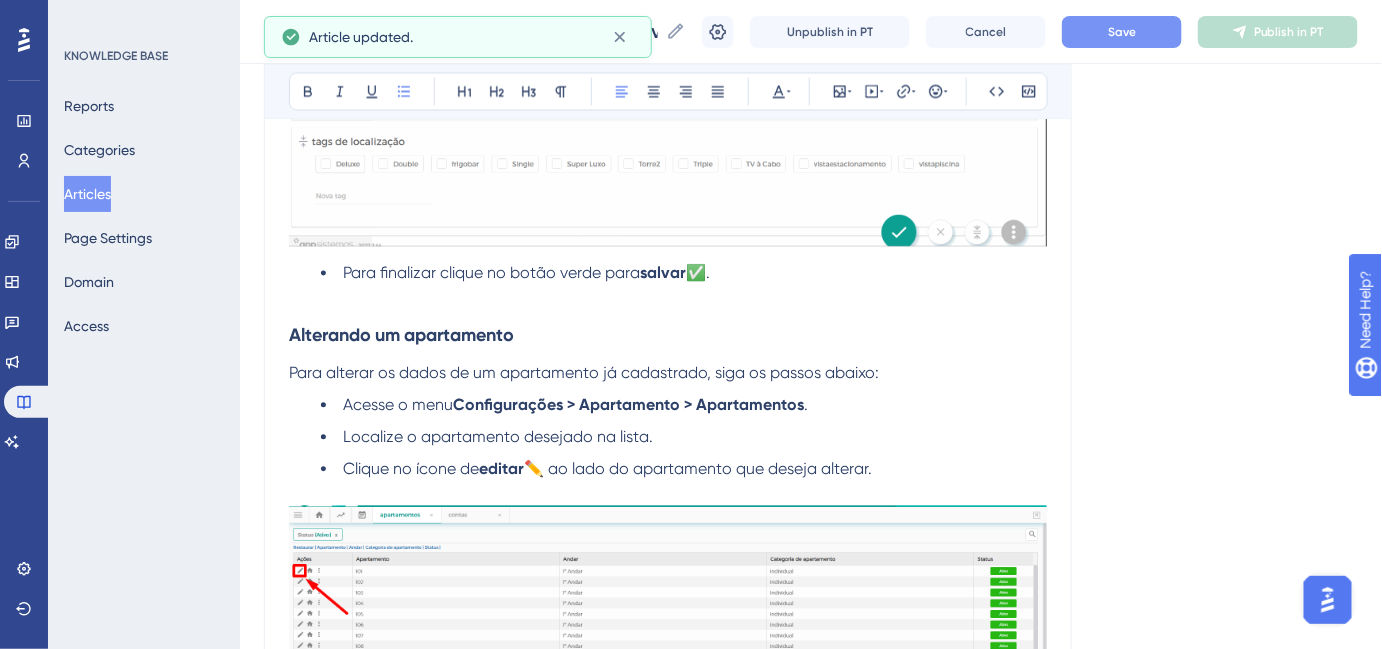 click on "Como cadastrar, alterar, ativar ou desativar um apartamento? Como cadastrar, alterar, ativar ou desativar um apartamento? Unpublish in PT Cancel Save Publish in PT" at bounding box center (811, 32) 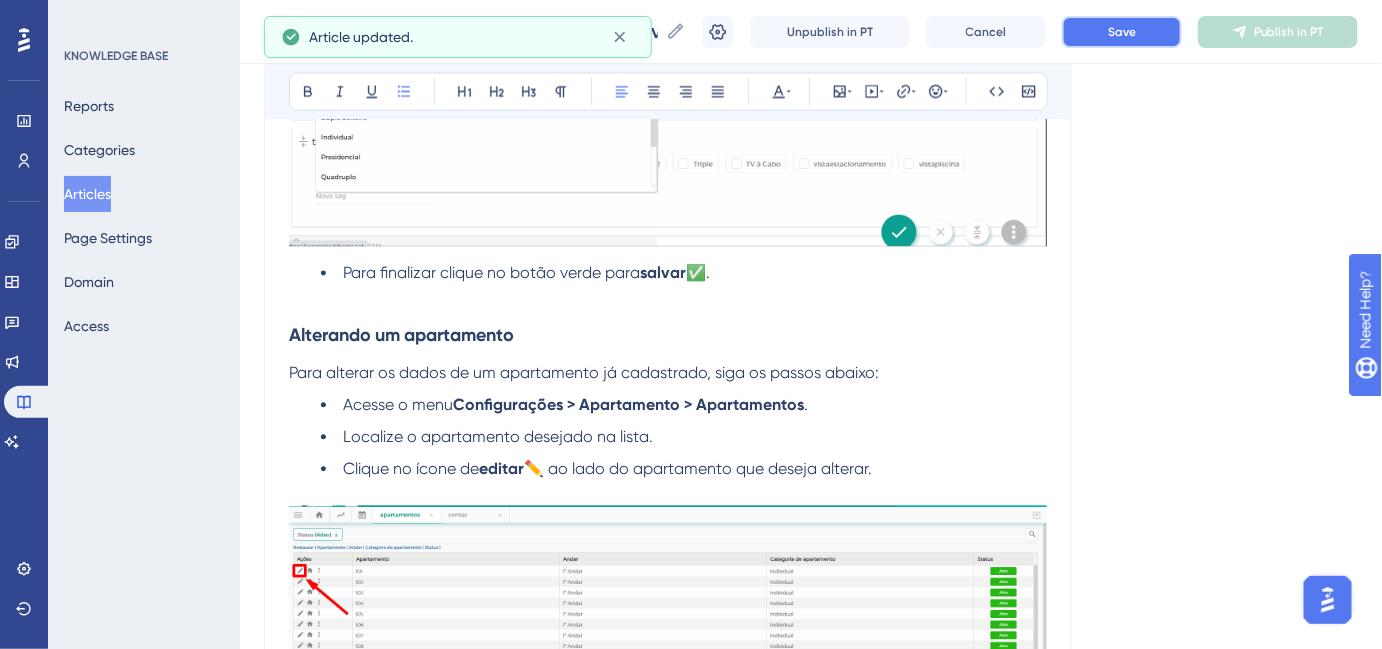click on "Save" at bounding box center [1122, 32] 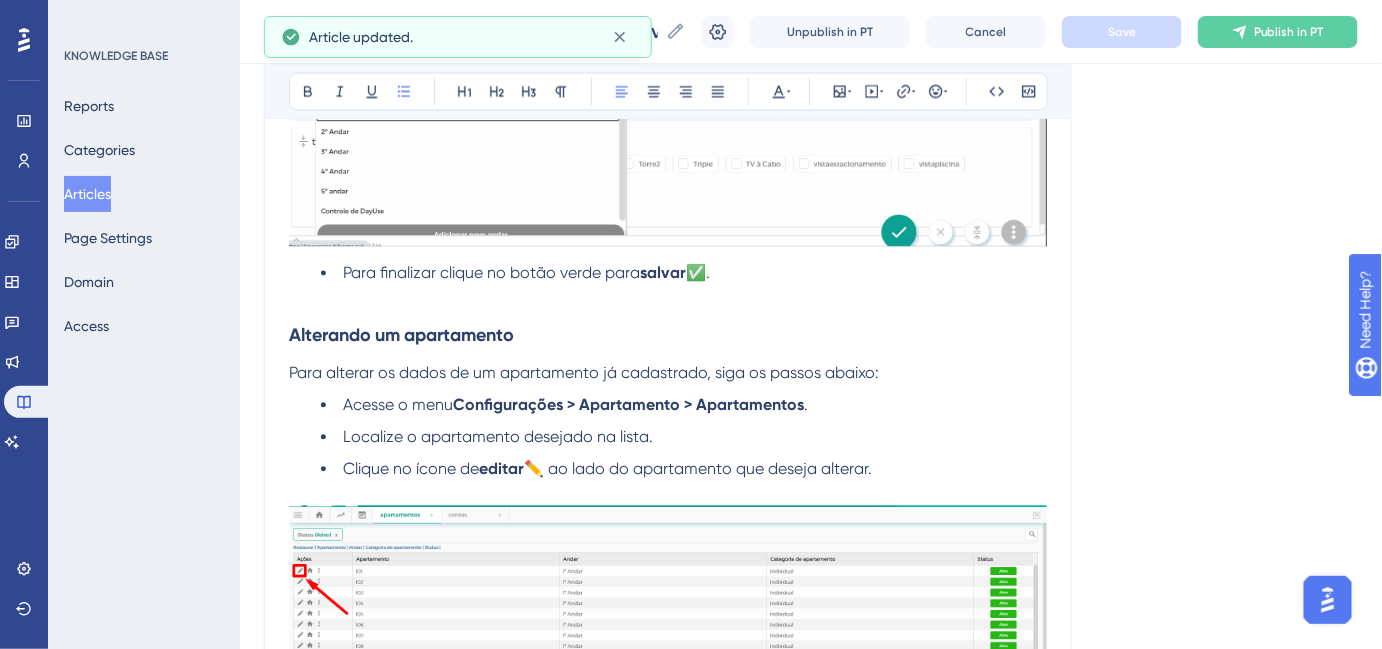 scroll, scrollTop: 1363, scrollLeft: 0, axis: vertical 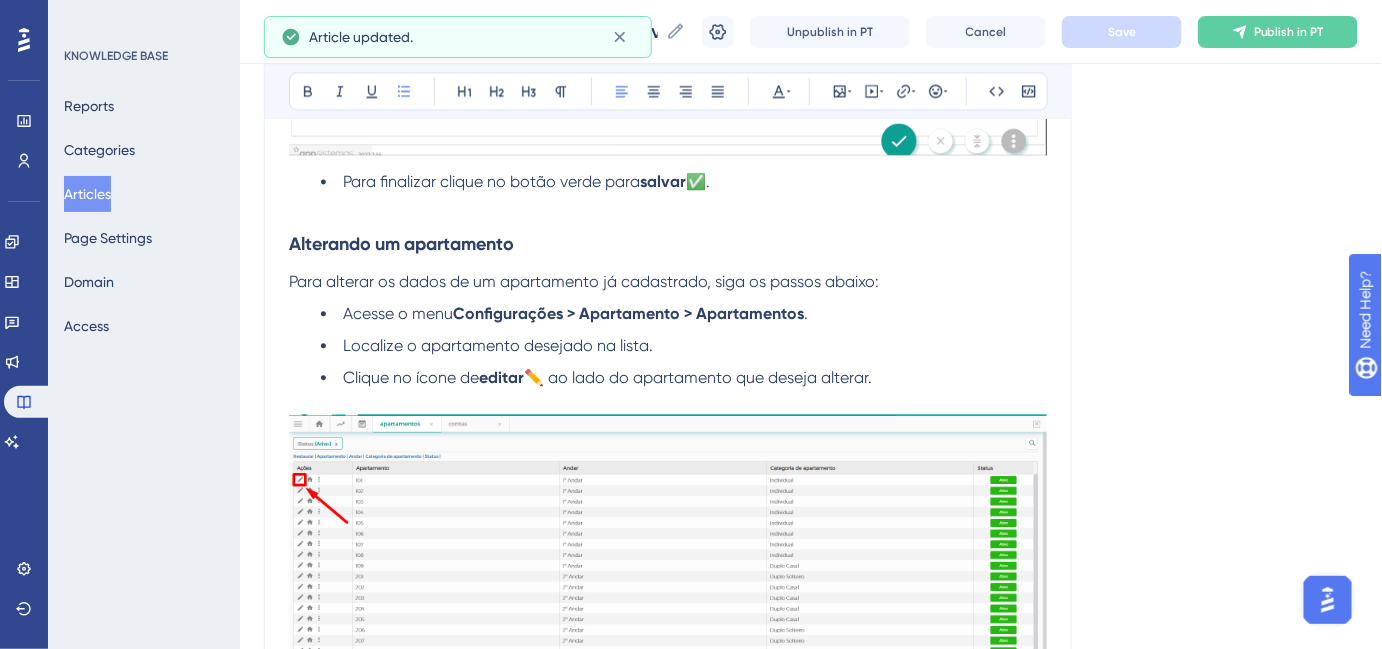 click on "Acesse o menu" at bounding box center [398, 313] 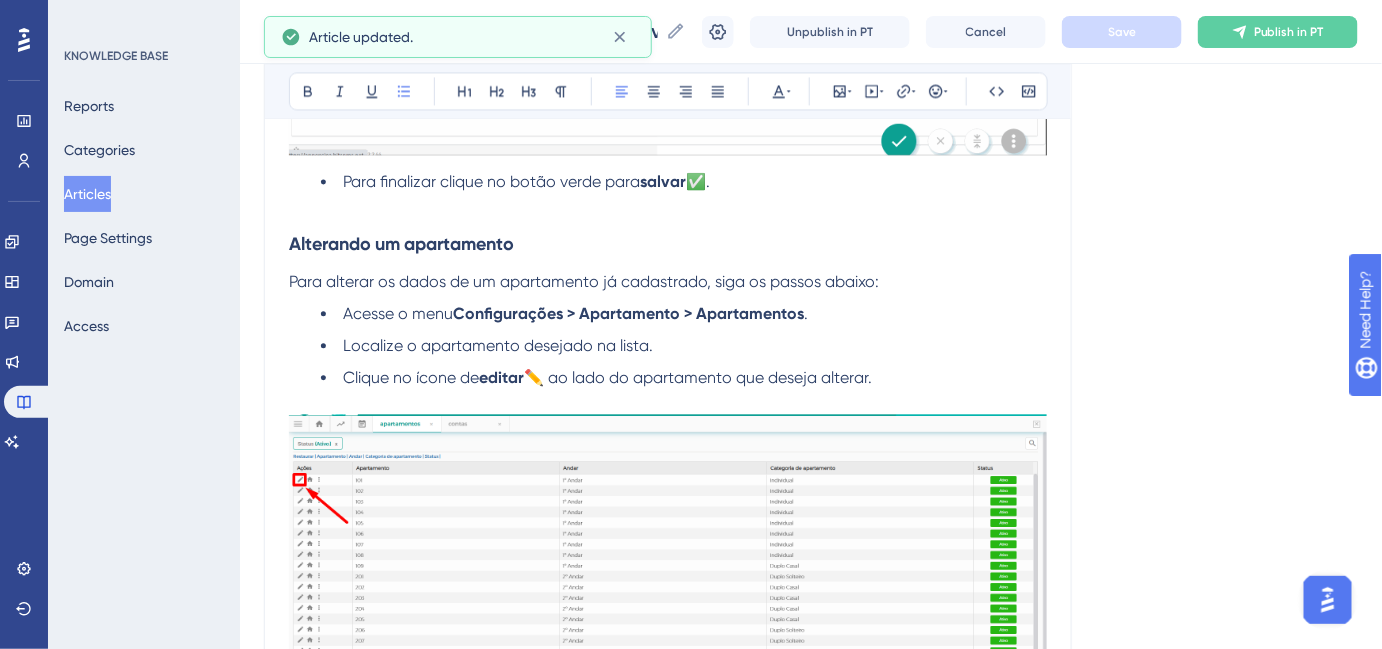 click on "Acesse o menu" at bounding box center [398, 313] 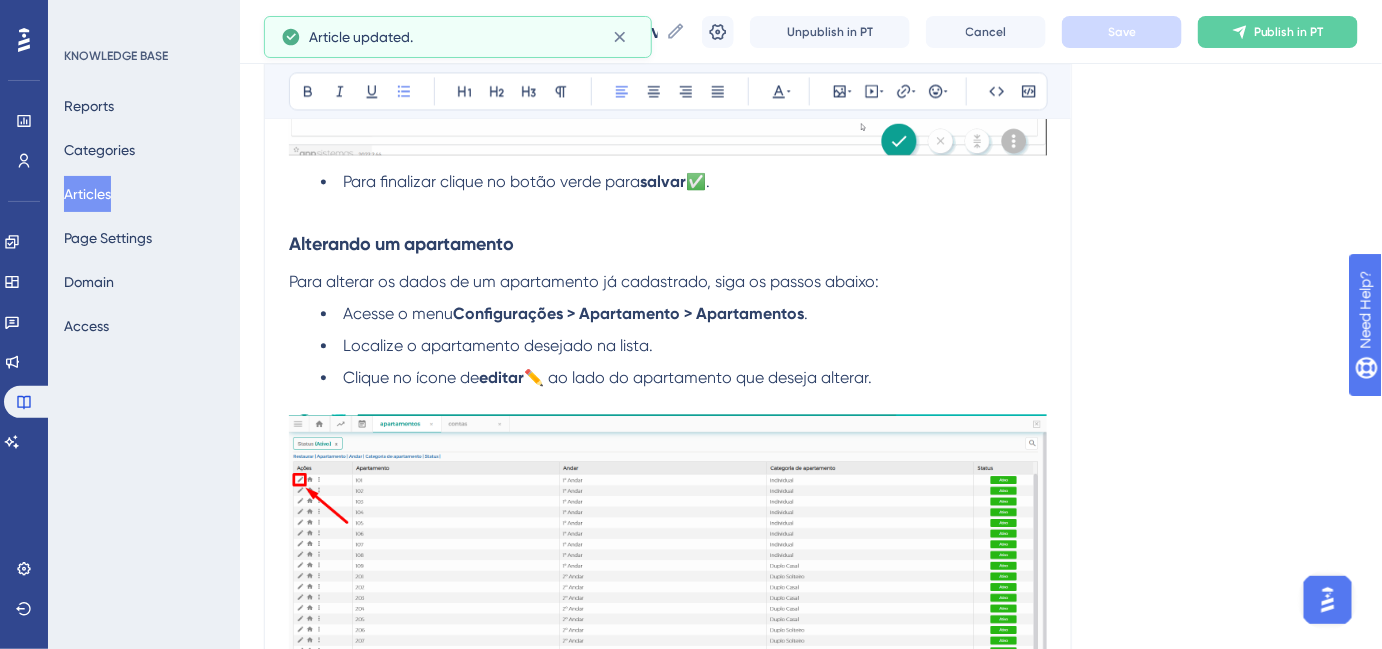 click on "Acesse o menu" at bounding box center (398, 313) 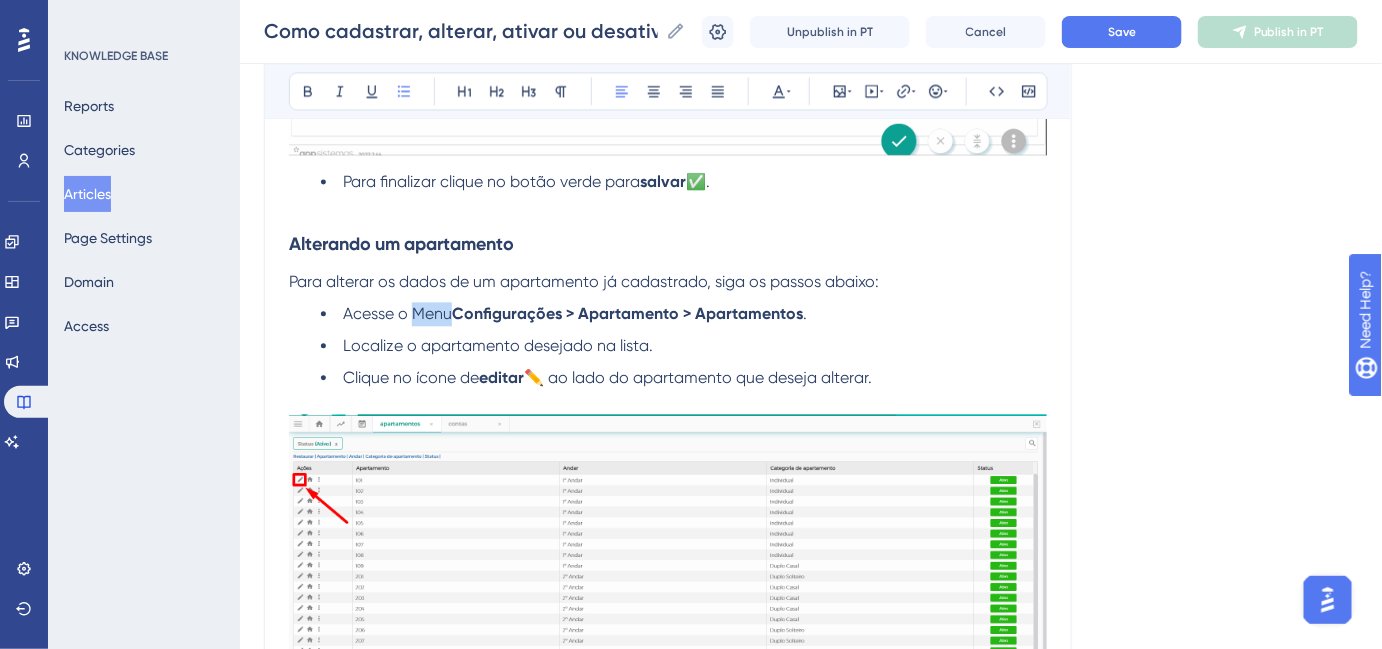 drag, startPoint x: 409, startPoint y: 310, endPoint x: 448, endPoint y: 311, distance: 39.012817 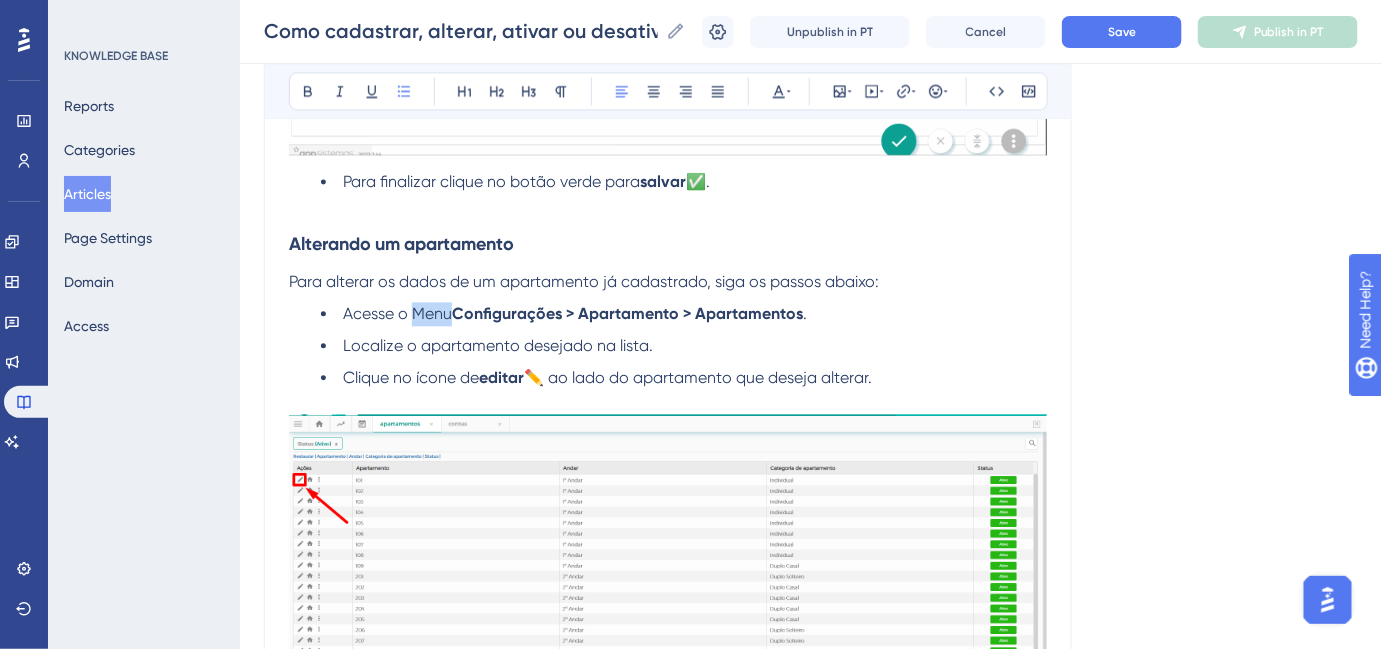 click on "Acesse o Menu" at bounding box center [397, 313] 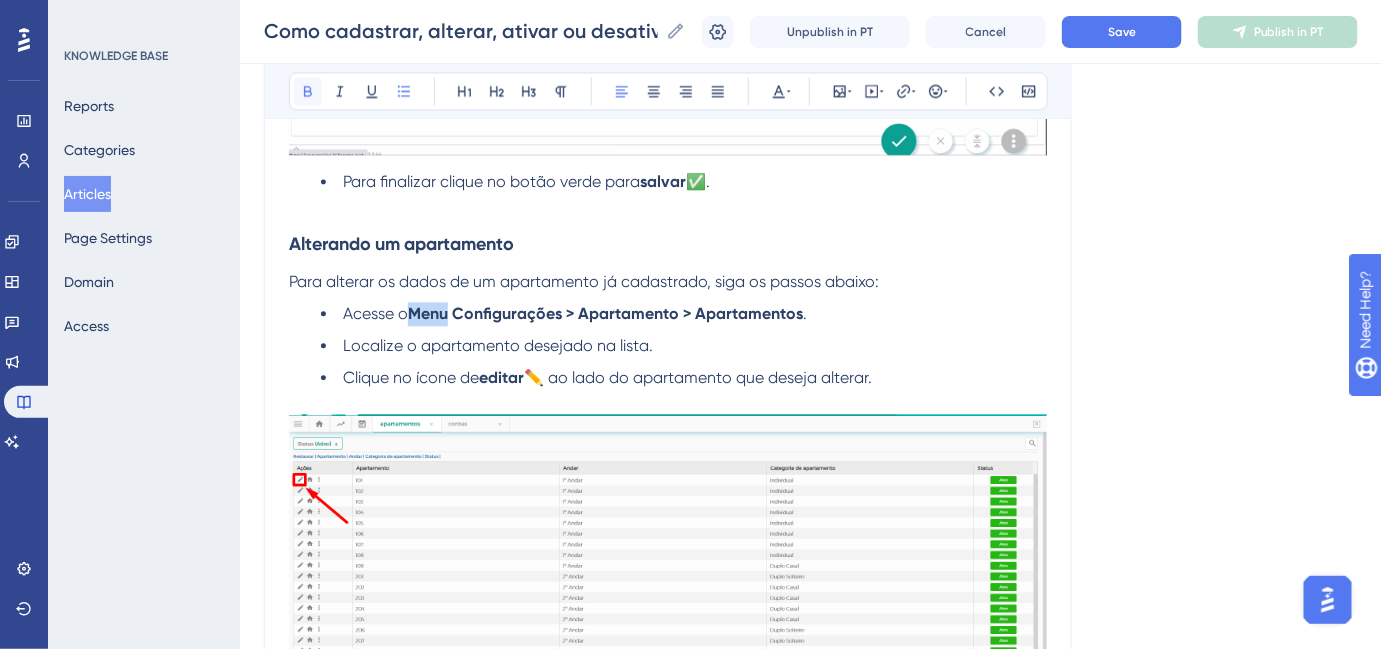 click 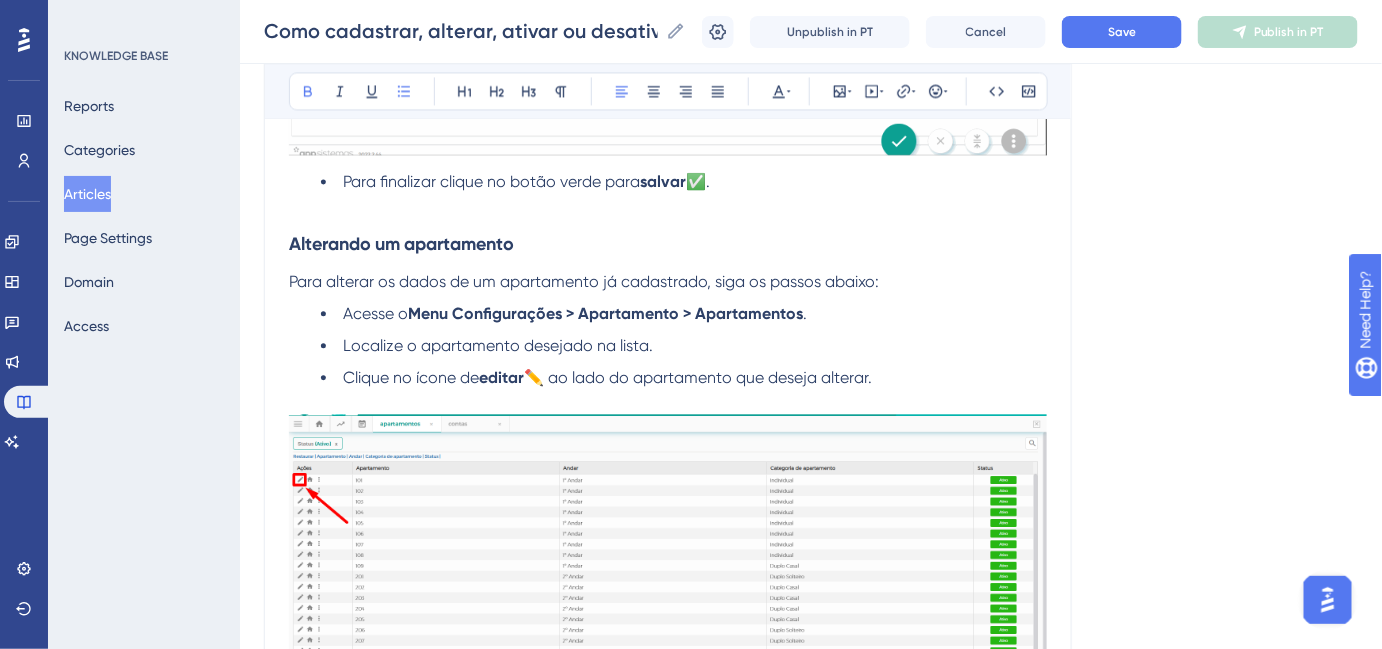 click at bounding box center (450, 313) 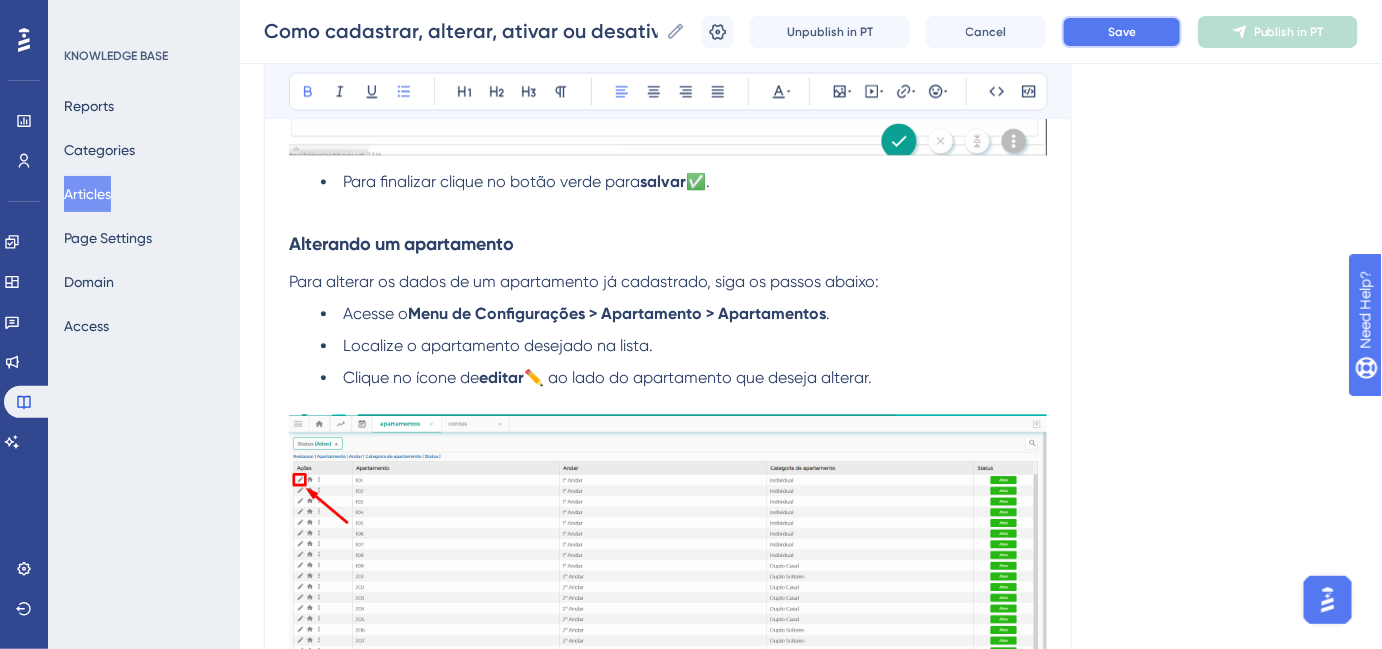 click on "Save" at bounding box center (1122, 32) 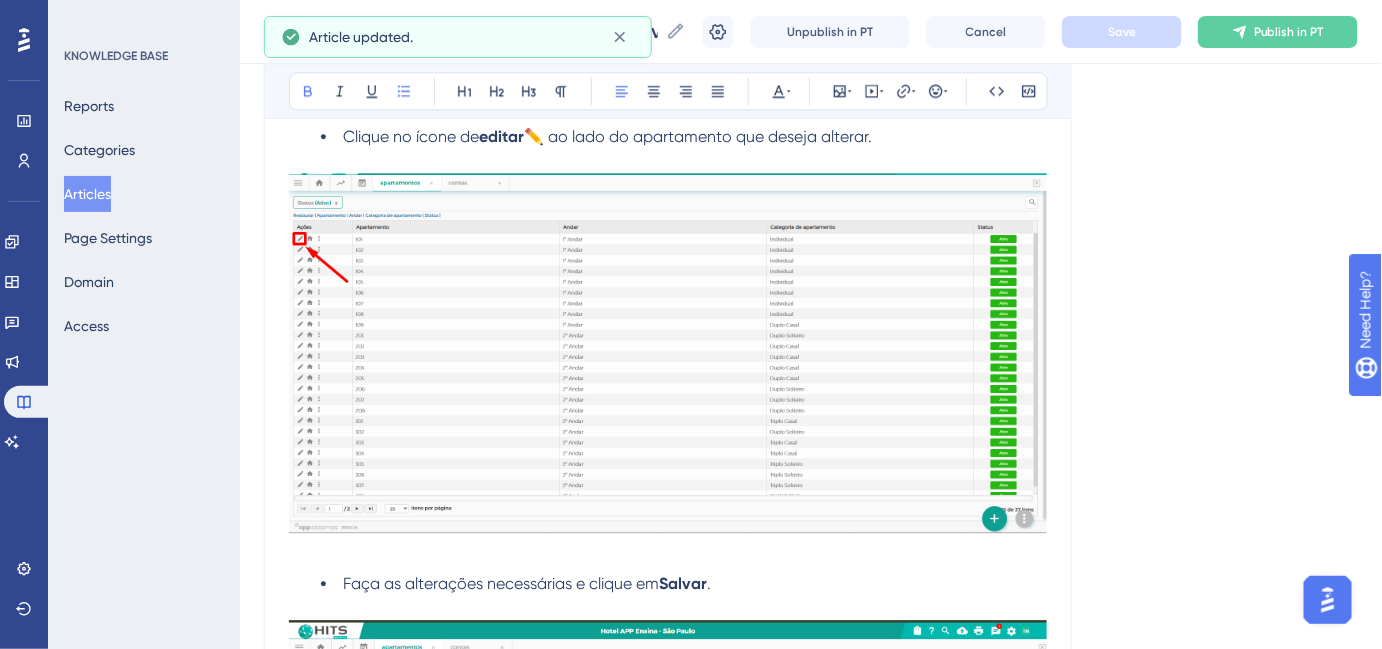 scroll, scrollTop: 1636, scrollLeft: 0, axis: vertical 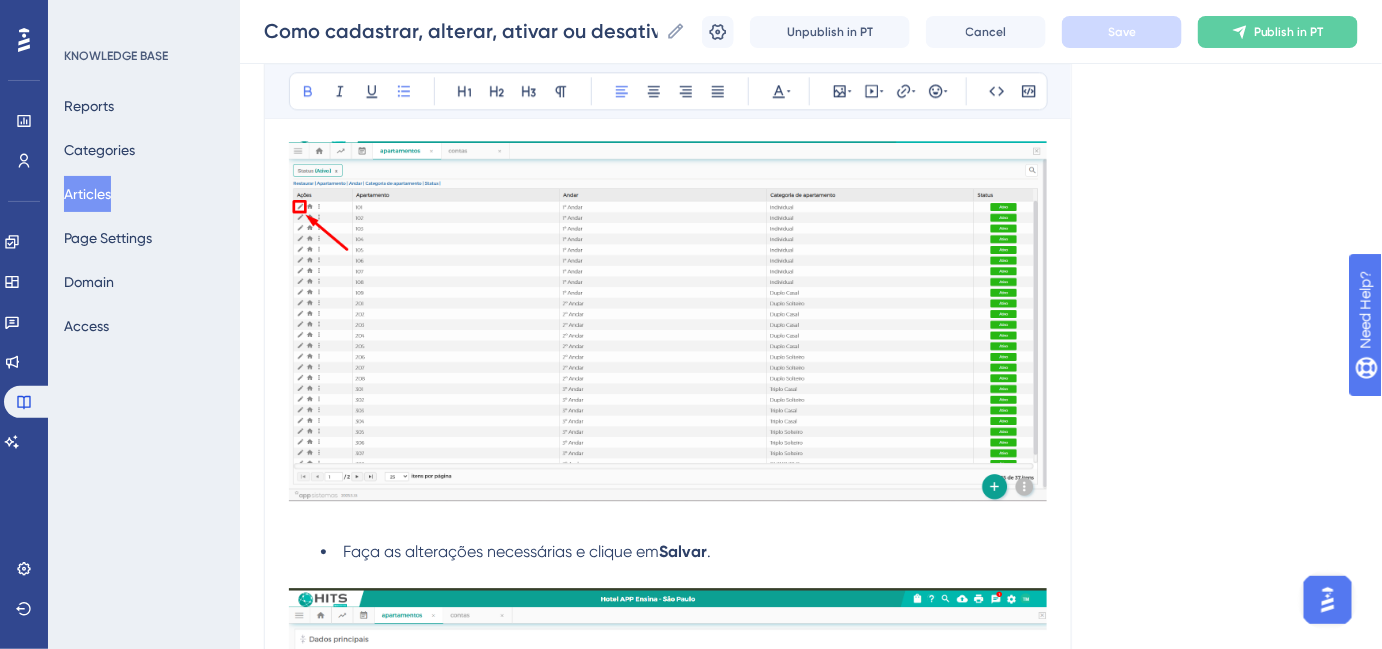 click at bounding box center [668, 520] 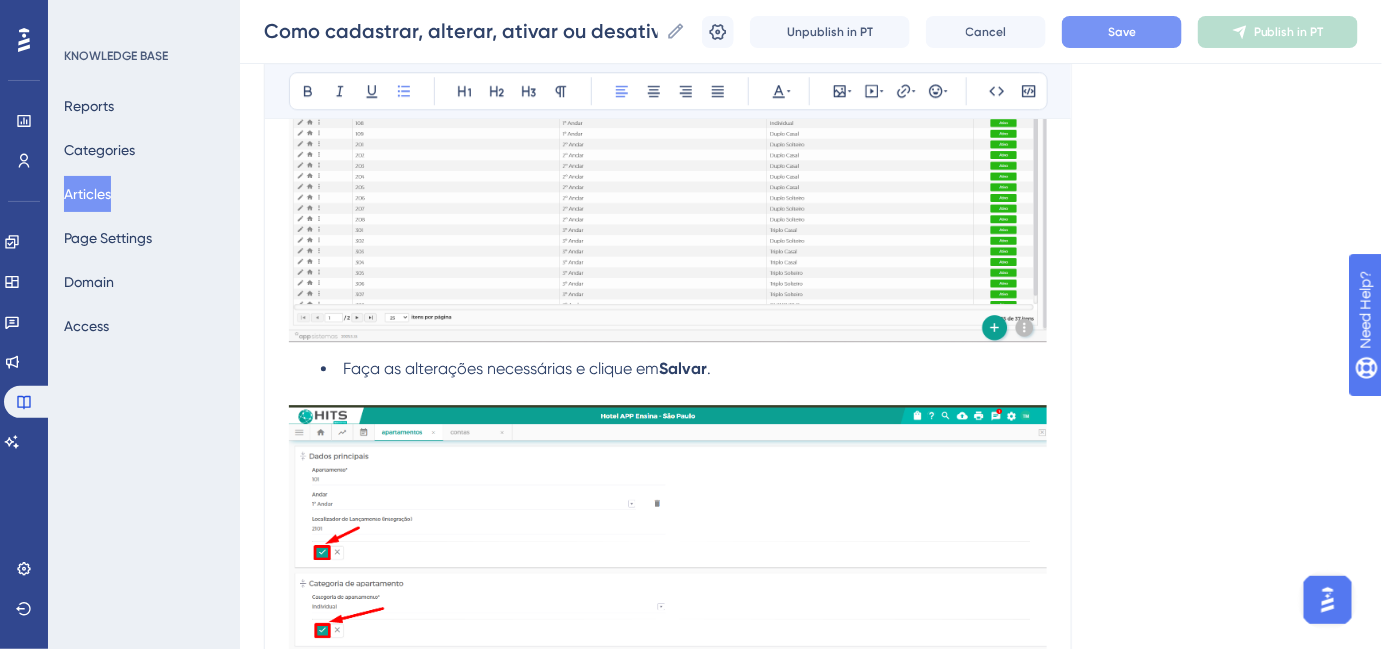 scroll, scrollTop: 1818, scrollLeft: 0, axis: vertical 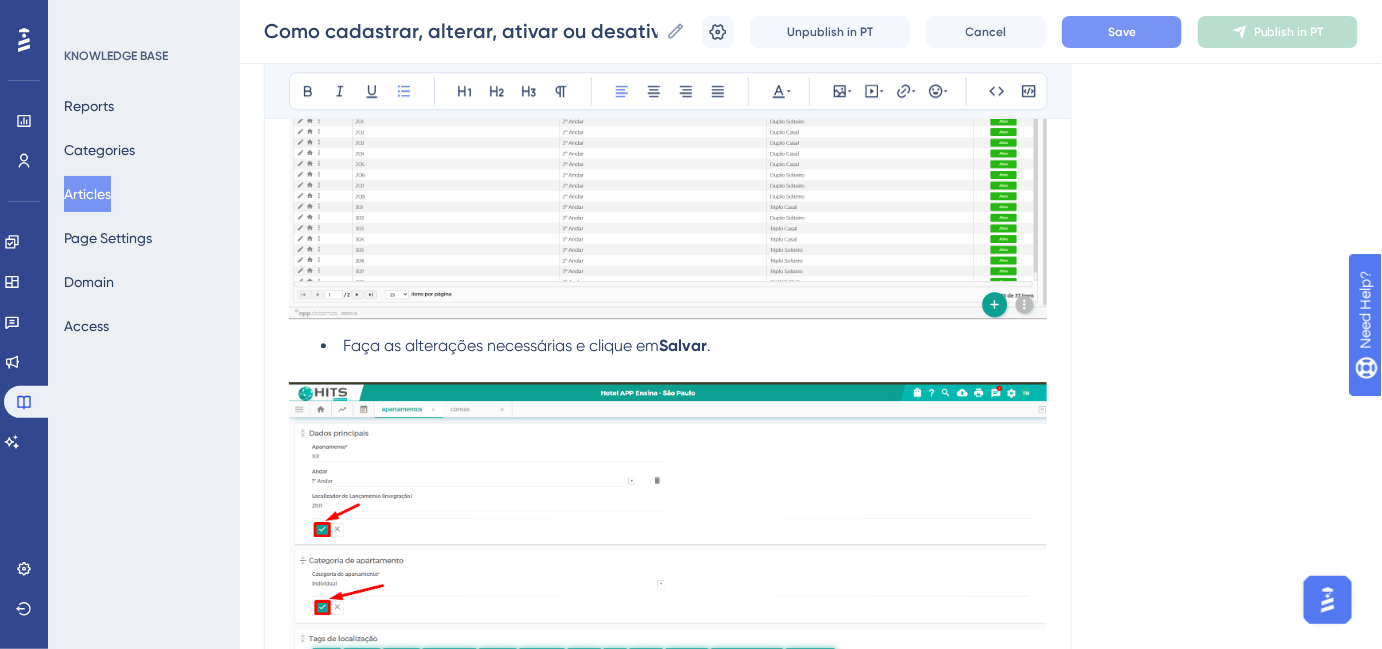 click at bounding box center [668, 370] 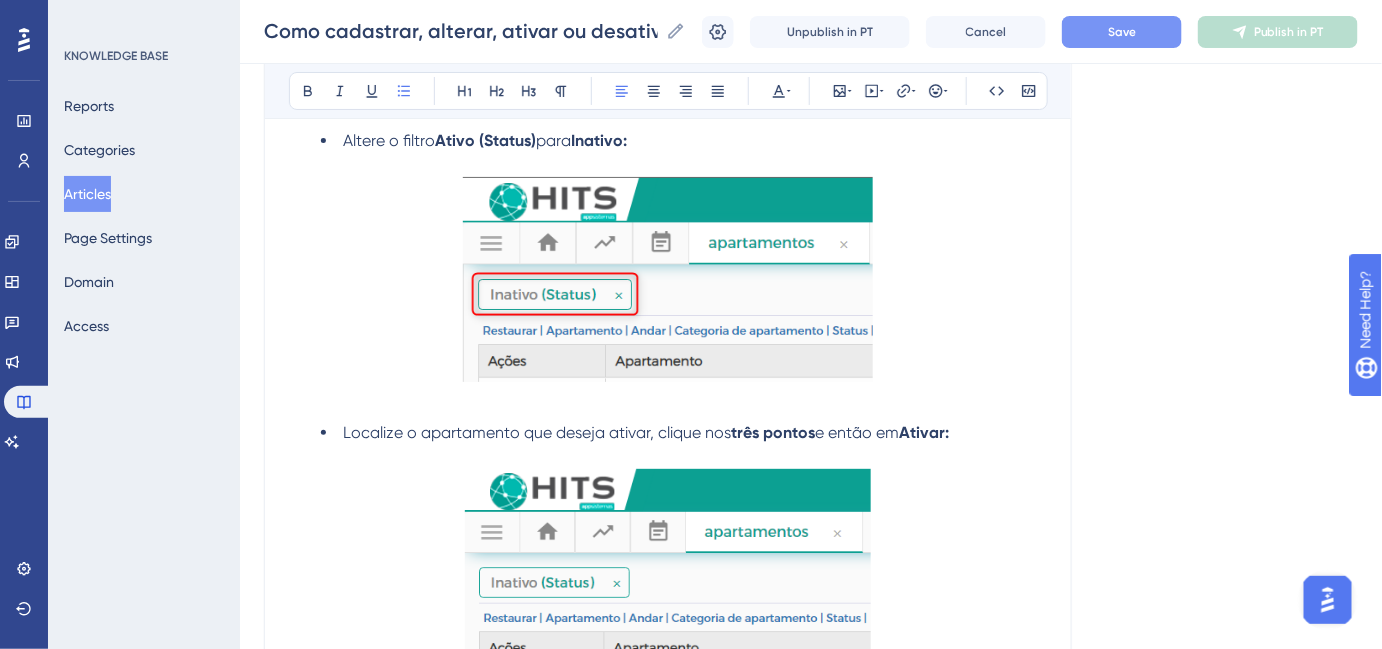 scroll, scrollTop: 2545, scrollLeft: 0, axis: vertical 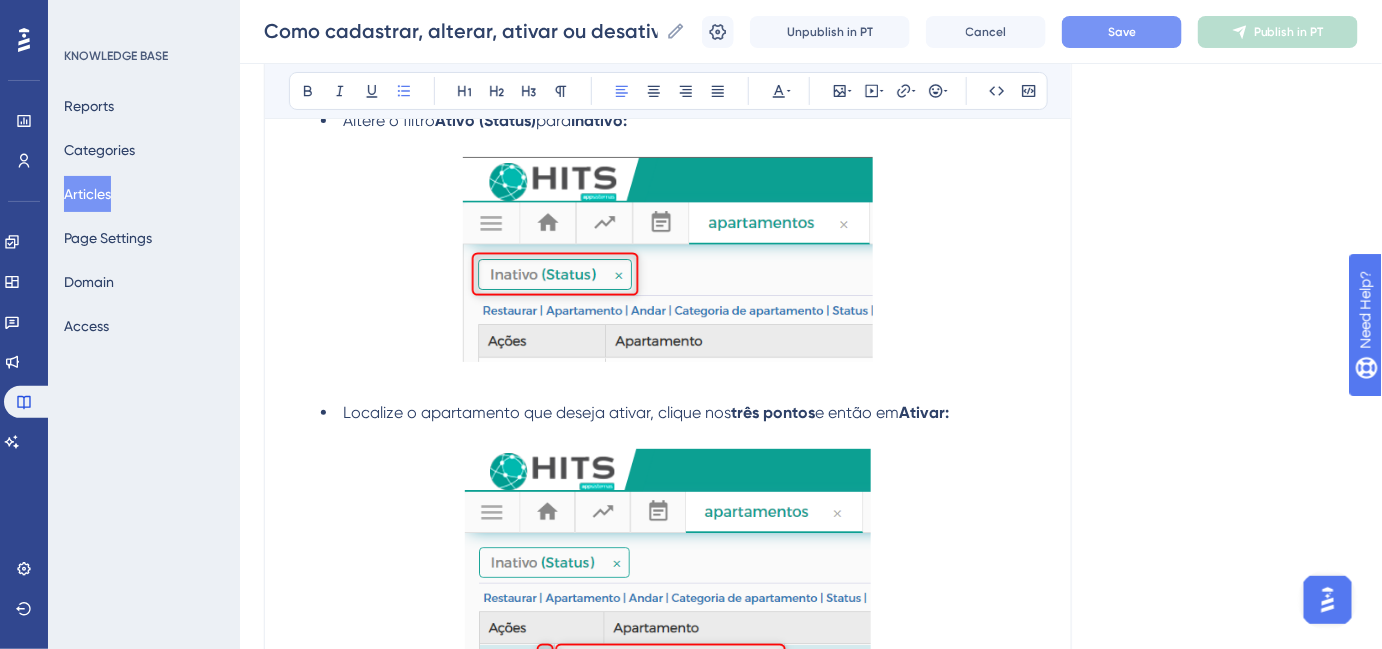 click at bounding box center (668, 381) 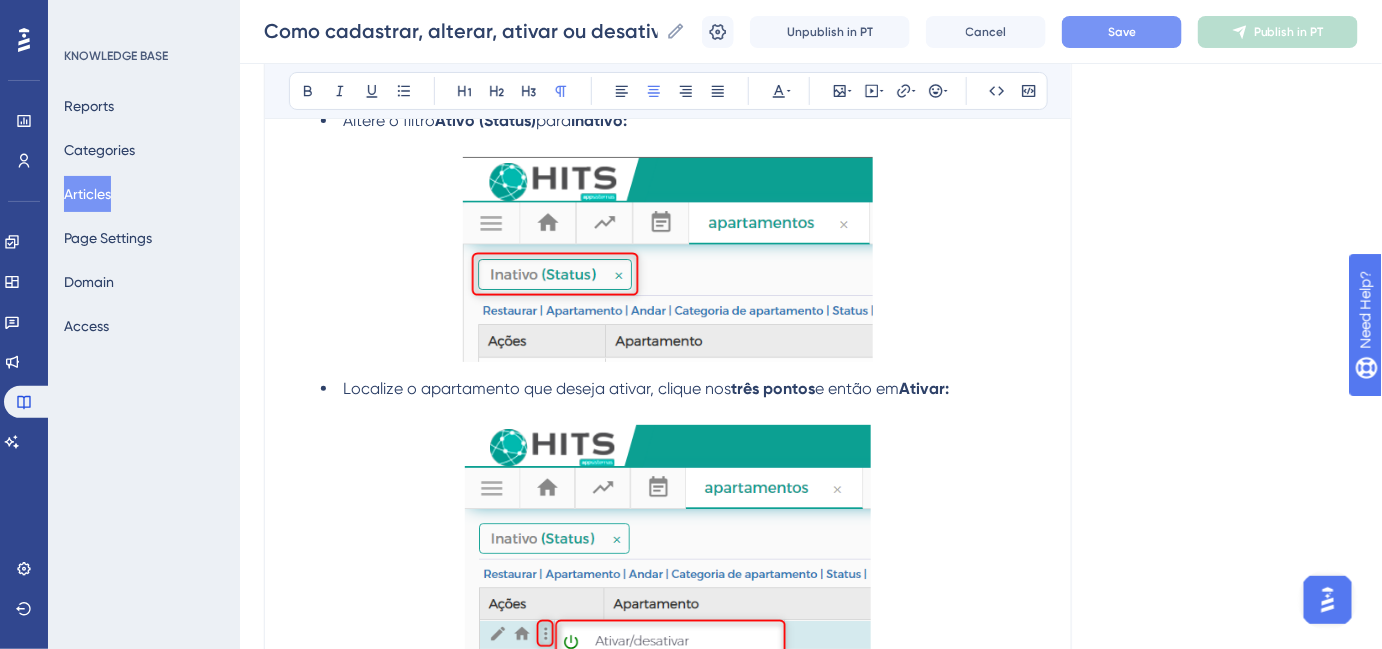 scroll, scrollTop: 2565, scrollLeft: 0, axis: vertical 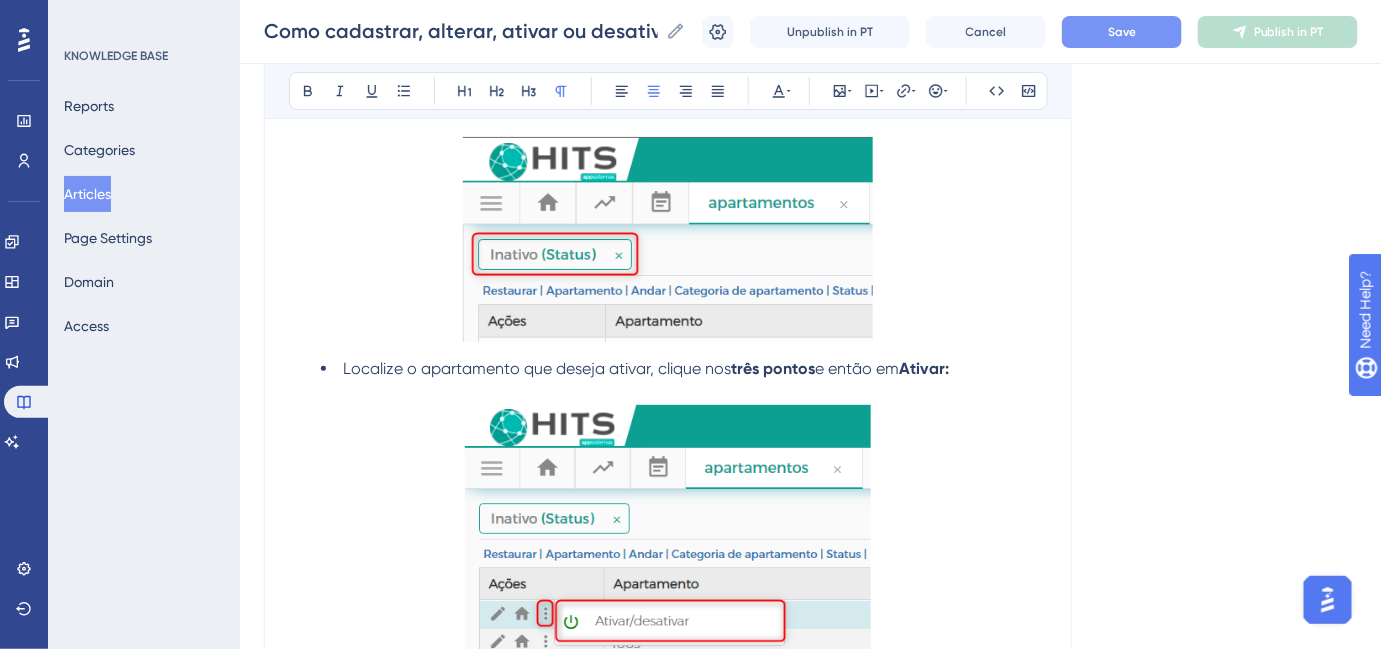 click at bounding box center (668, 536) 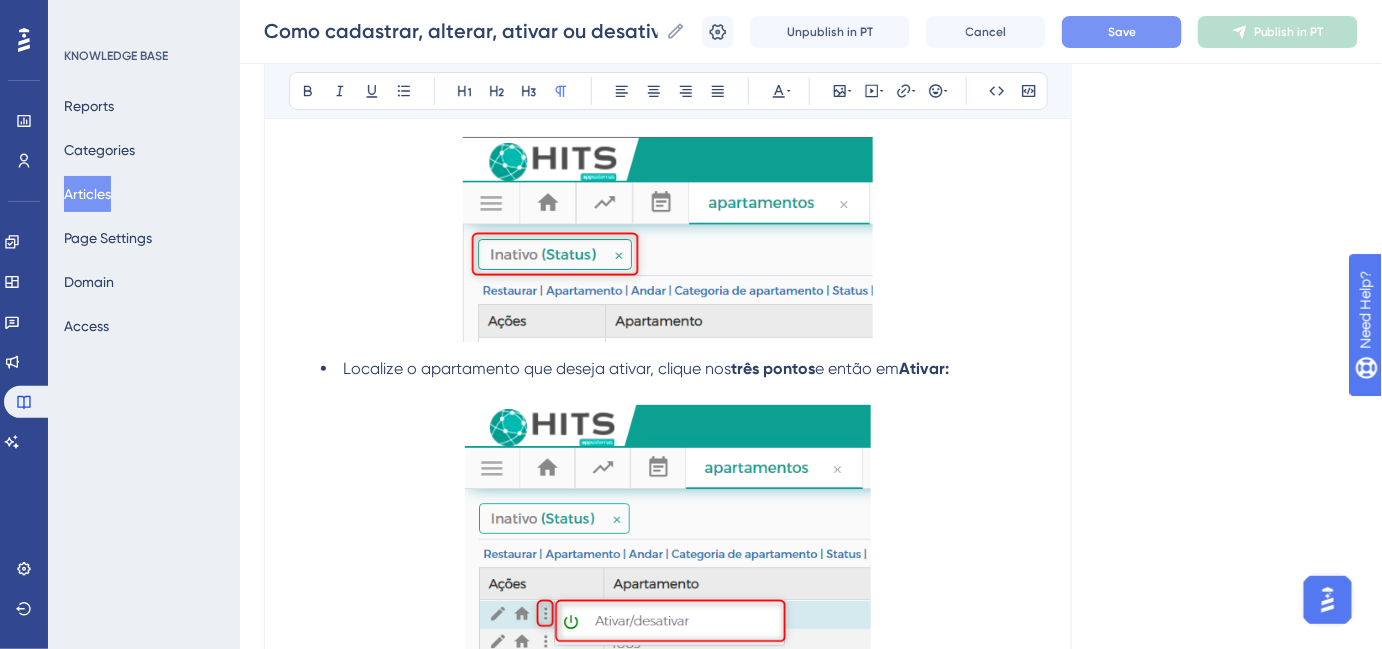 click at bounding box center [668, 393] 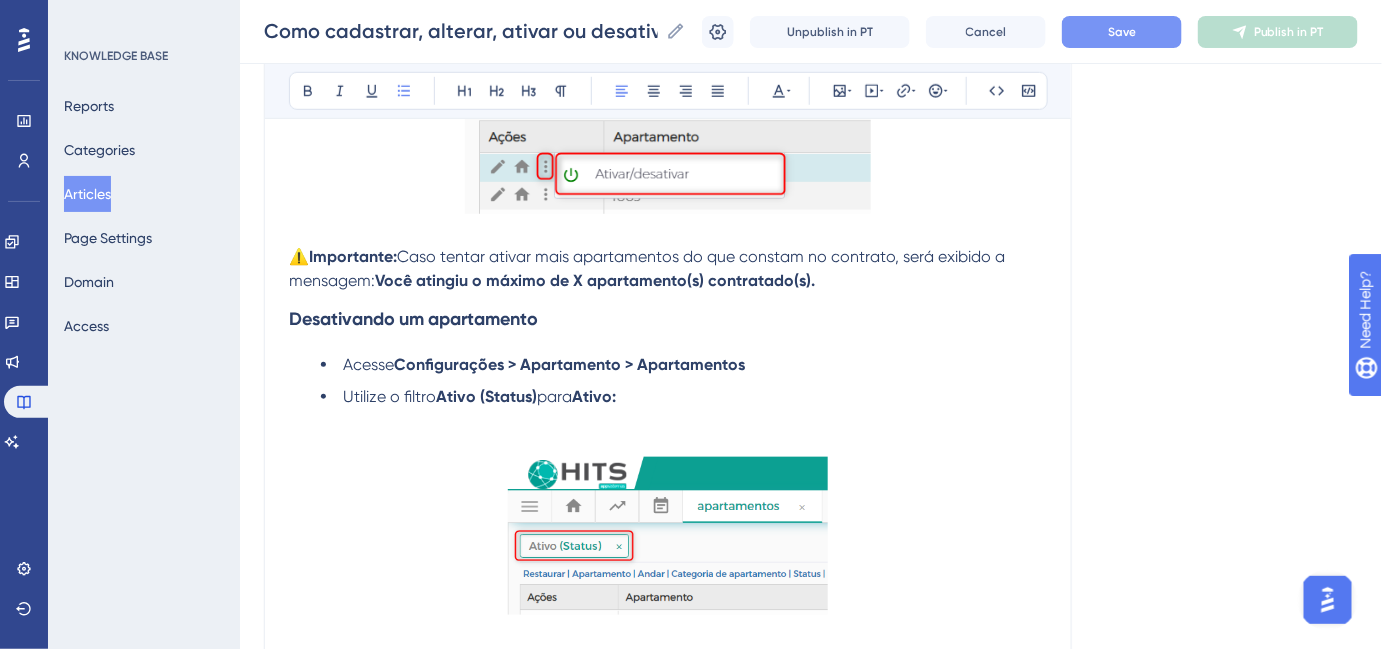 scroll, scrollTop: 3020, scrollLeft: 0, axis: vertical 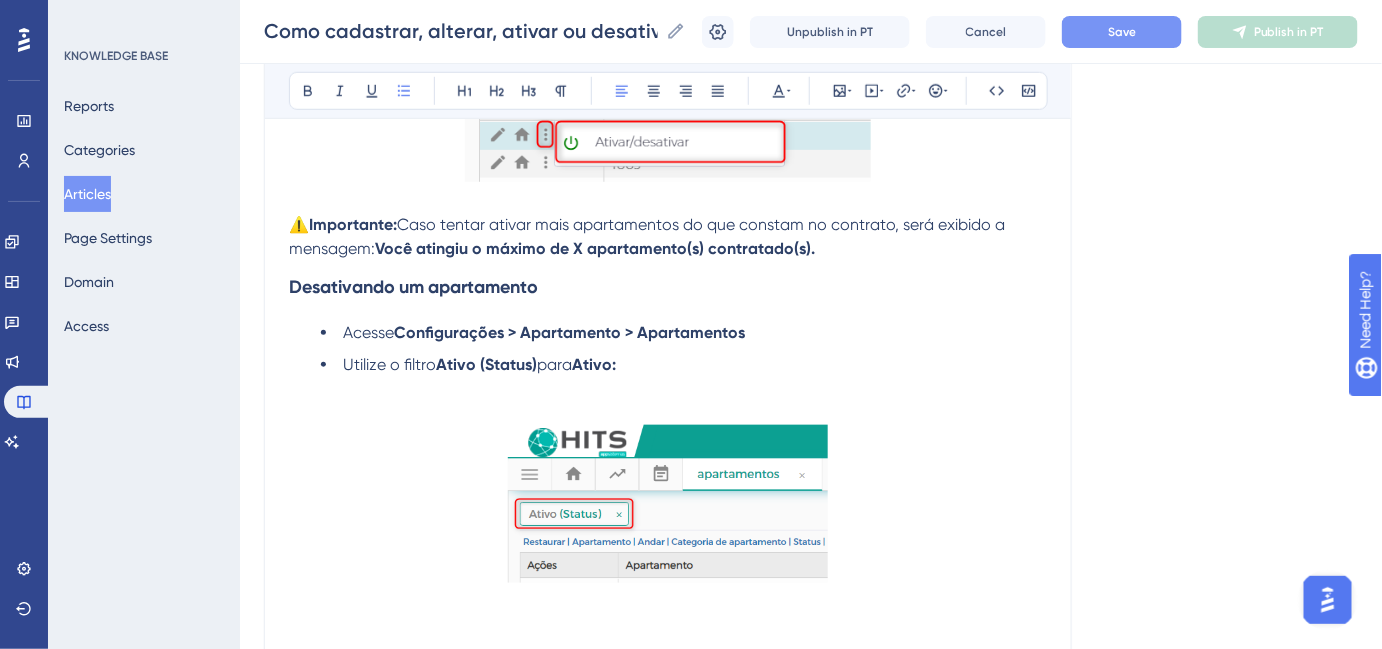 click at bounding box center [668, 389] 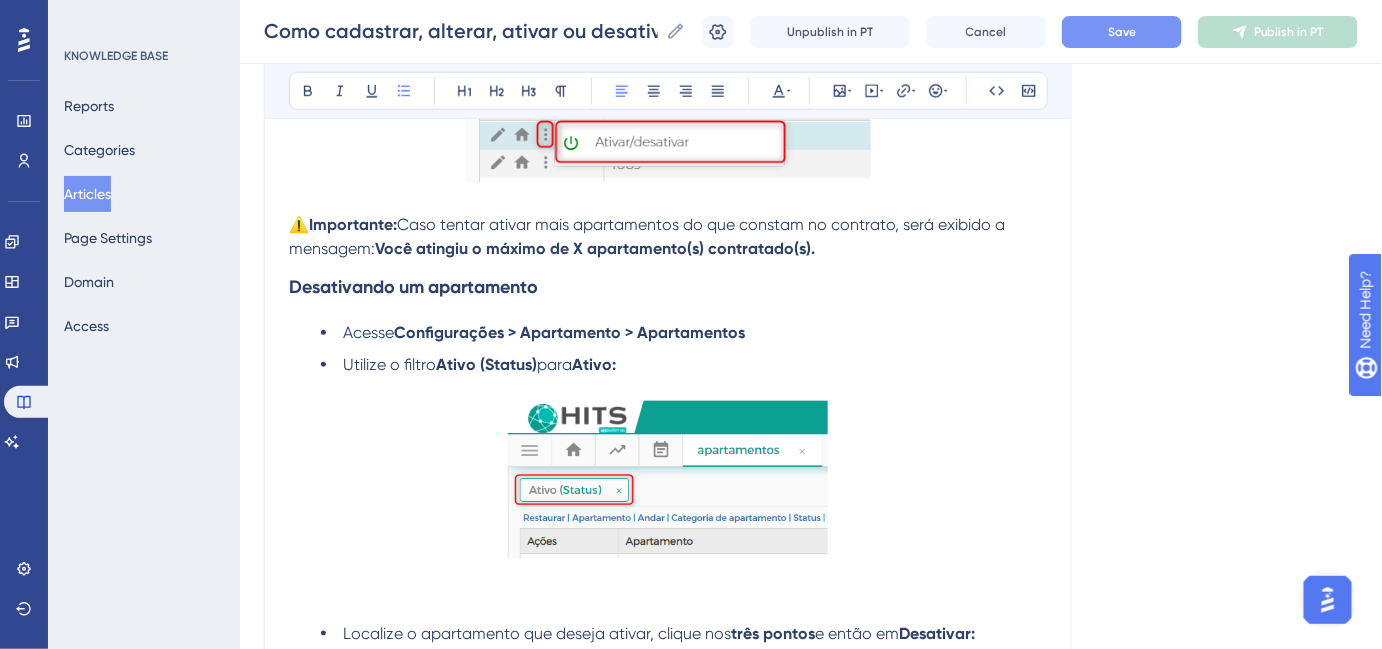 click on "Save" at bounding box center (1122, 32) 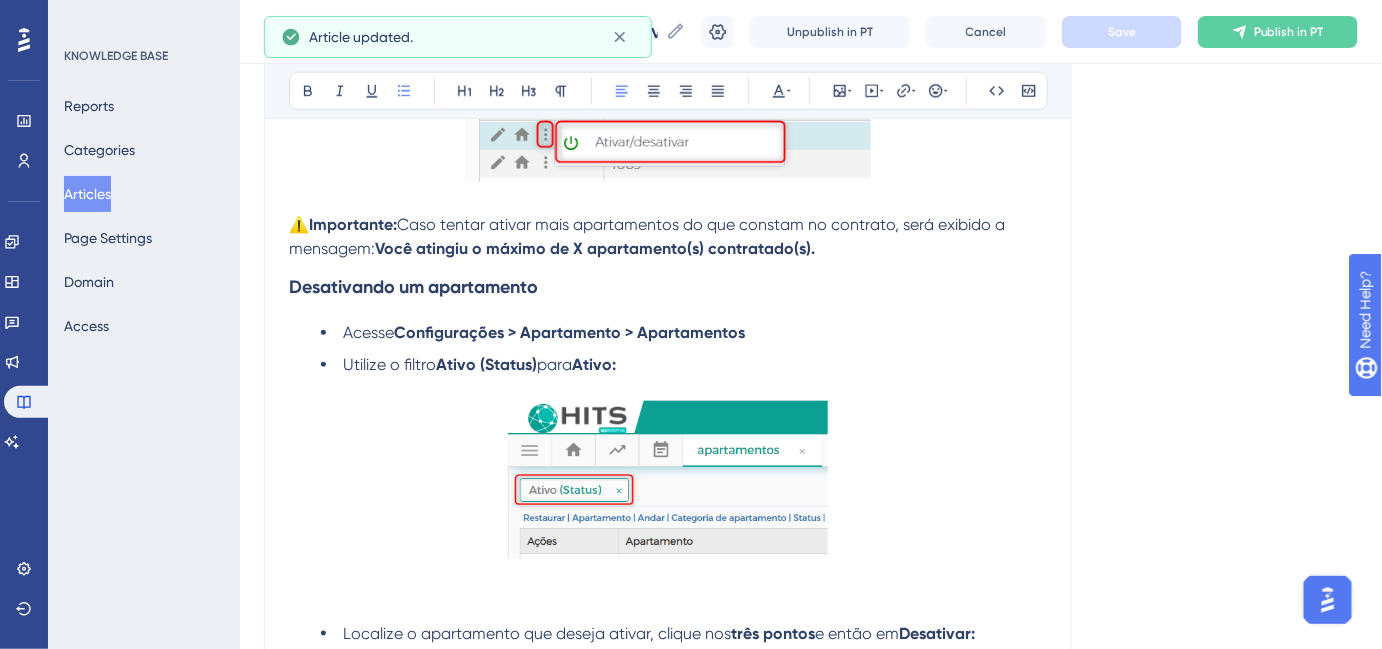 click at bounding box center (668, 590) 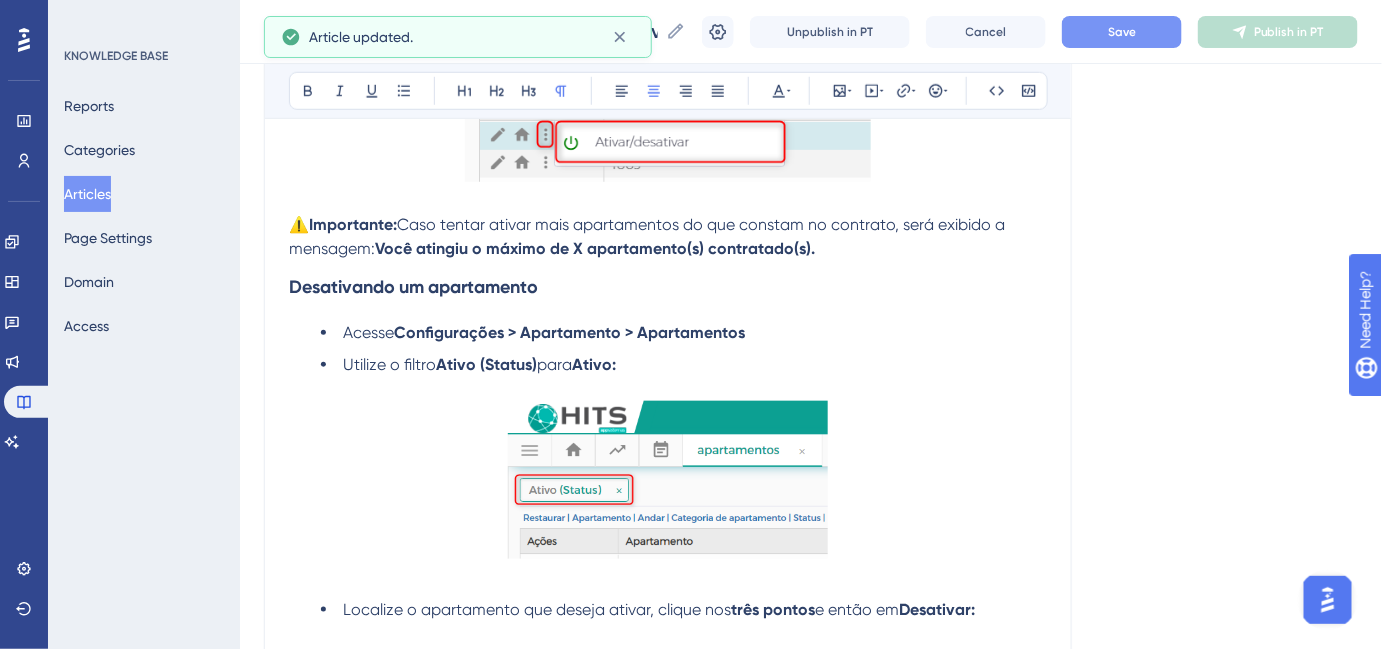 click at bounding box center (668, 495) 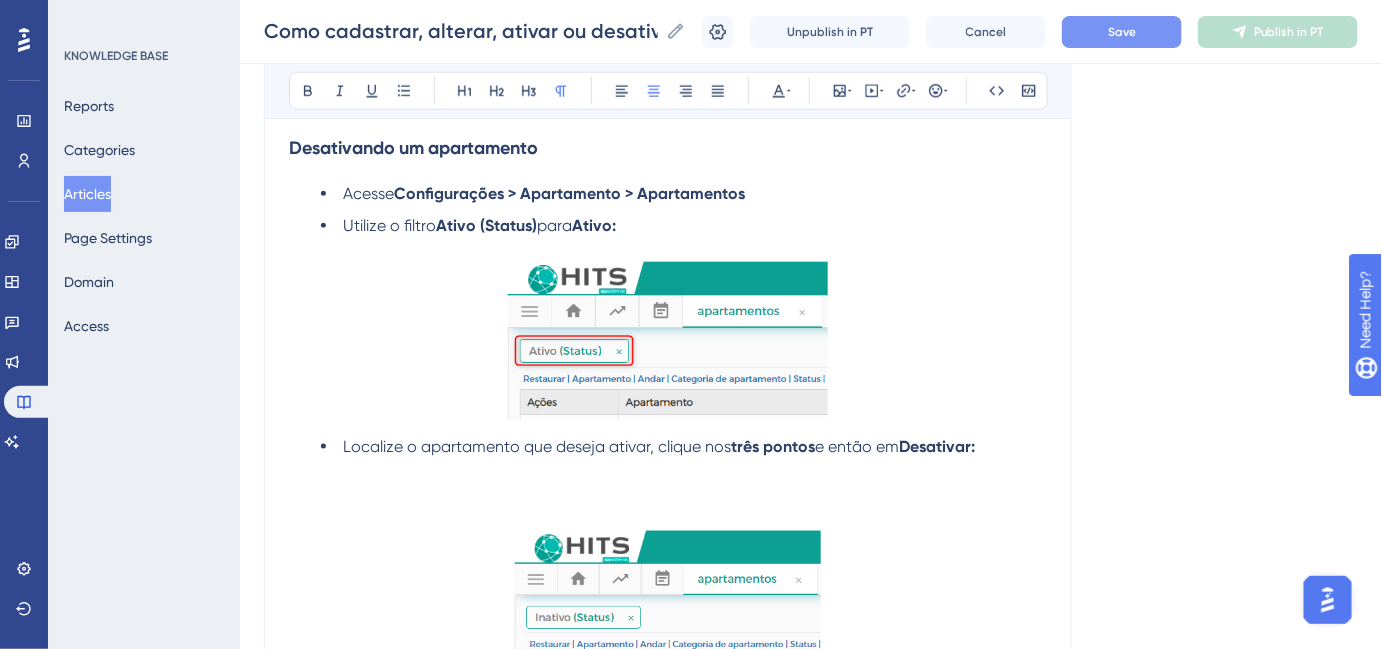 scroll, scrollTop: 3202, scrollLeft: 0, axis: vertical 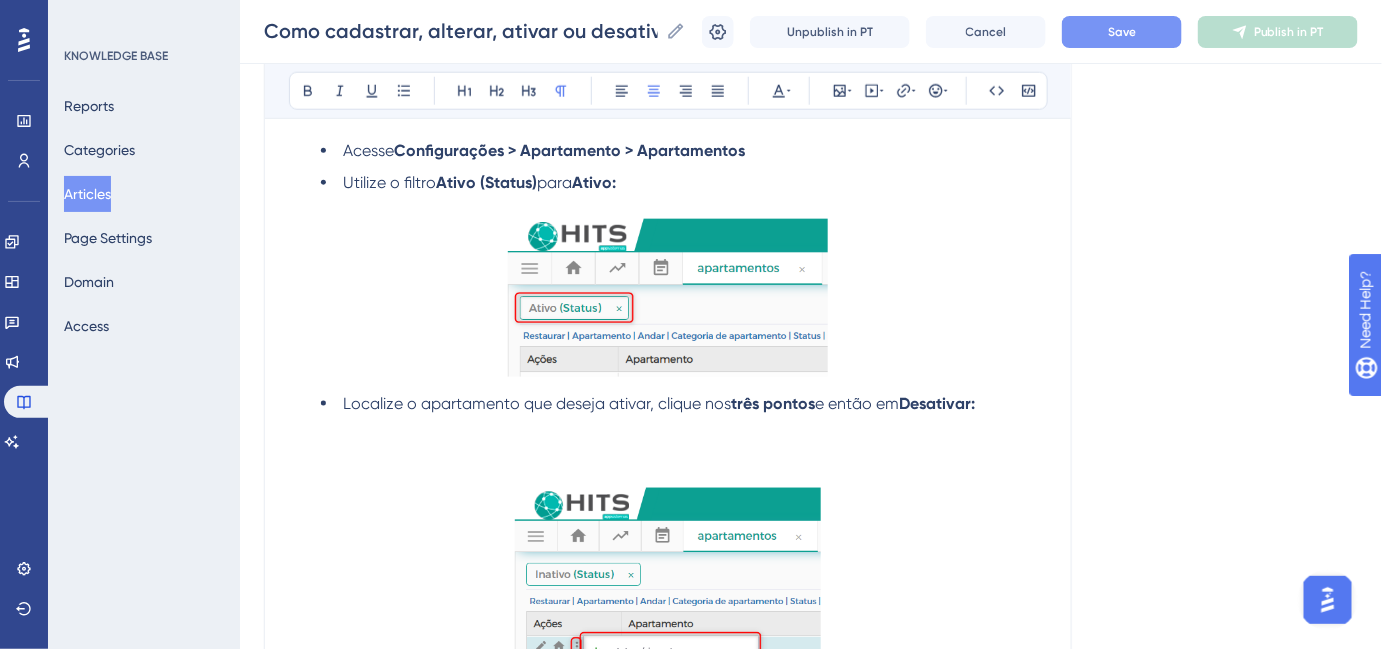 click at bounding box center [668, 452] 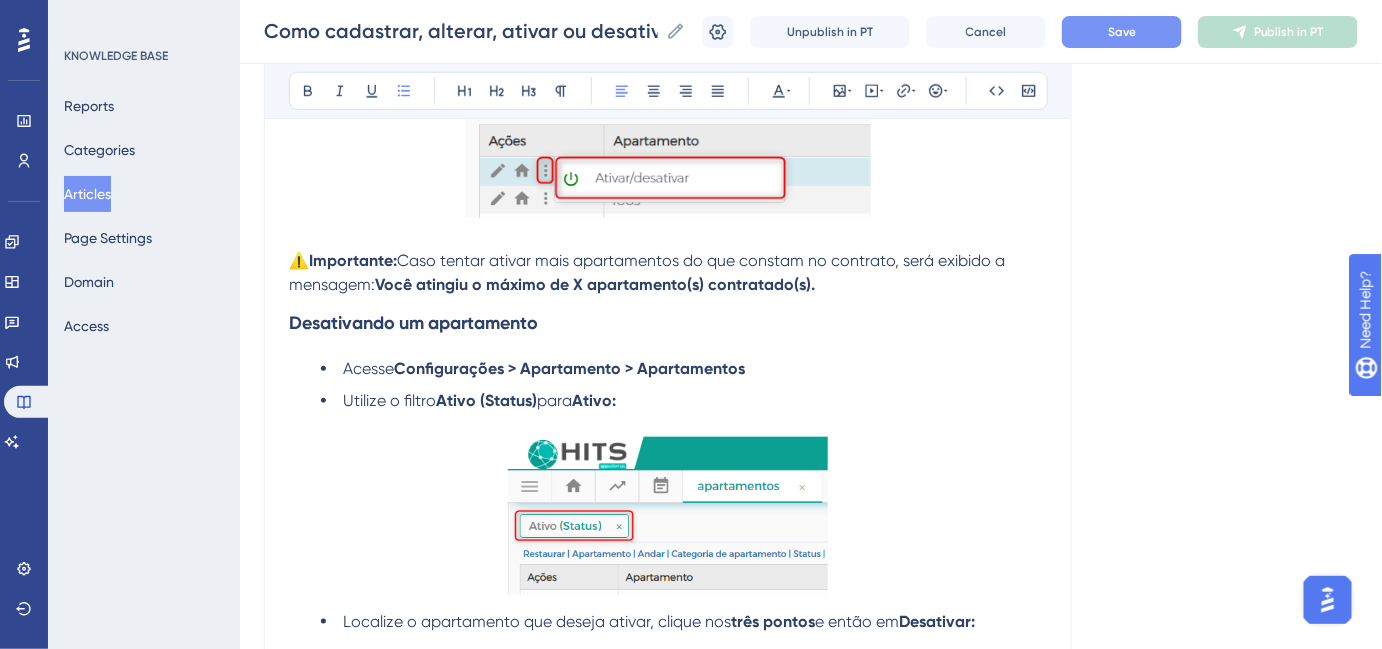 scroll, scrollTop: 2929, scrollLeft: 0, axis: vertical 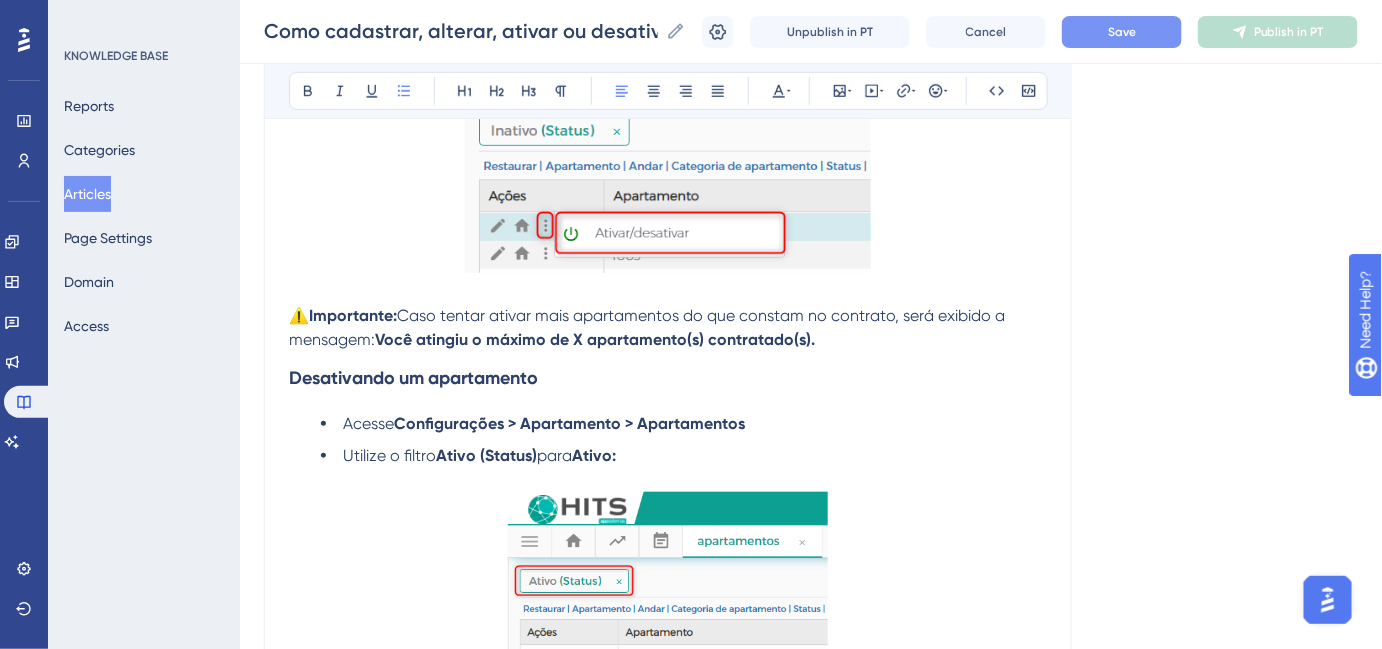 click on "Configurações > Apartamento > Apartamentos" at bounding box center (569, 423) 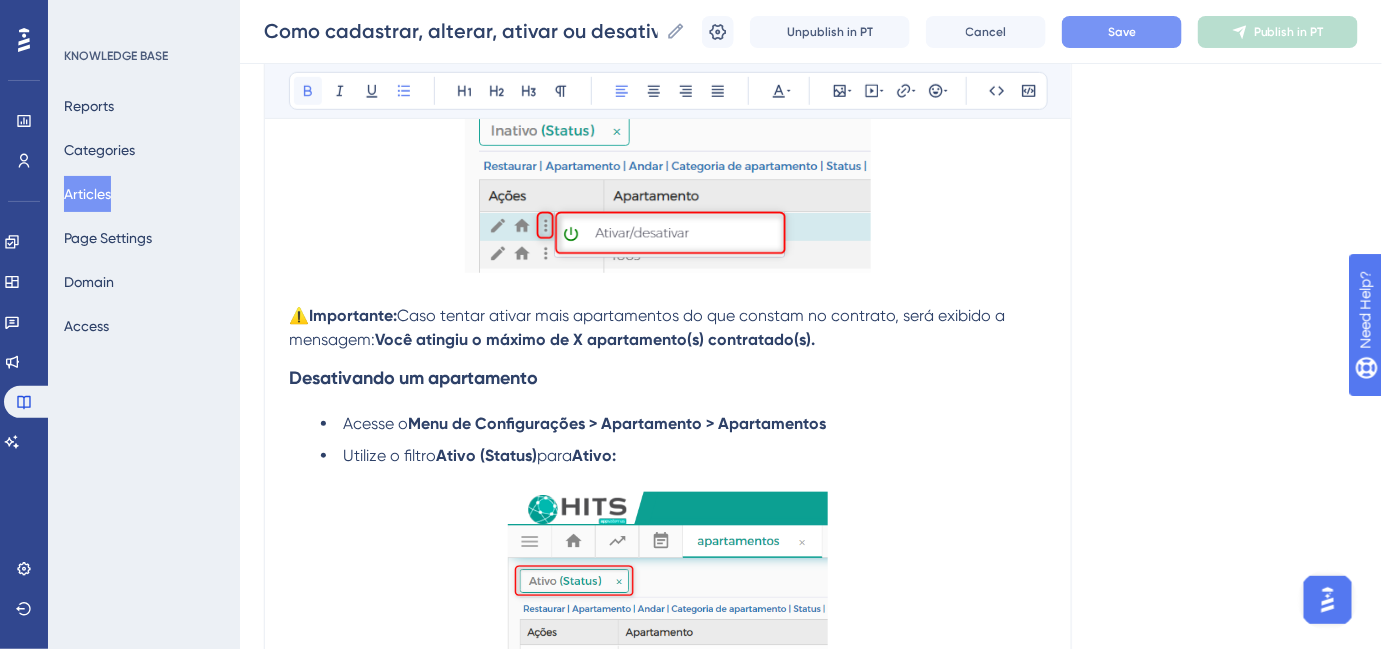 click 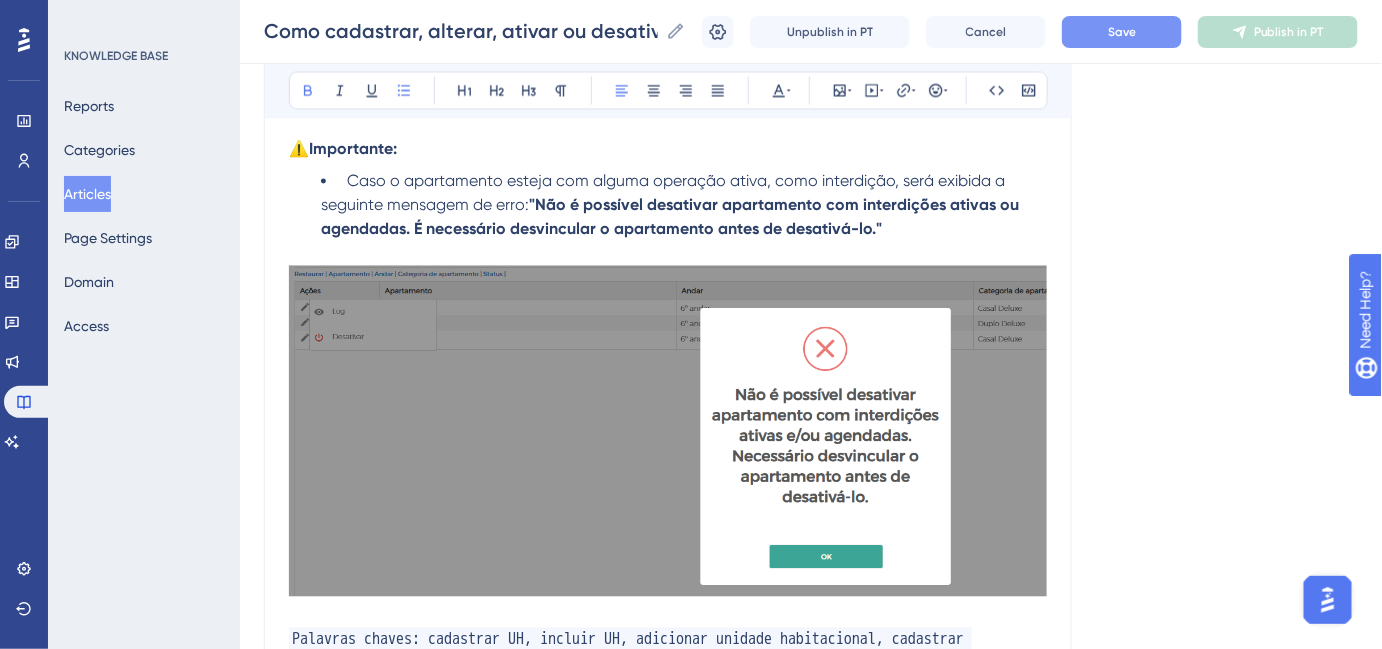 scroll, scrollTop: 4020, scrollLeft: 0, axis: vertical 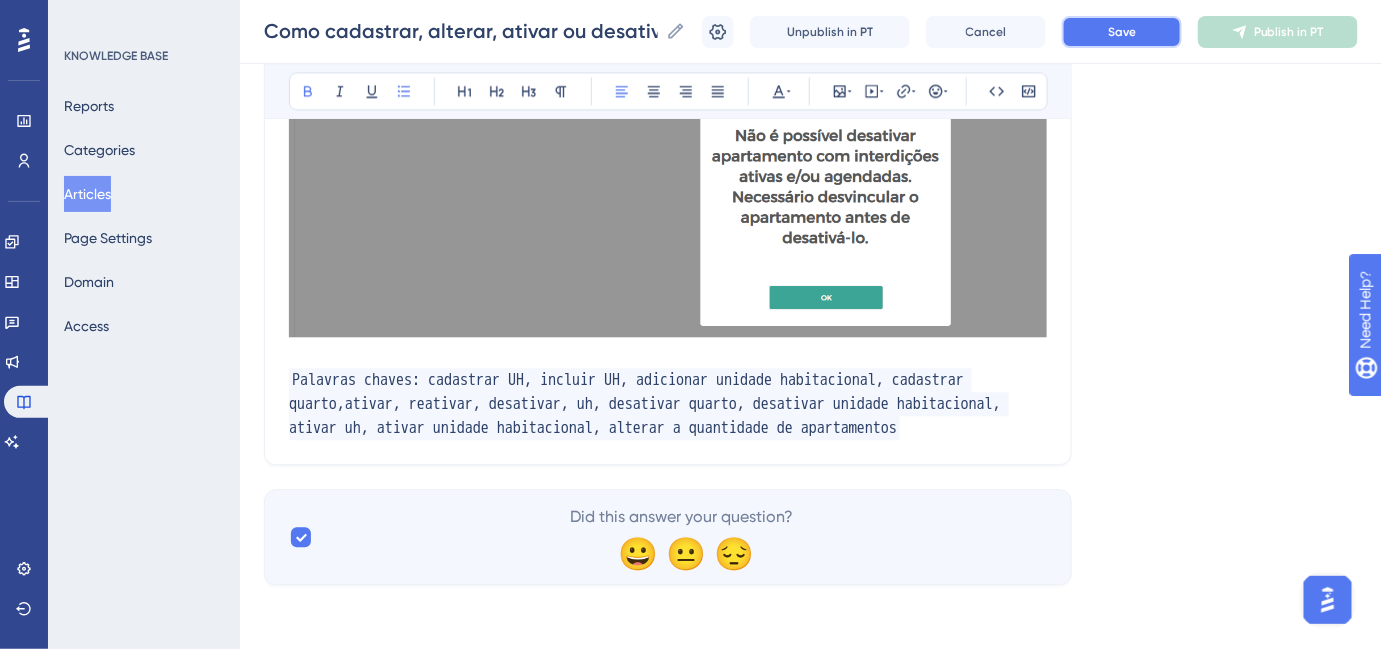 click on "Save" at bounding box center [1122, 32] 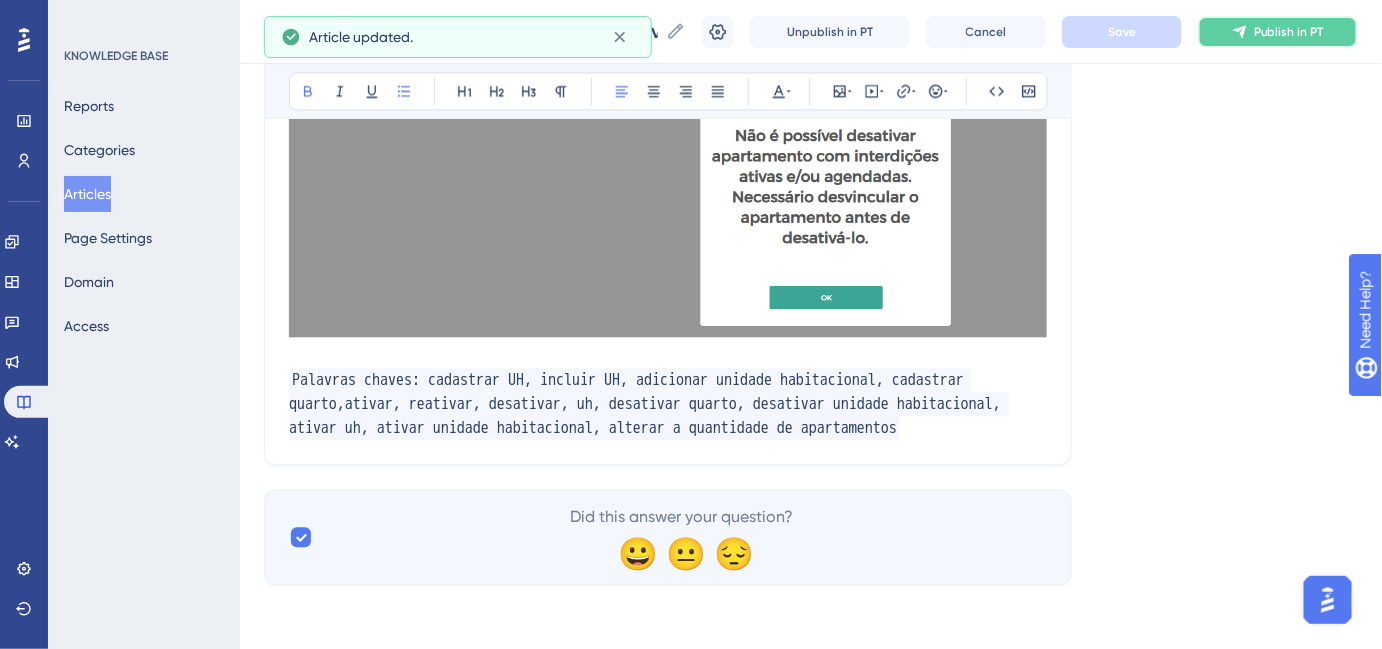click on "Publish in PT" at bounding box center (1278, 32) 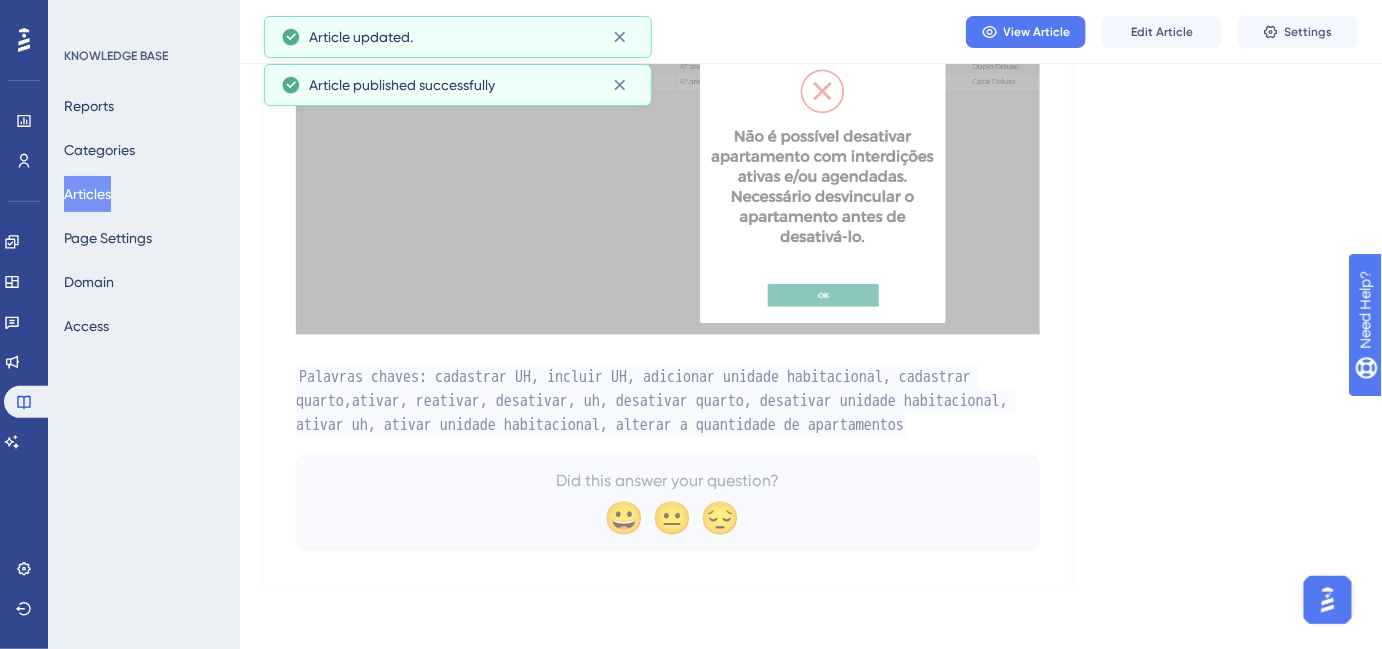 scroll, scrollTop: 3946, scrollLeft: 0, axis: vertical 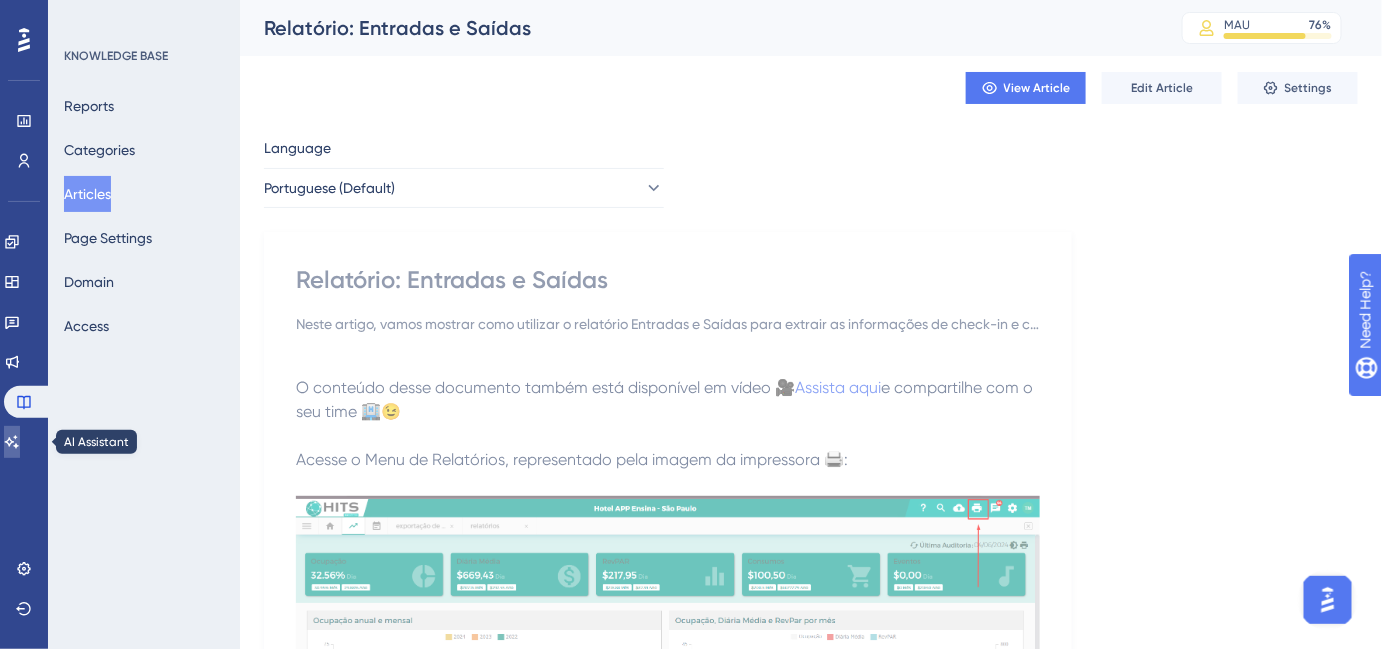 click at bounding box center [12, 442] 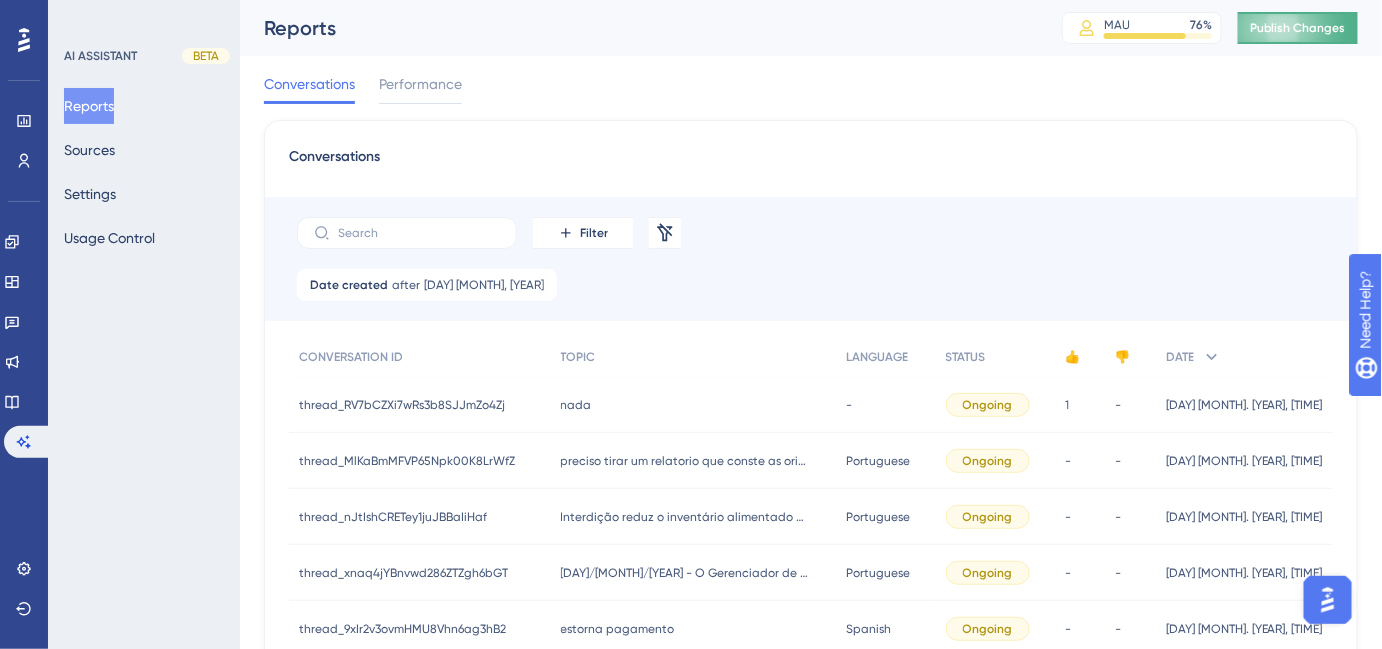 click on "Publish Changes" at bounding box center [1298, 28] 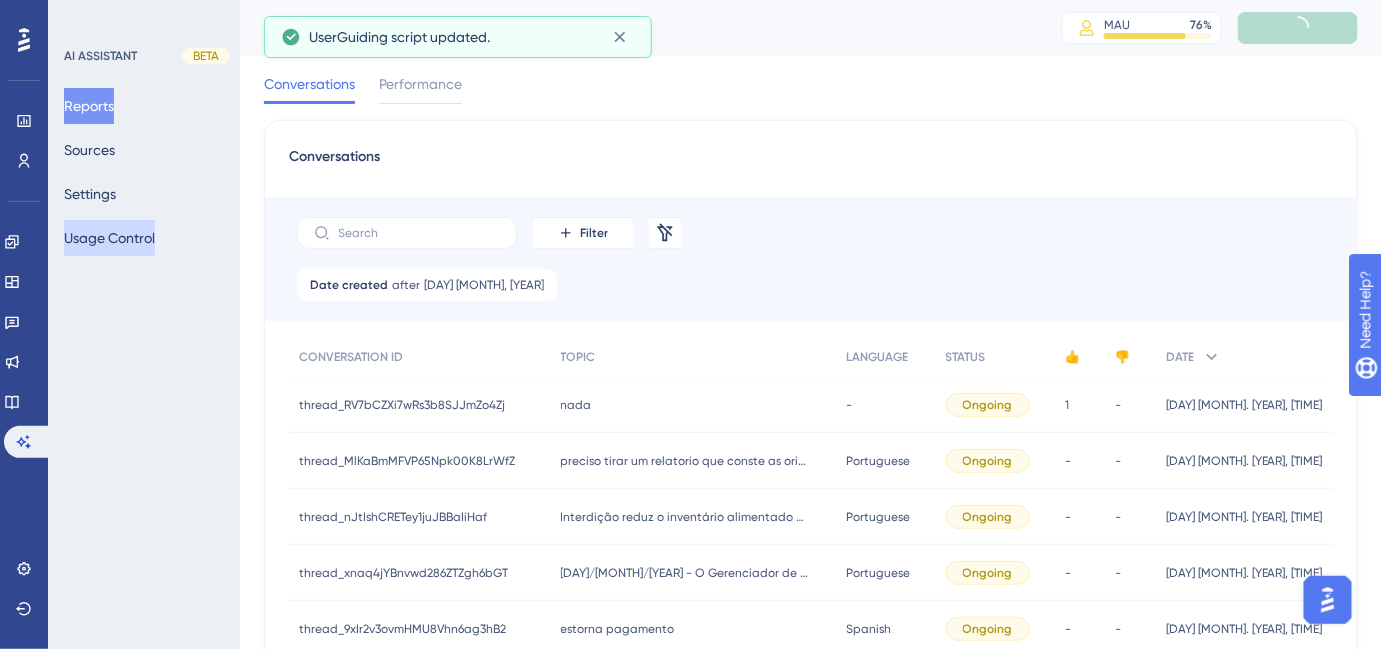 click on "Usage Control" at bounding box center [109, 238] 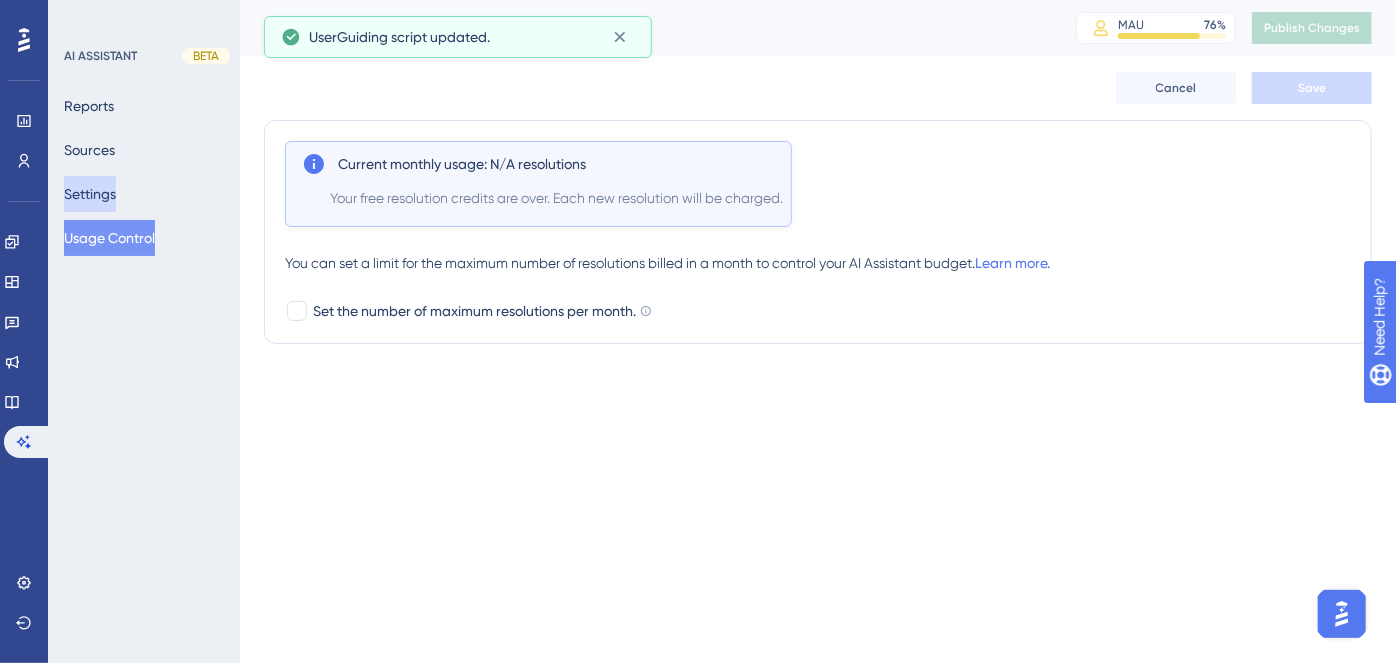 click on "Settings" at bounding box center (90, 194) 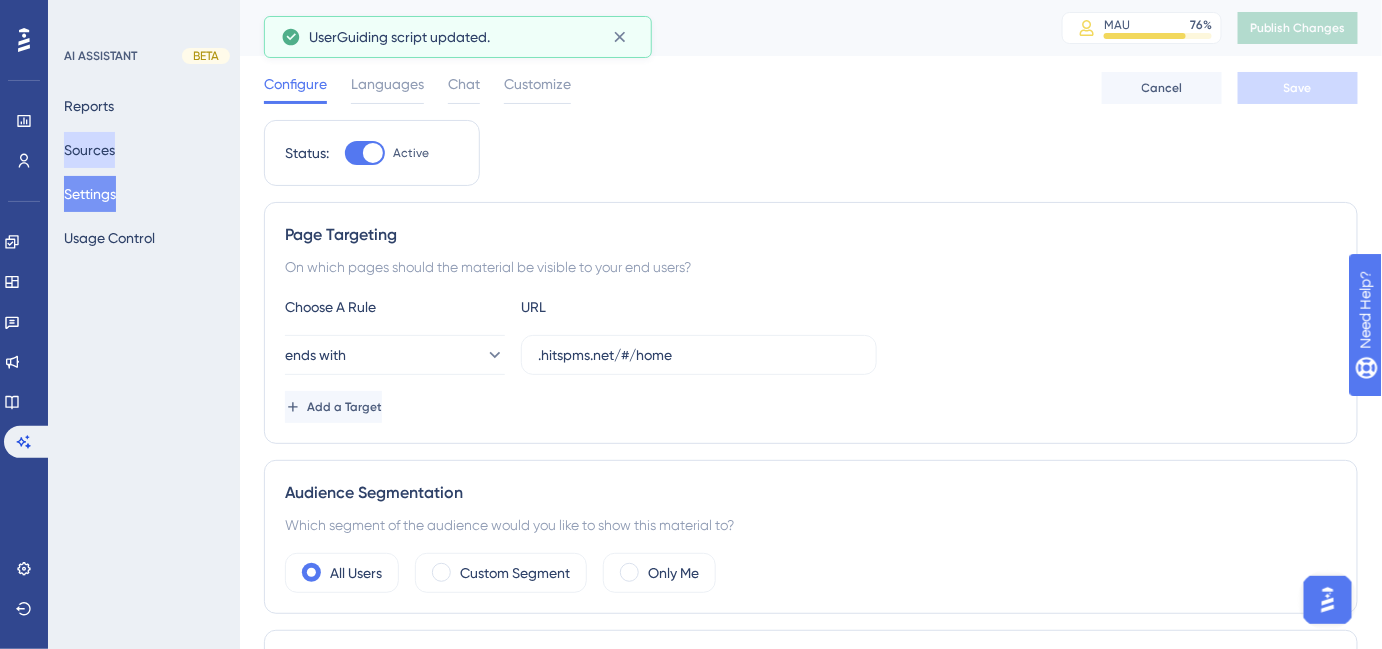 click on "Sources" at bounding box center [89, 150] 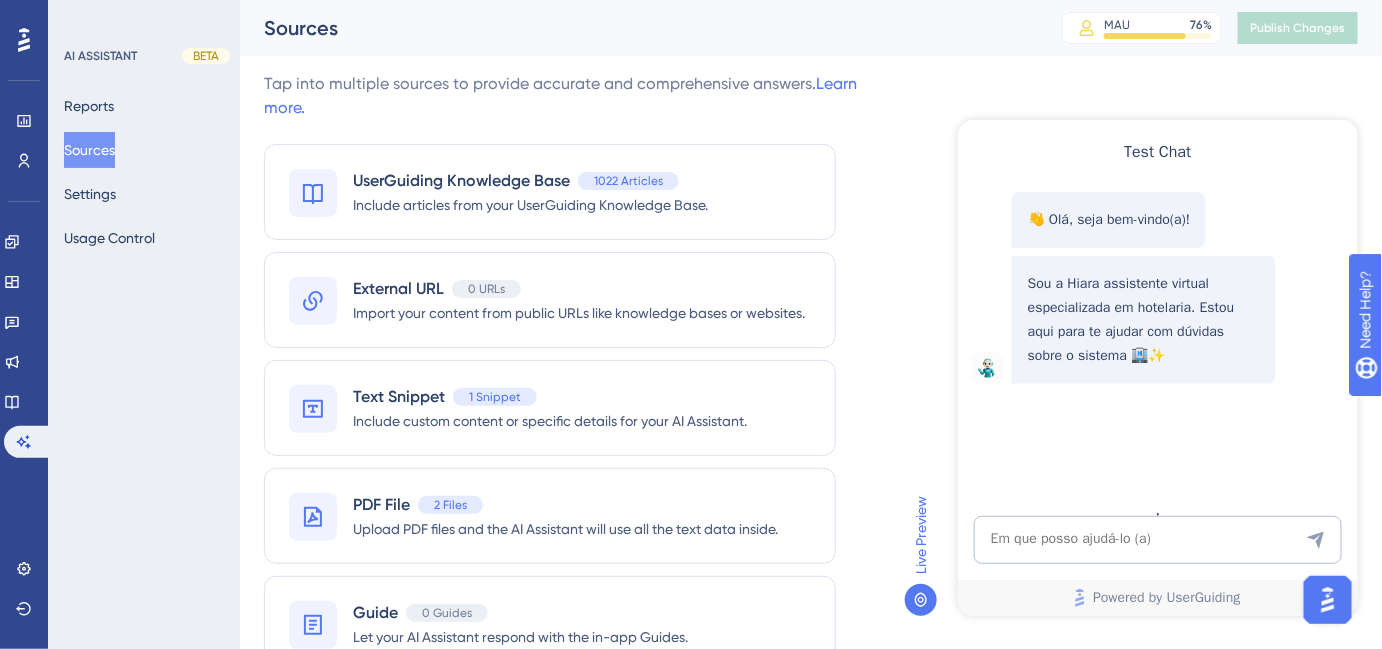scroll, scrollTop: 0, scrollLeft: 0, axis: both 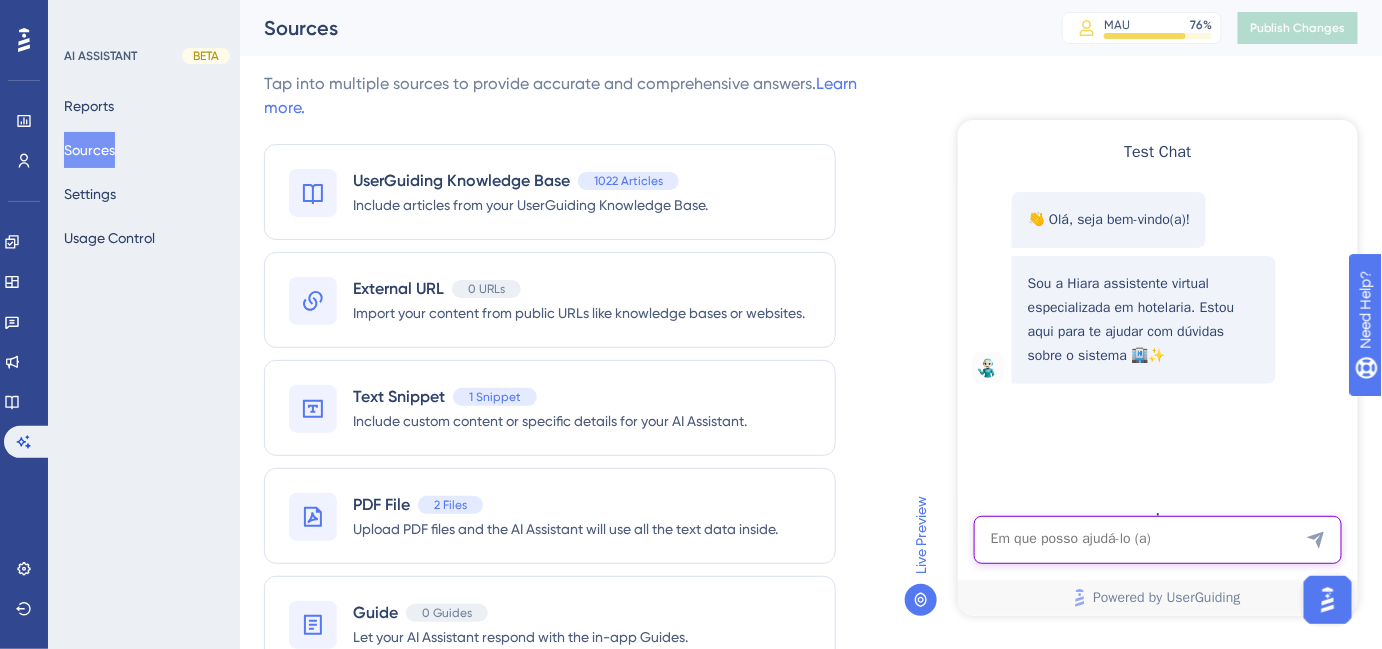 drag, startPoint x: 1110, startPoint y: 552, endPoint x: 1109, endPoint y: 536, distance: 16.03122 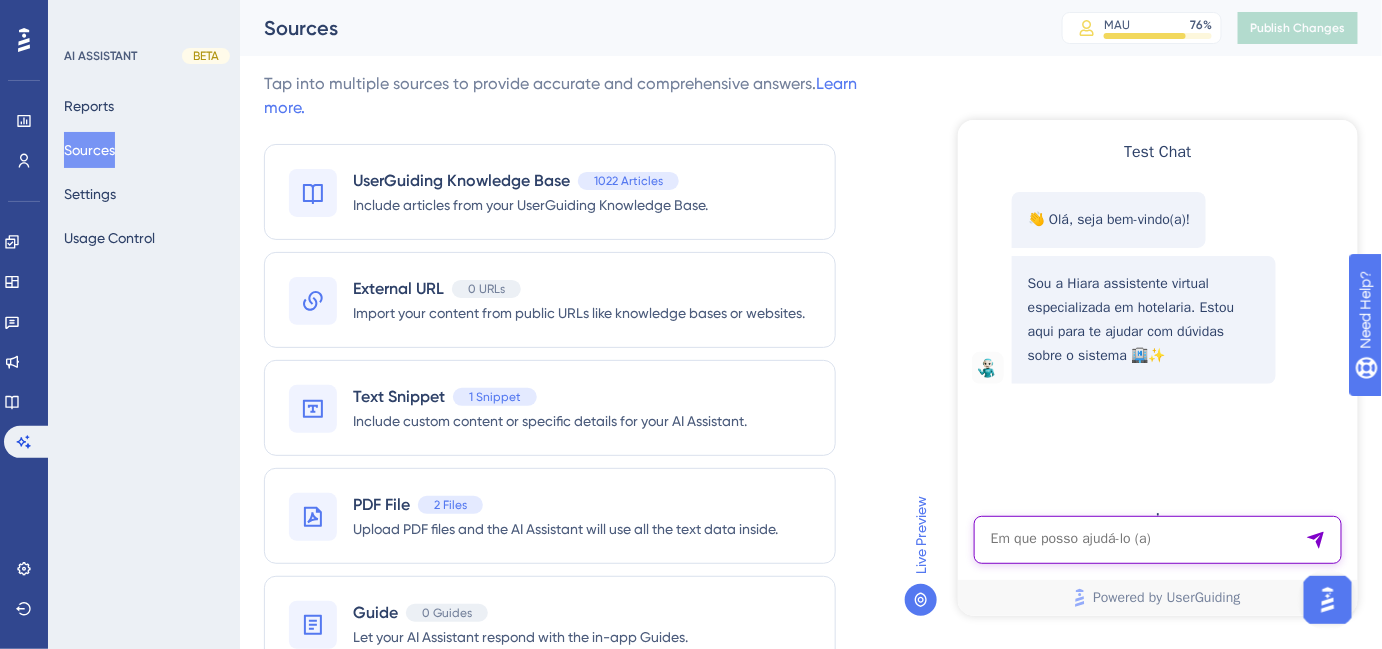 paste on "boletim de movimento diário" 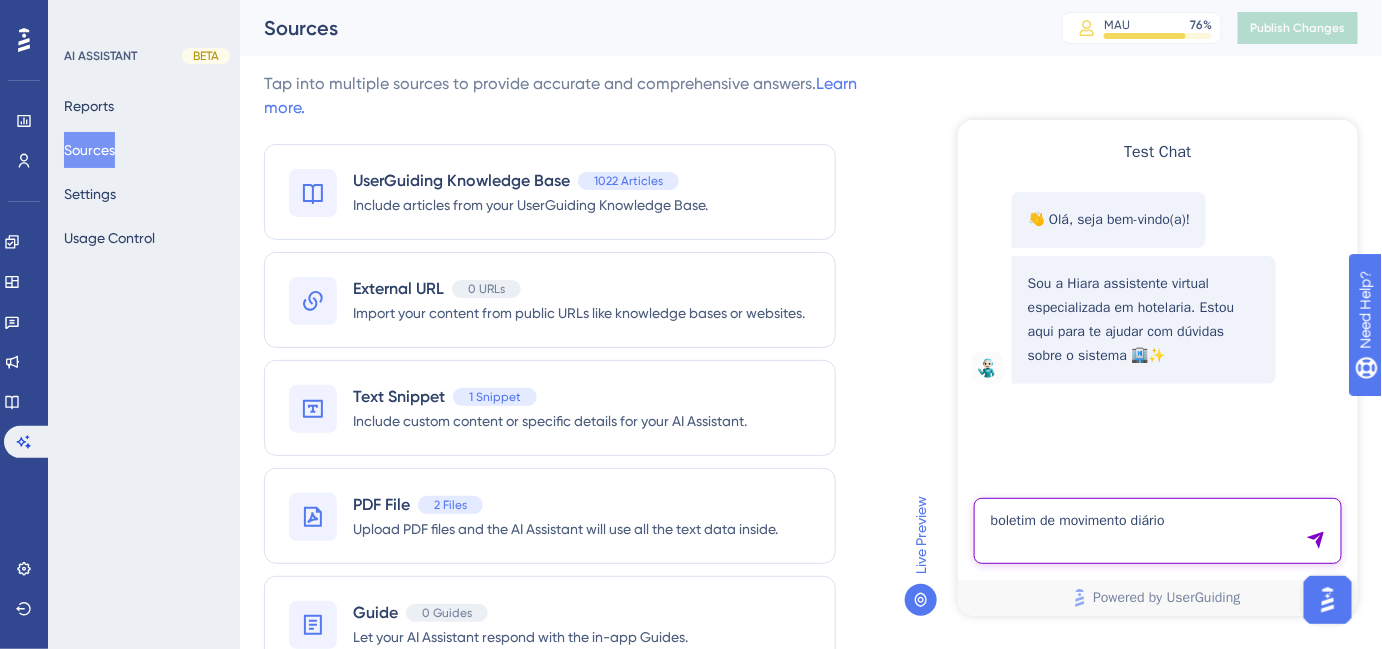 type on "boletim de movimento diário" 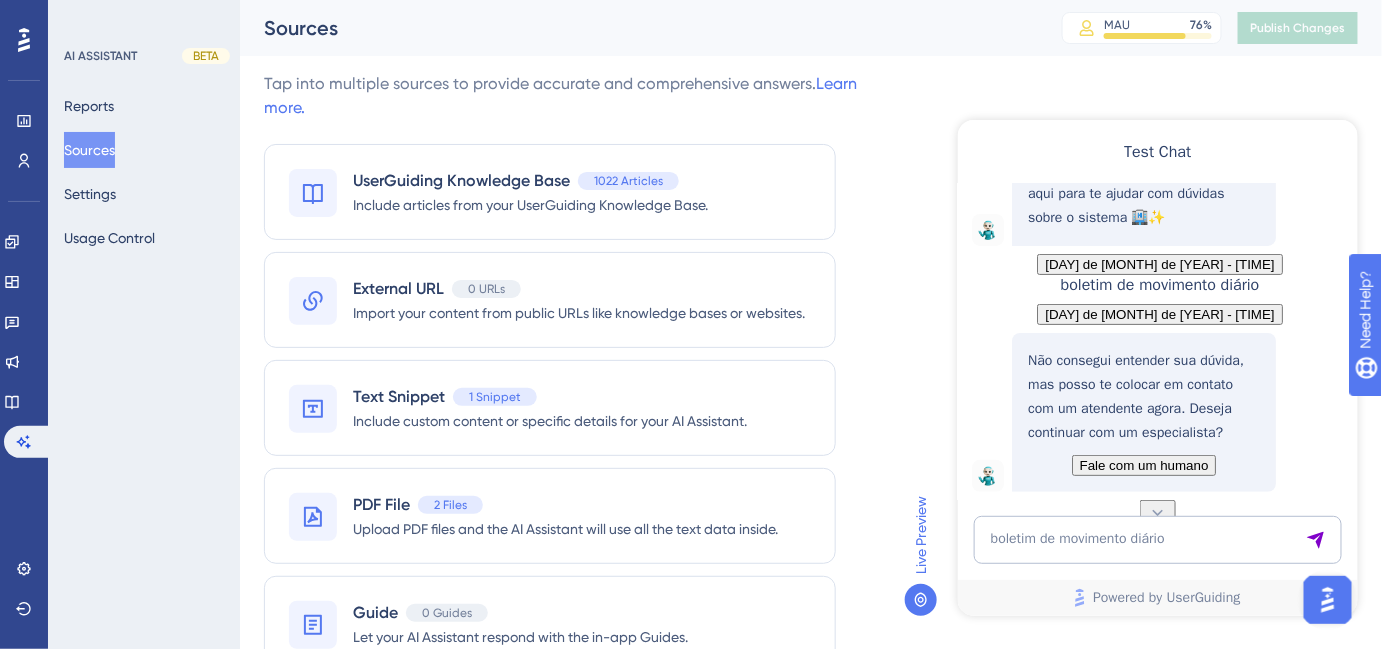 scroll, scrollTop: 237, scrollLeft: 0, axis: vertical 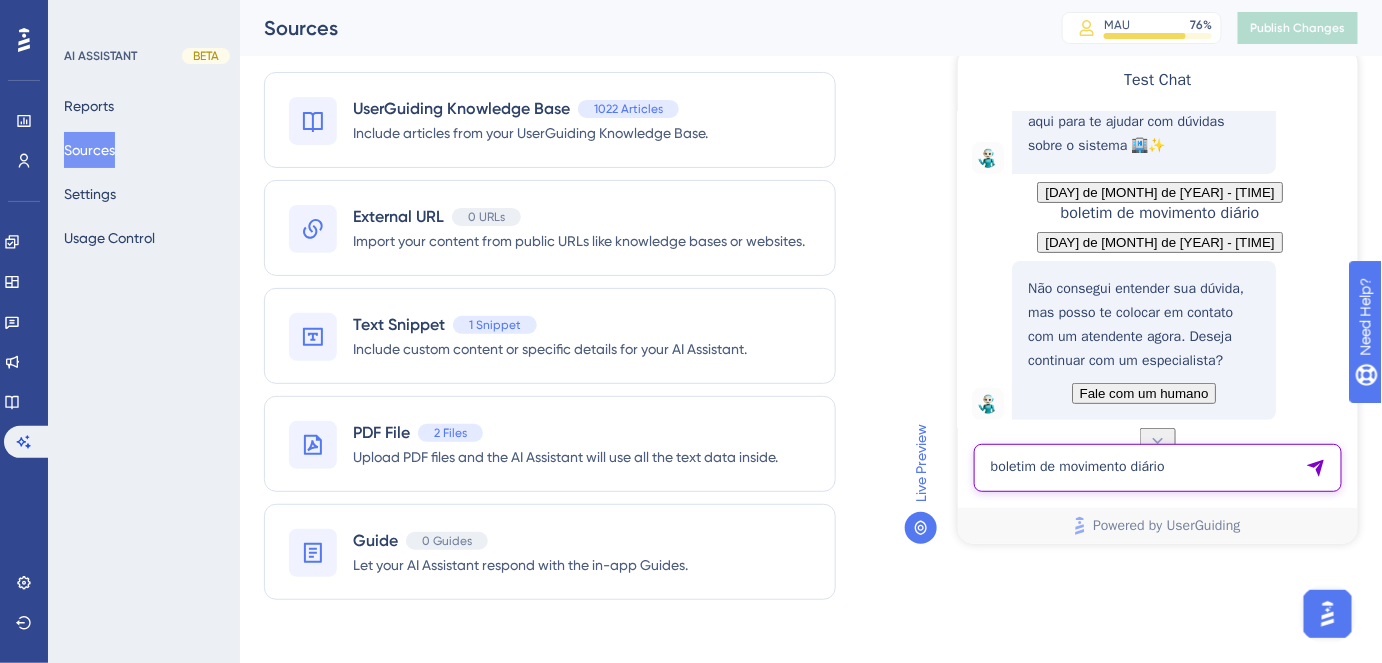click on "boletim de movimento diário" at bounding box center (1157, 467) 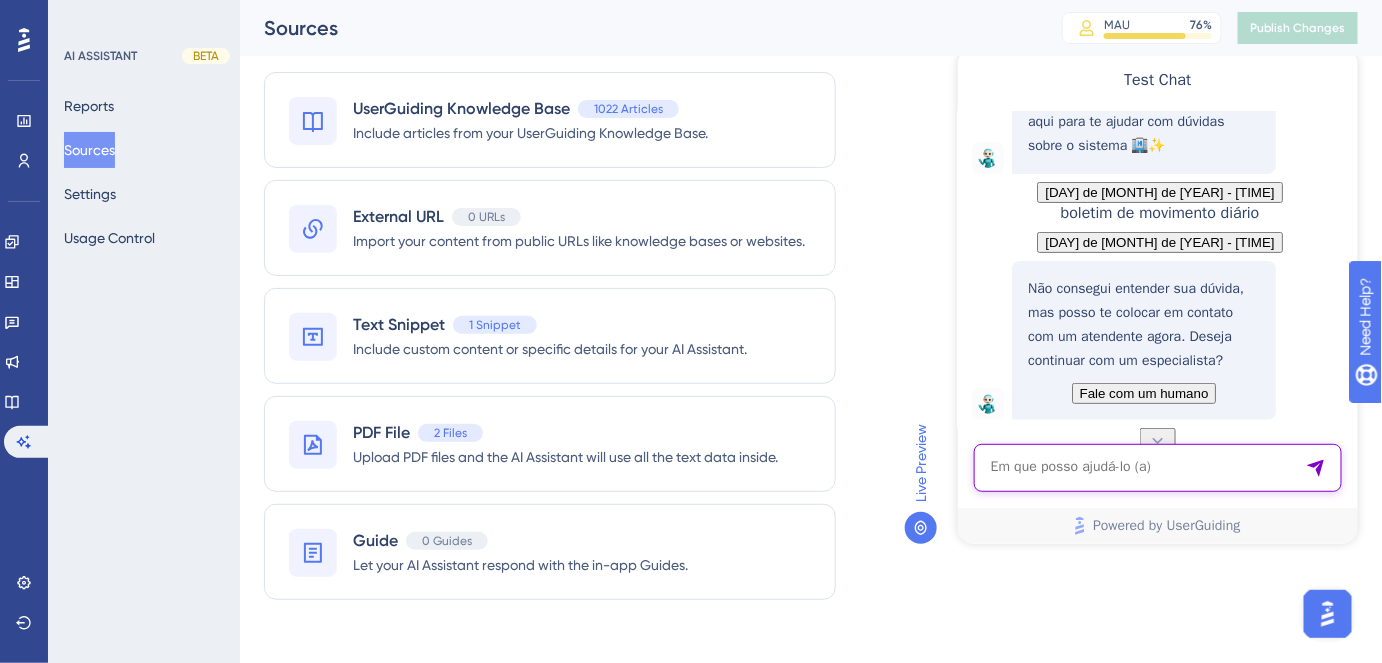 paste on "BOLETIM DE OCUPAÇÃO HOTELEIRA" 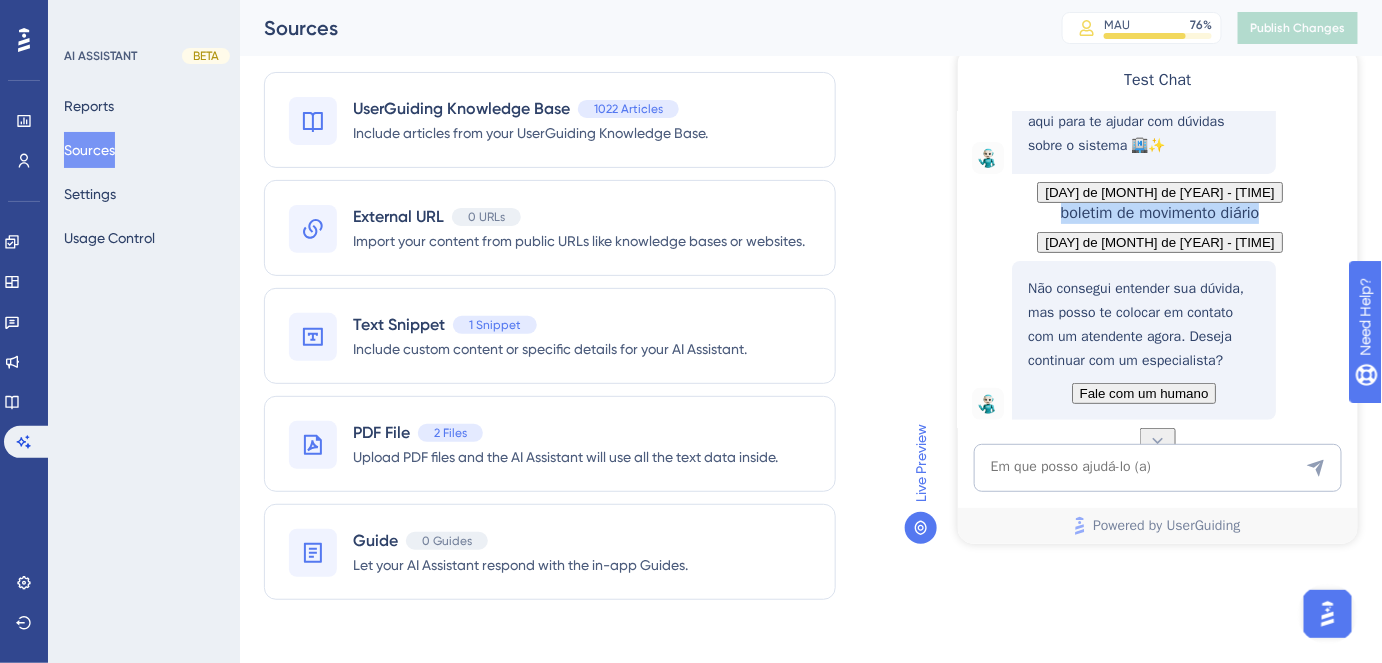 drag, startPoint x: 1149, startPoint y: 156, endPoint x: 2317, endPoint y: 199, distance: 1168.7913 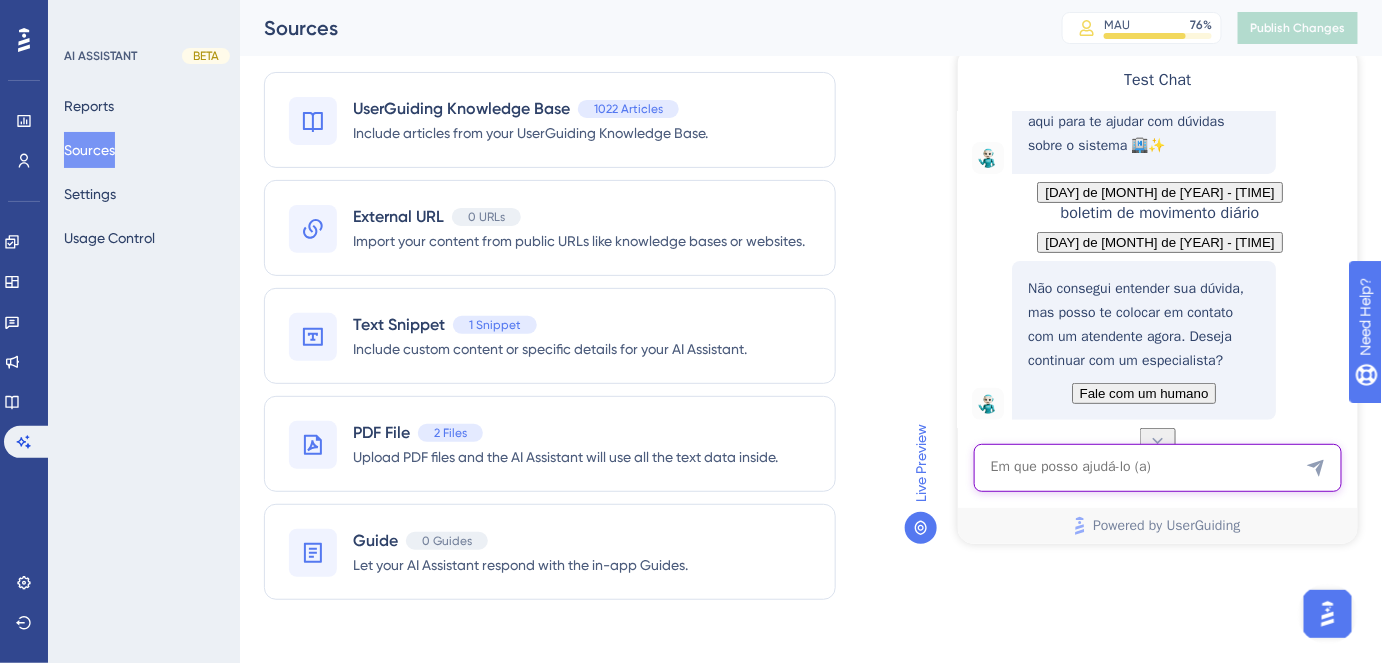click at bounding box center [1157, 467] 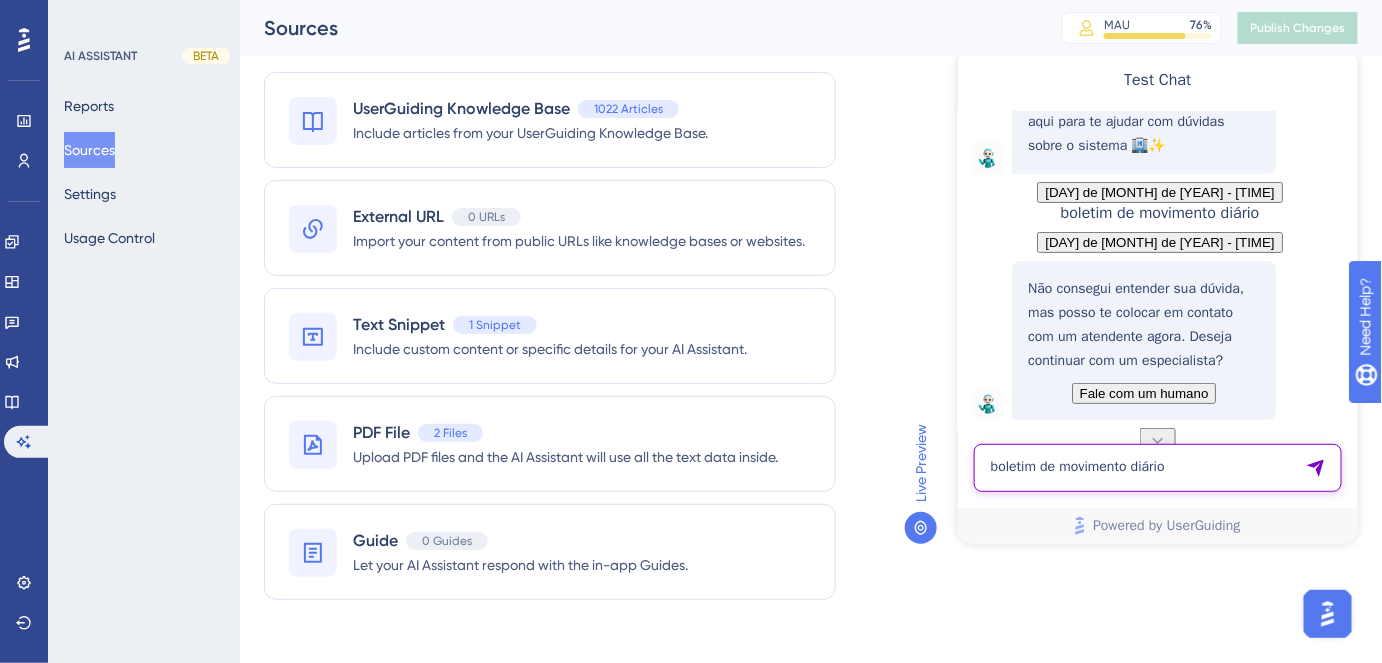 type on "boletim de movimento diário" 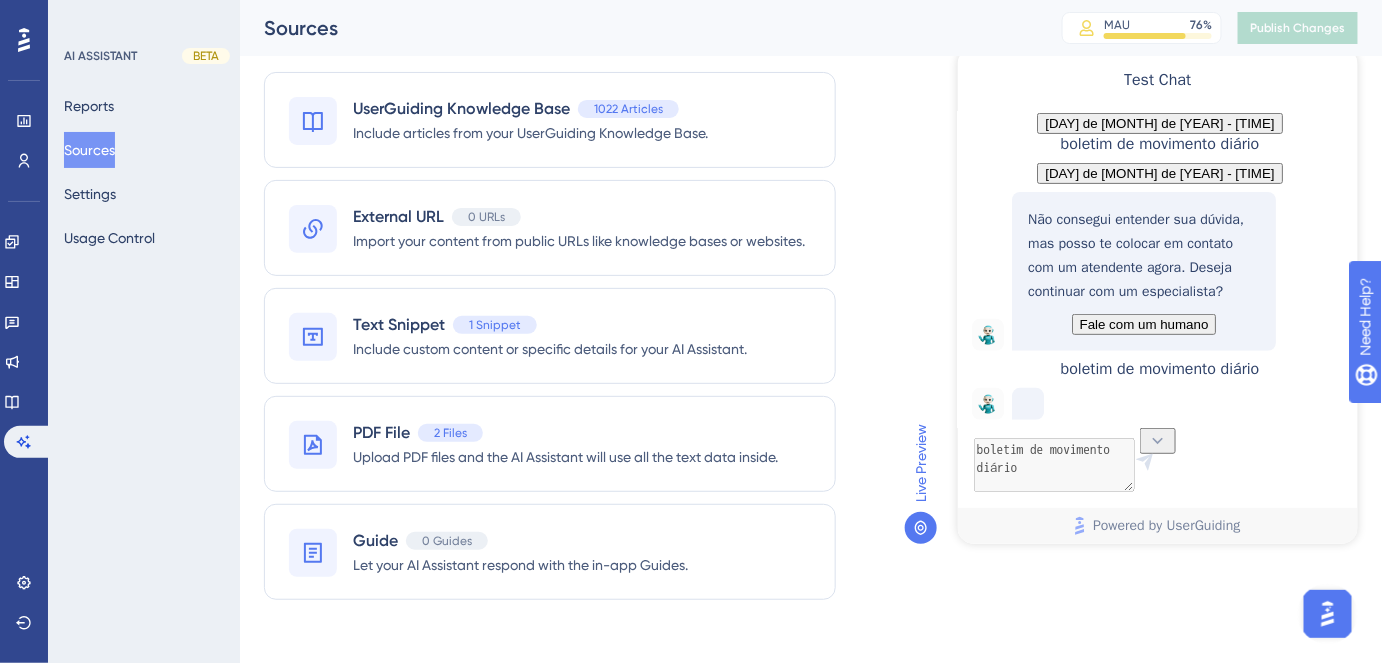 scroll, scrollTop: 369, scrollLeft: 0, axis: vertical 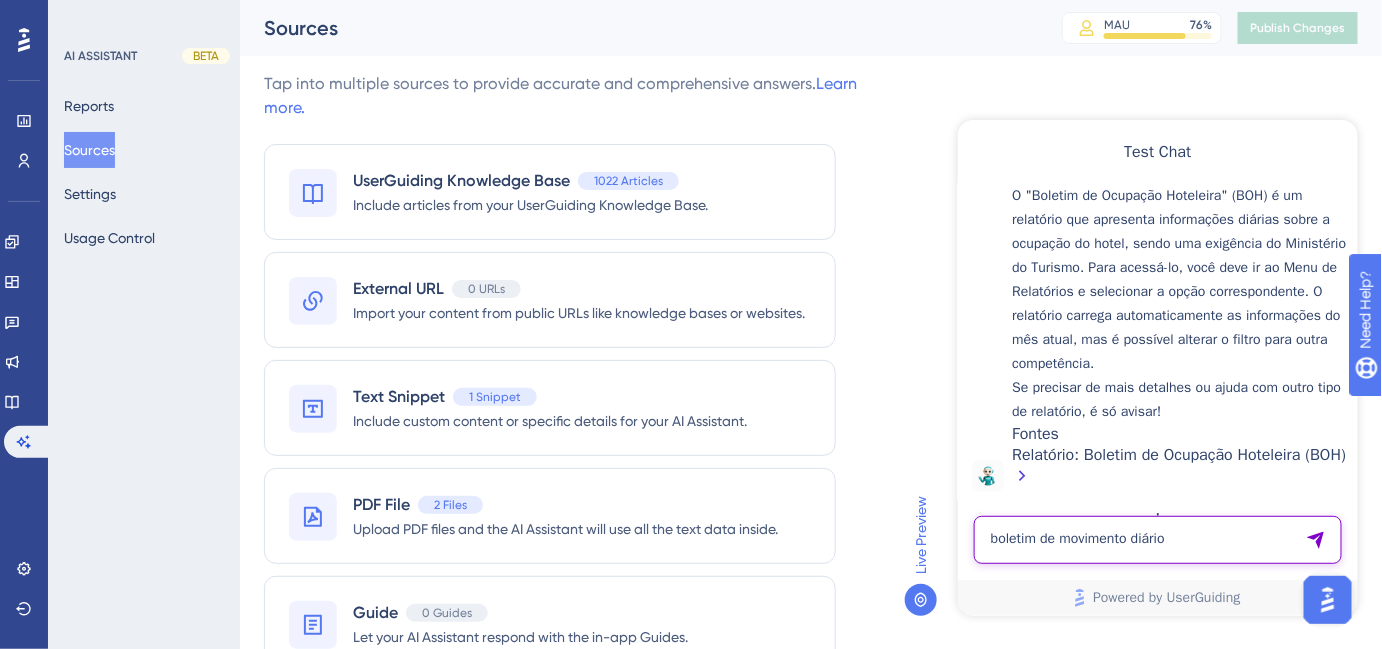 click on "boletim de movimento diário" at bounding box center (1157, 539) 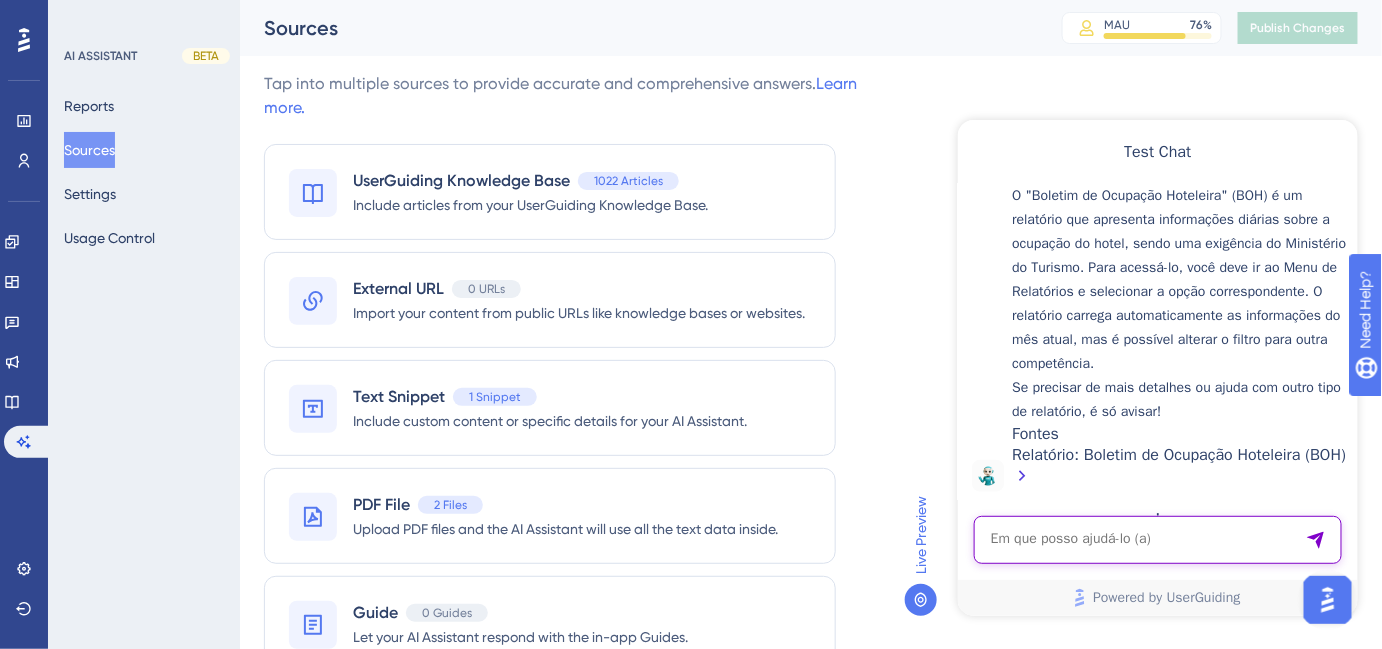 paste on "como imprimir relatorio de massagem trasse o caminho" 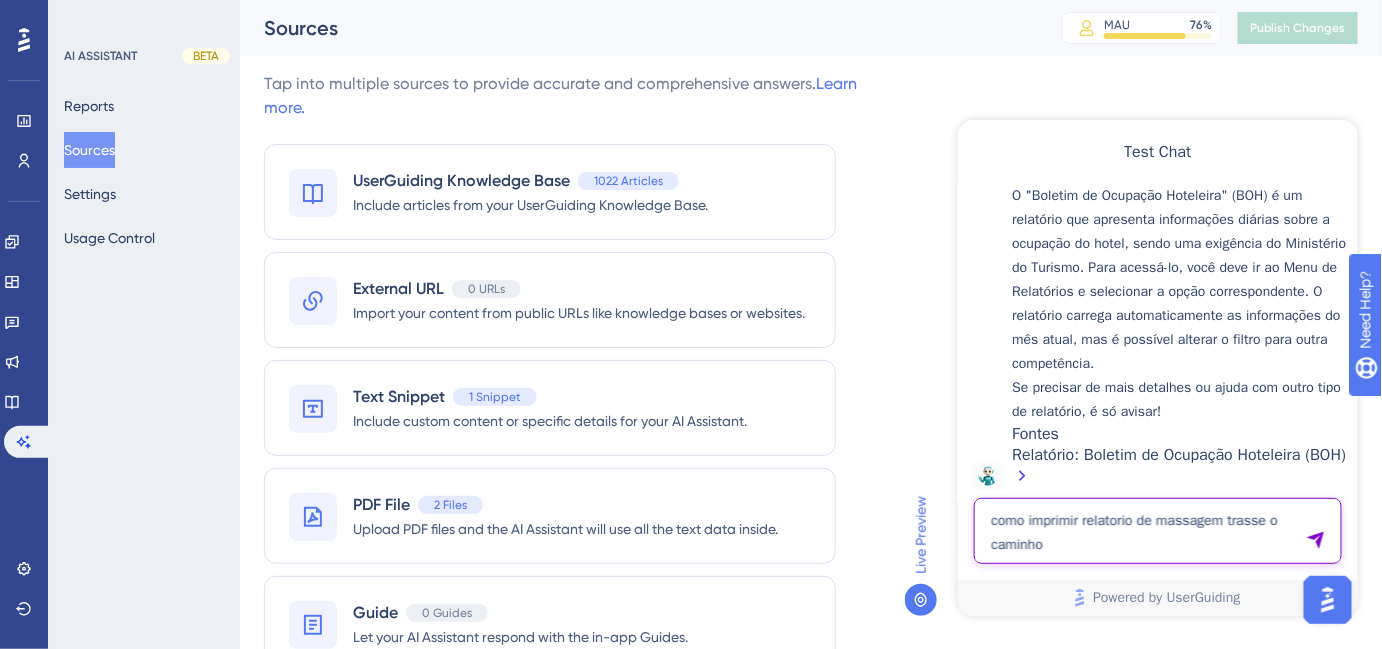 type on "como imprimir relatorio de massagem trasse o caminho" 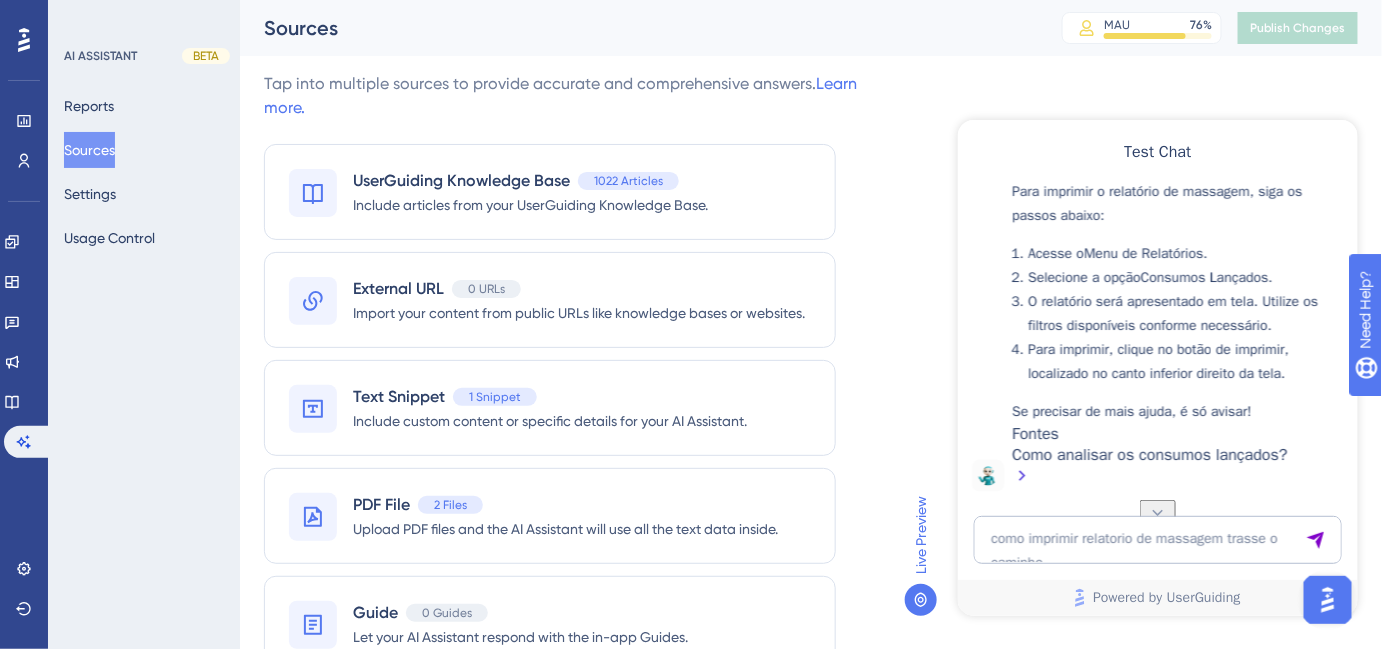scroll, scrollTop: 1325, scrollLeft: 0, axis: vertical 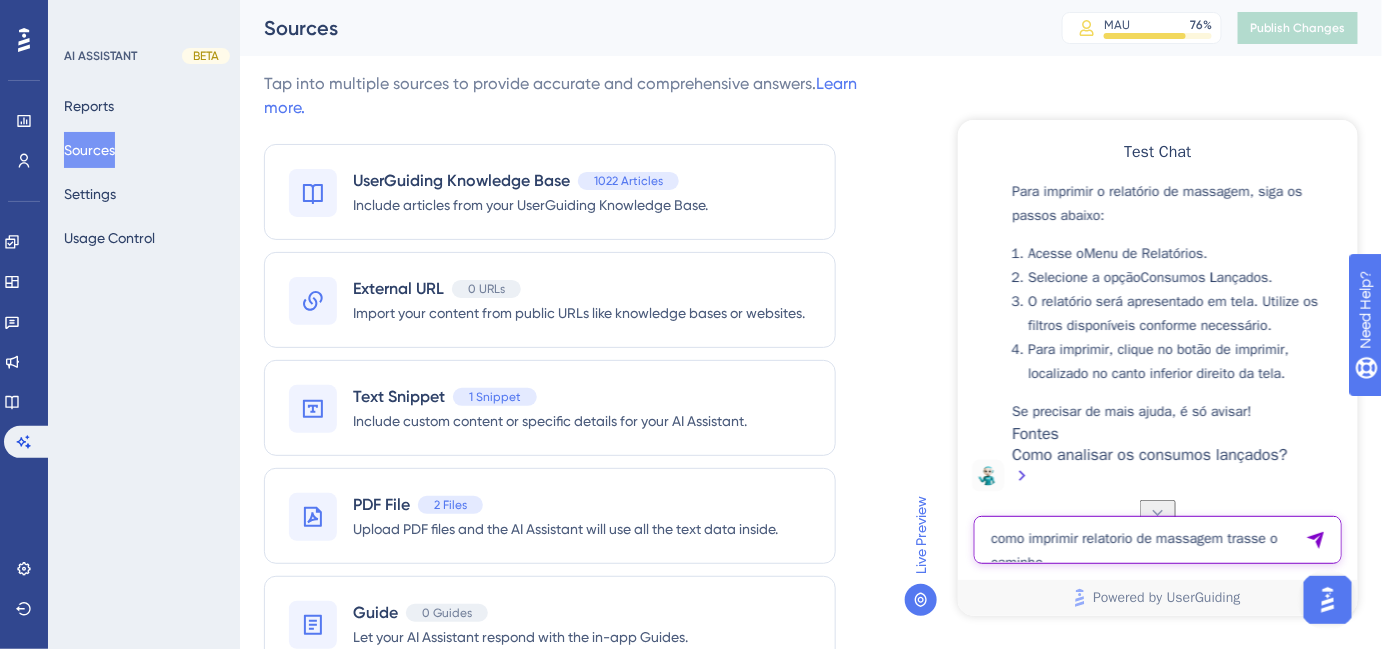 click on "como imprimir relatorio de massagem trasse o caminho" at bounding box center (1157, 539) 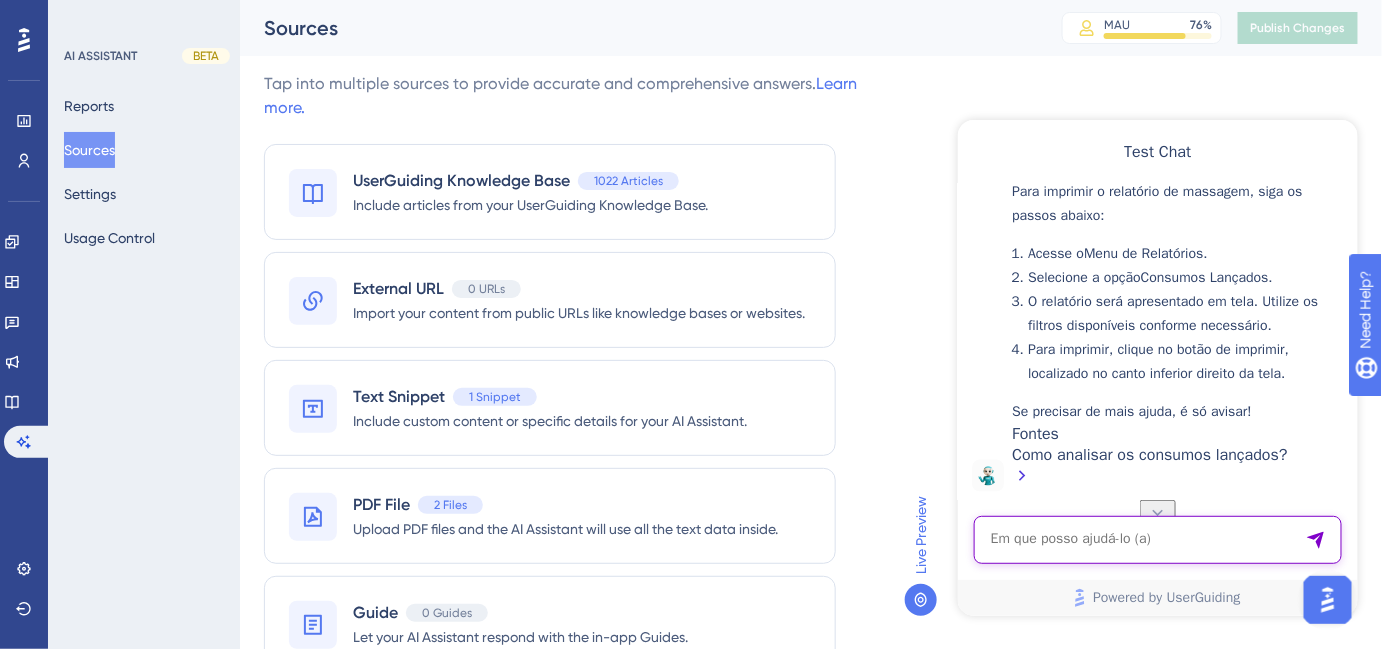 paste on "COMO FILTRAR AS RESERVAS NO MAPA DE RESERVAS" 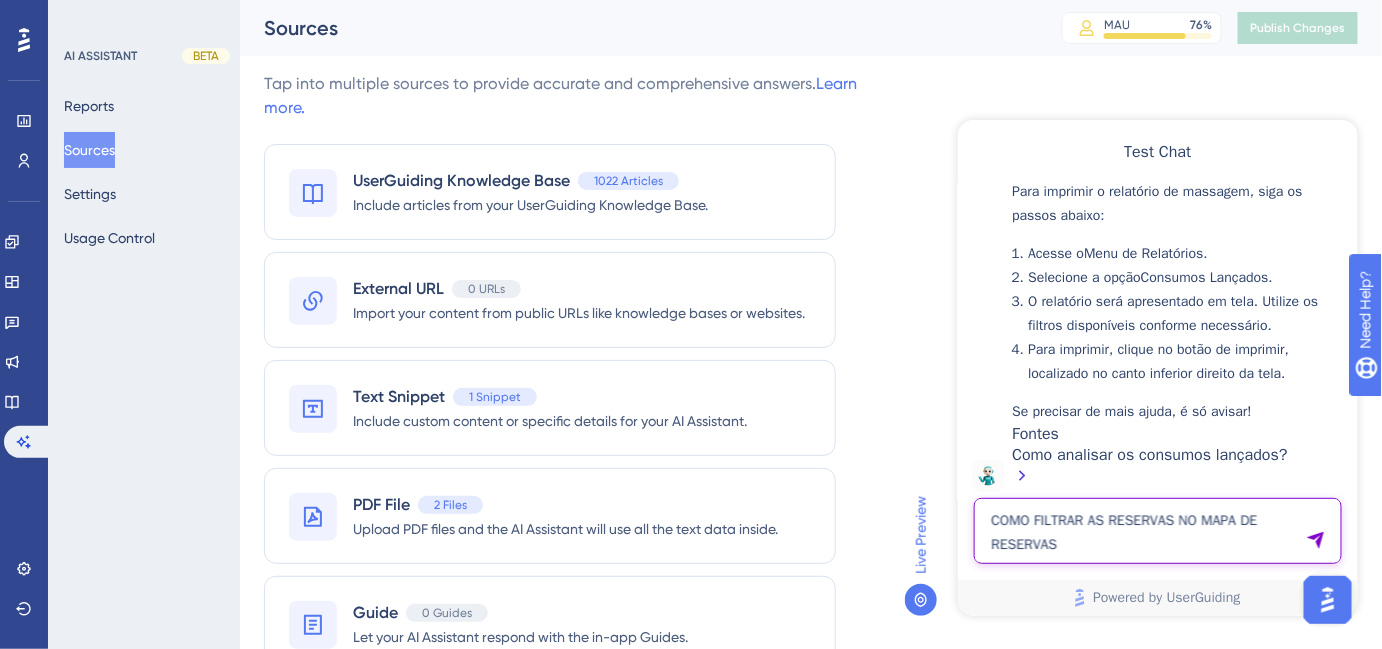 type on "COMO FILTRAR AS RESERVAS NO MAPA DE RESERVAS" 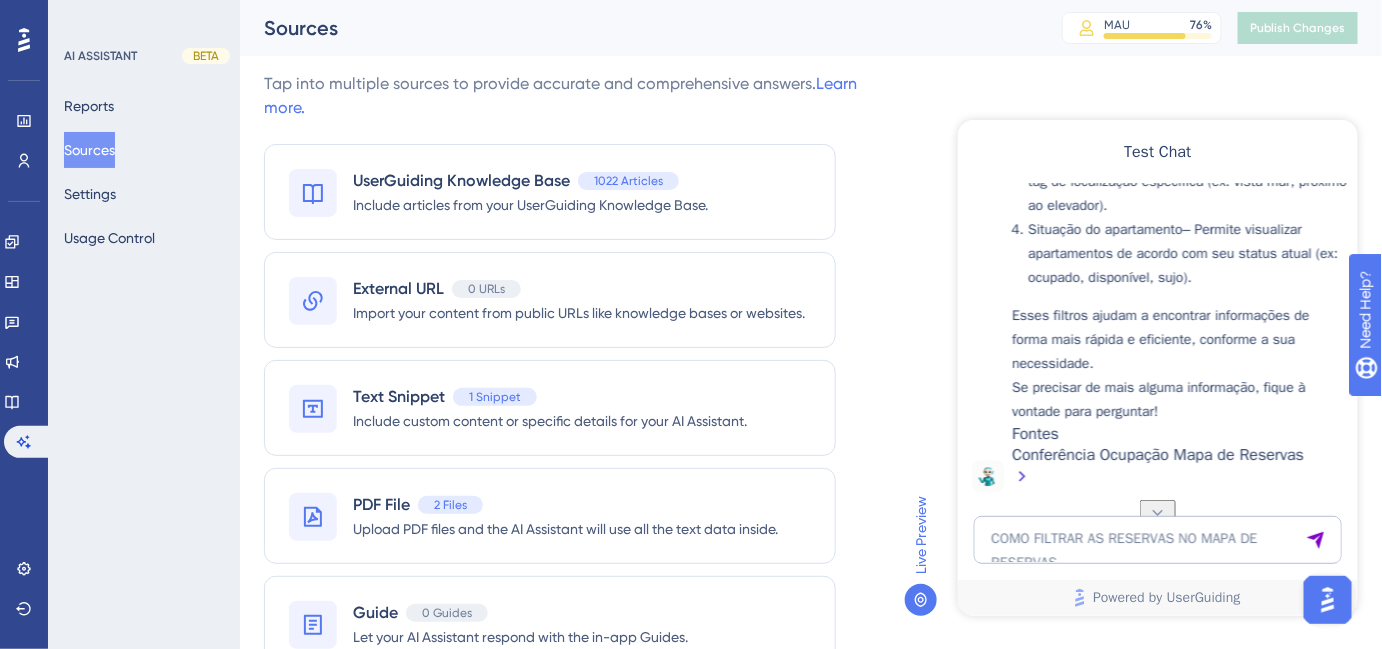 scroll, scrollTop: 2051, scrollLeft: 0, axis: vertical 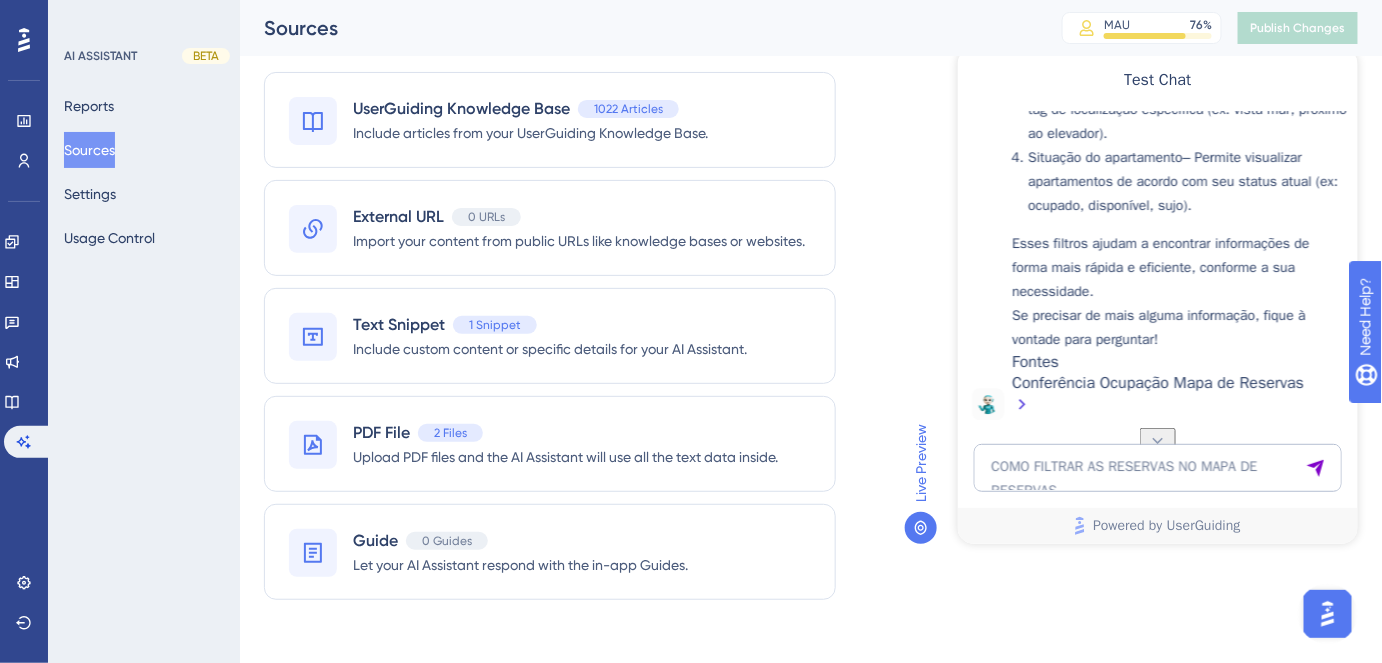 click on "Conferência Ocupação Mapa de Reservas" at bounding box center (1179, -637) 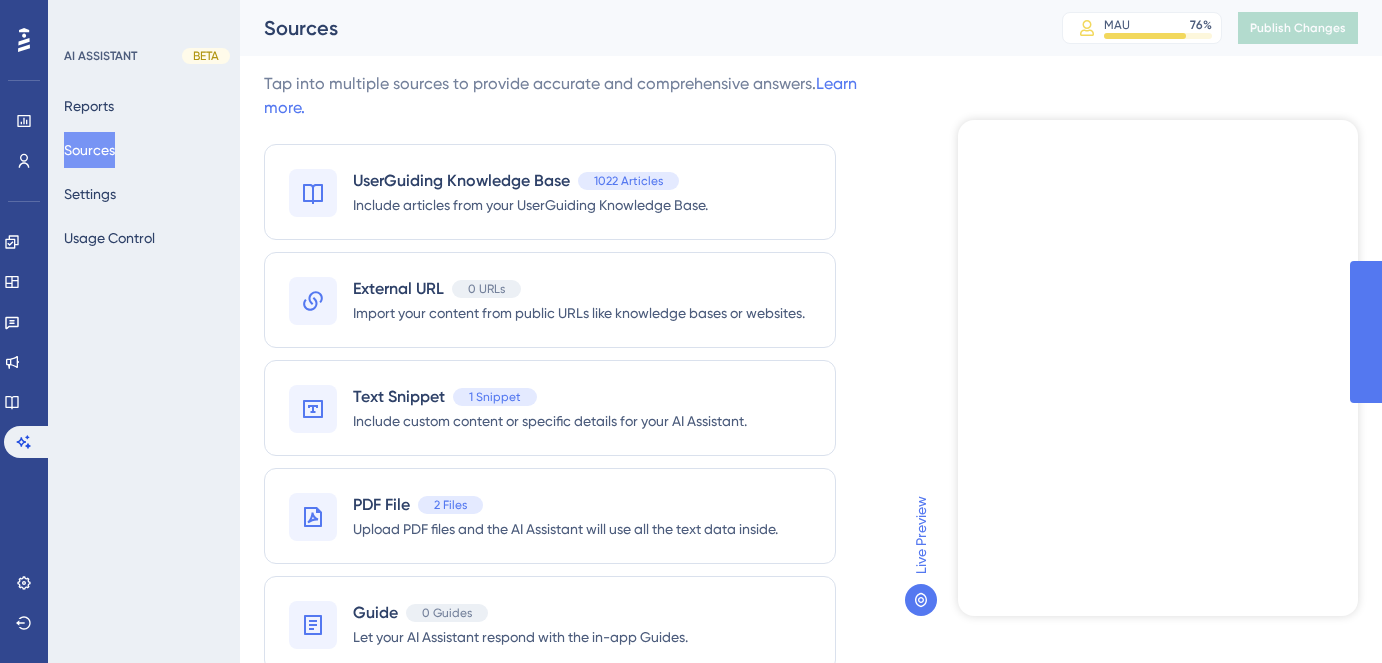 scroll, scrollTop: 72, scrollLeft: 0, axis: vertical 